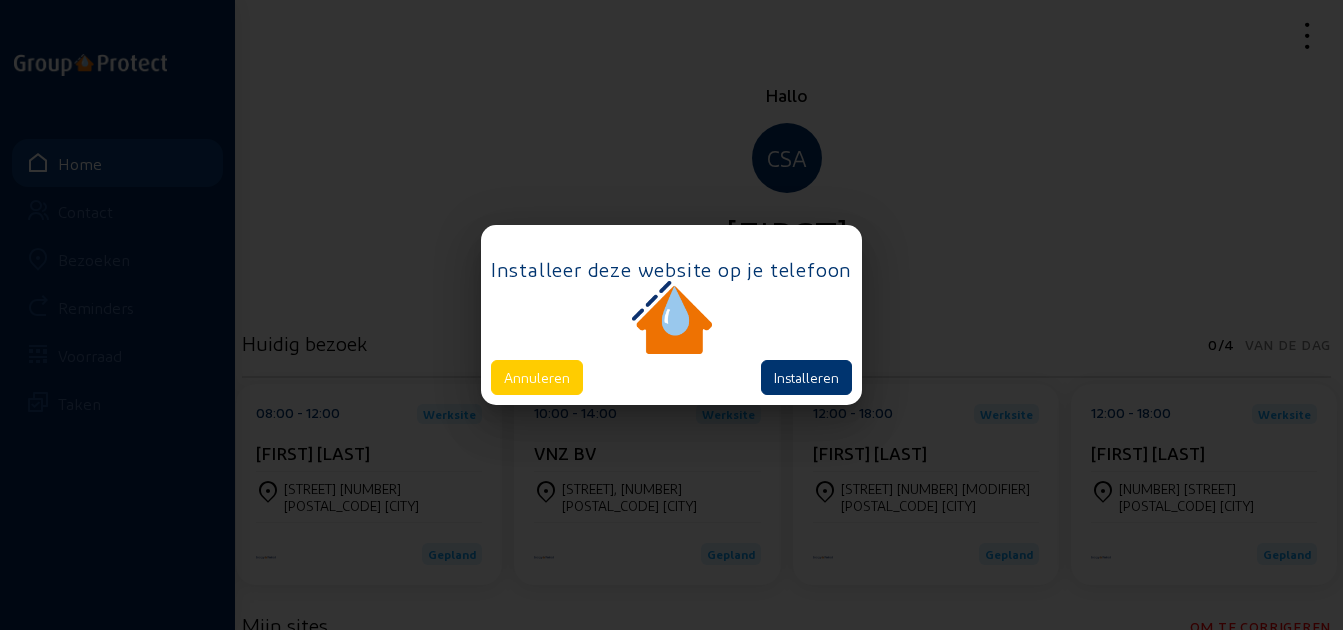 scroll, scrollTop: 0, scrollLeft: 0, axis: both 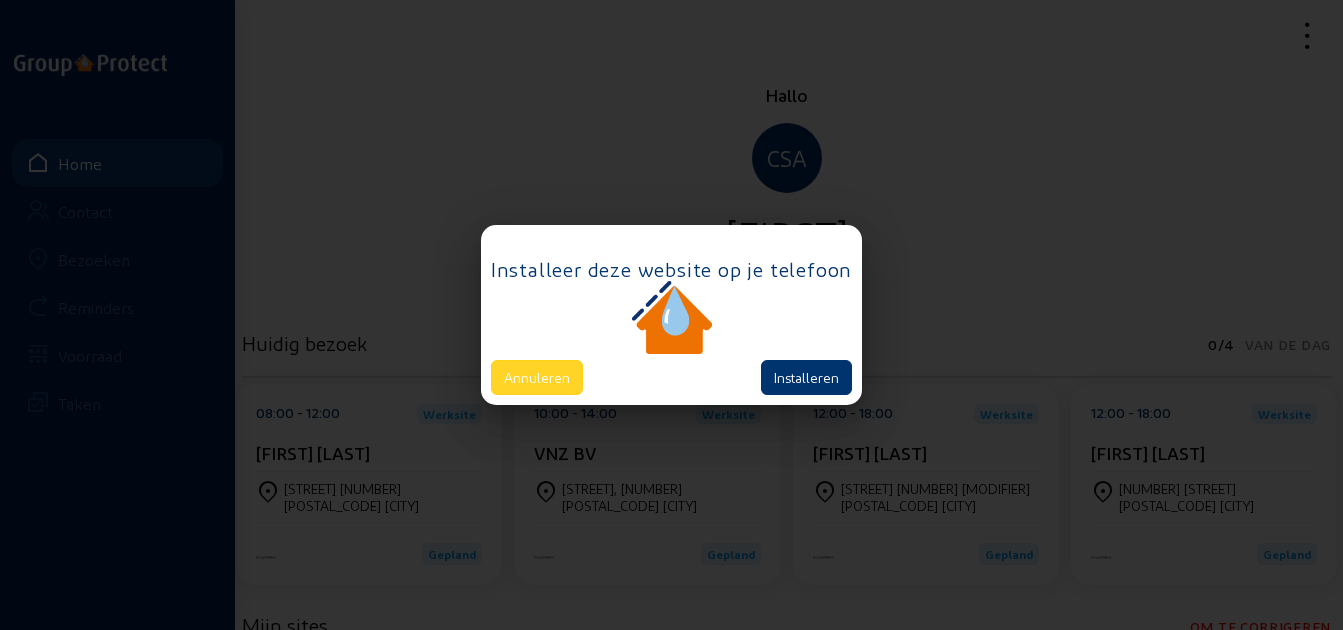 drag, startPoint x: 771, startPoint y: 381, endPoint x: 562, endPoint y: 390, distance: 209.1937 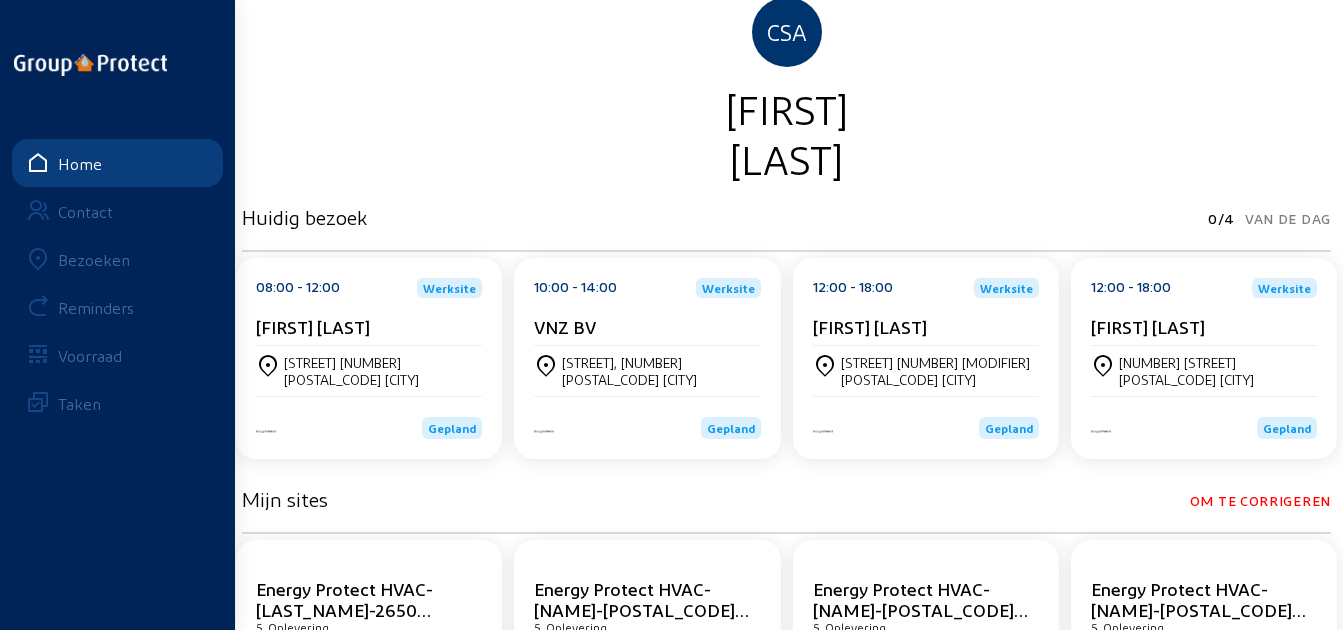 scroll, scrollTop: 0, scrollLeft: 0, axis: both 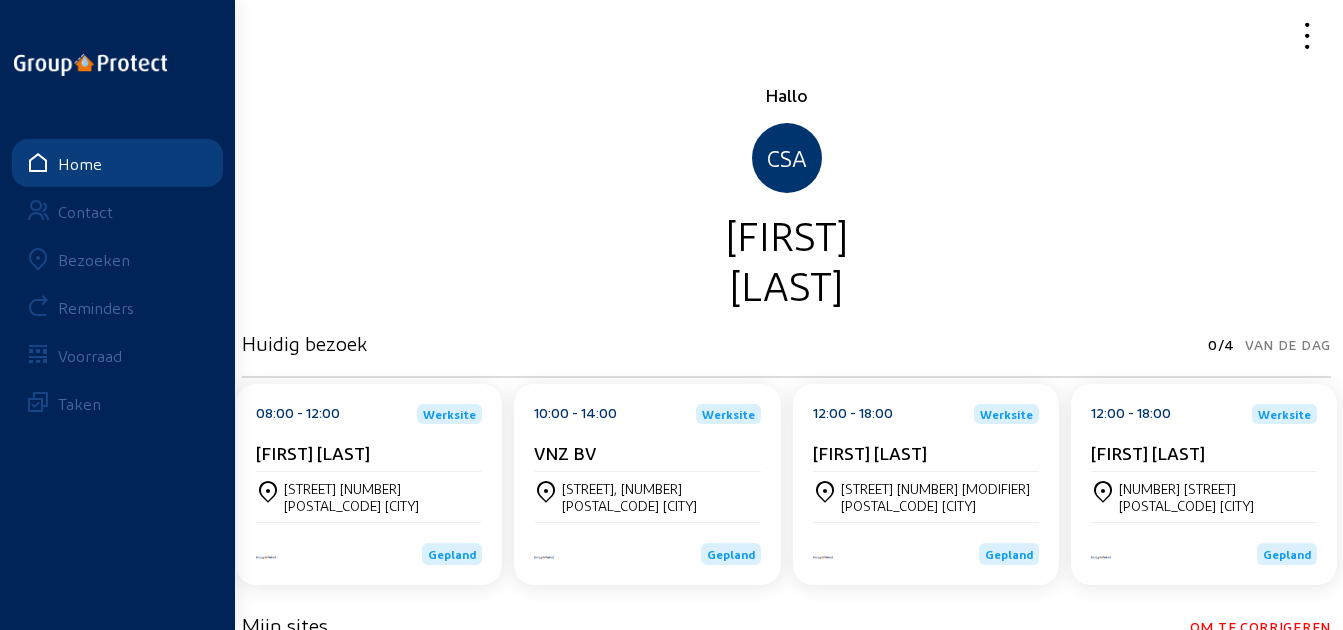 click on "Bezoeken" 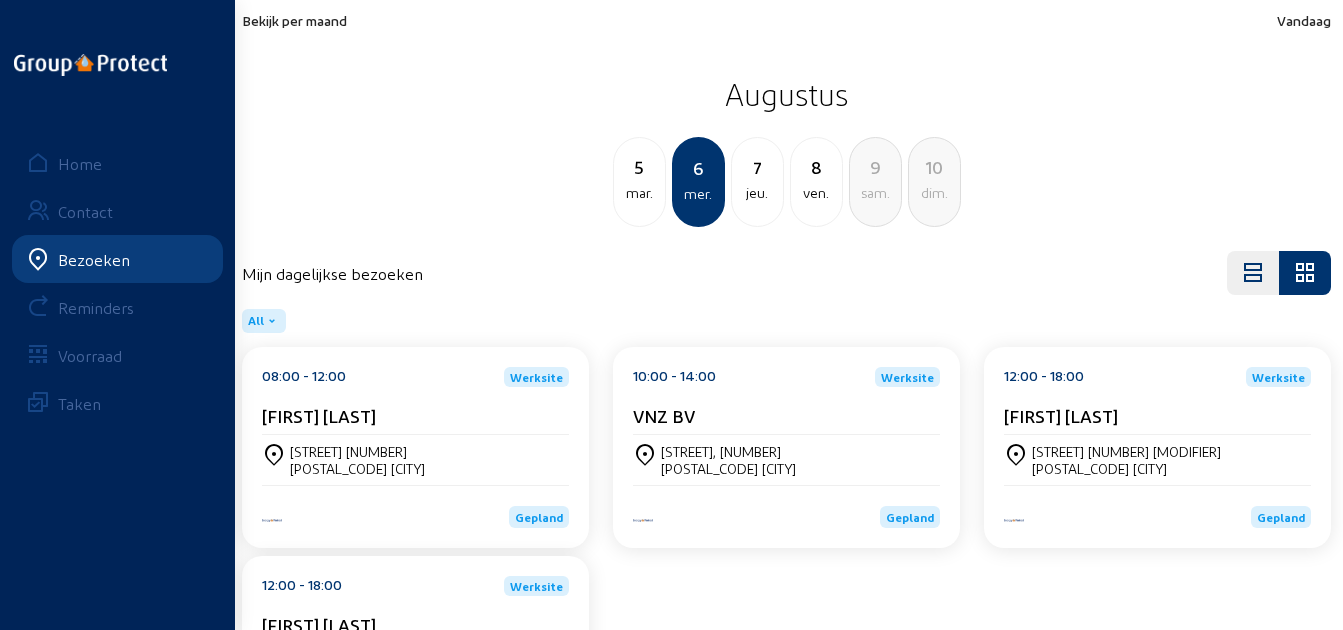 click on "Bekijk per maand   Vandaag" 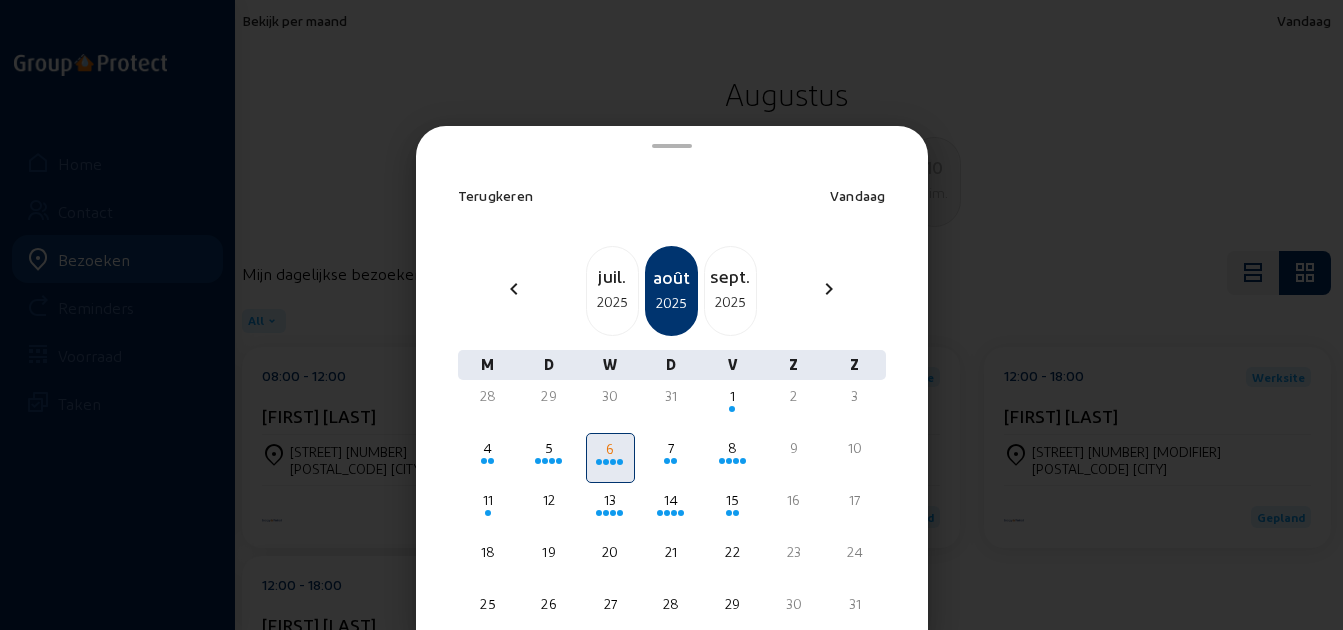 click on "2025" at bounding box center (612, 302) 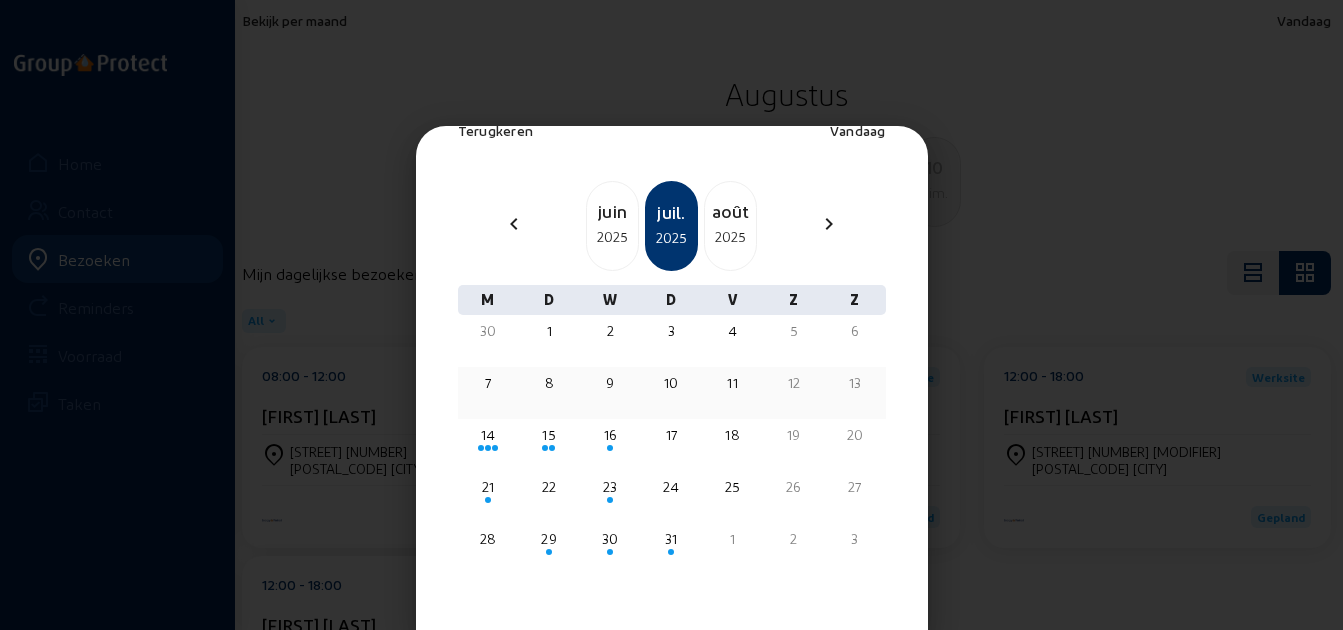 scroll, scrollTop: 100, scrollLeft: 0, axis: vertical 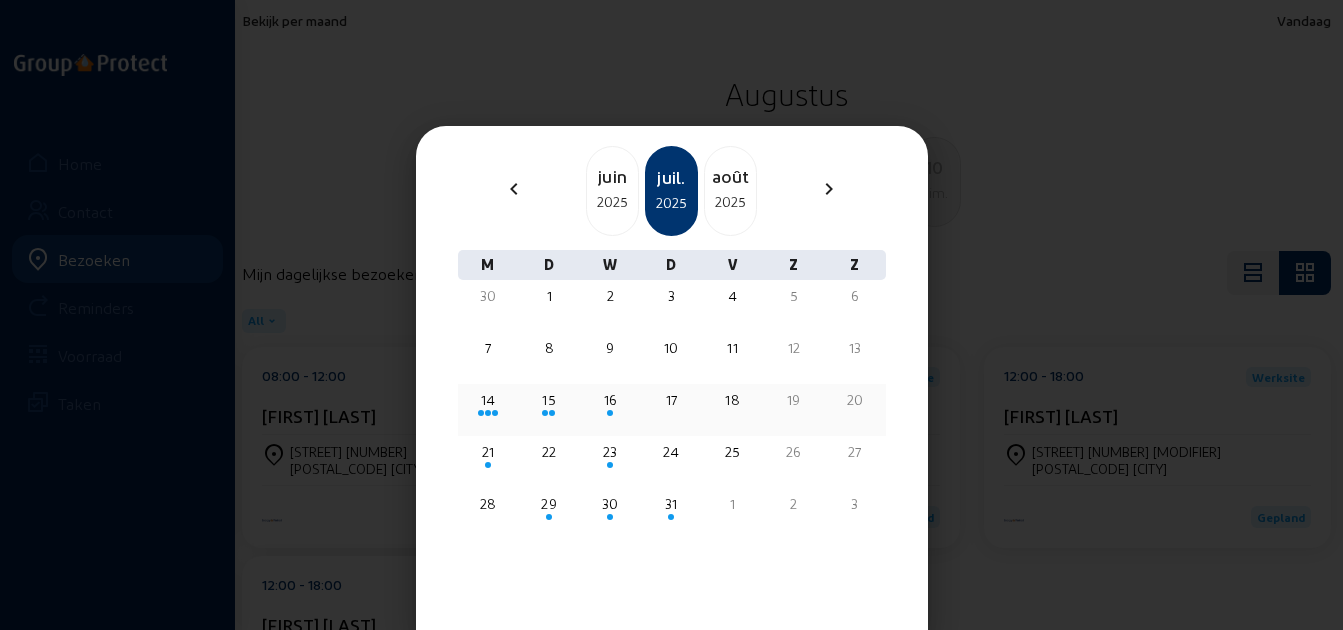 click on "14" at bounding box center [488, 400] 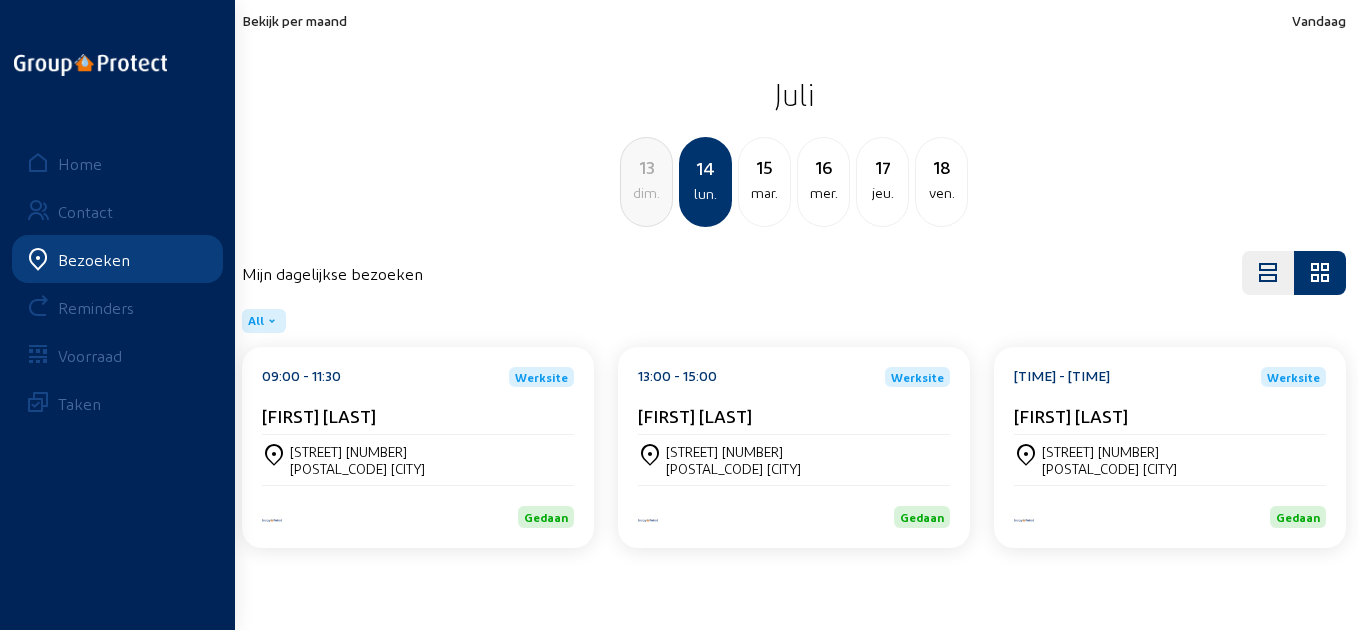 click on "[FIRST] [LAST]" 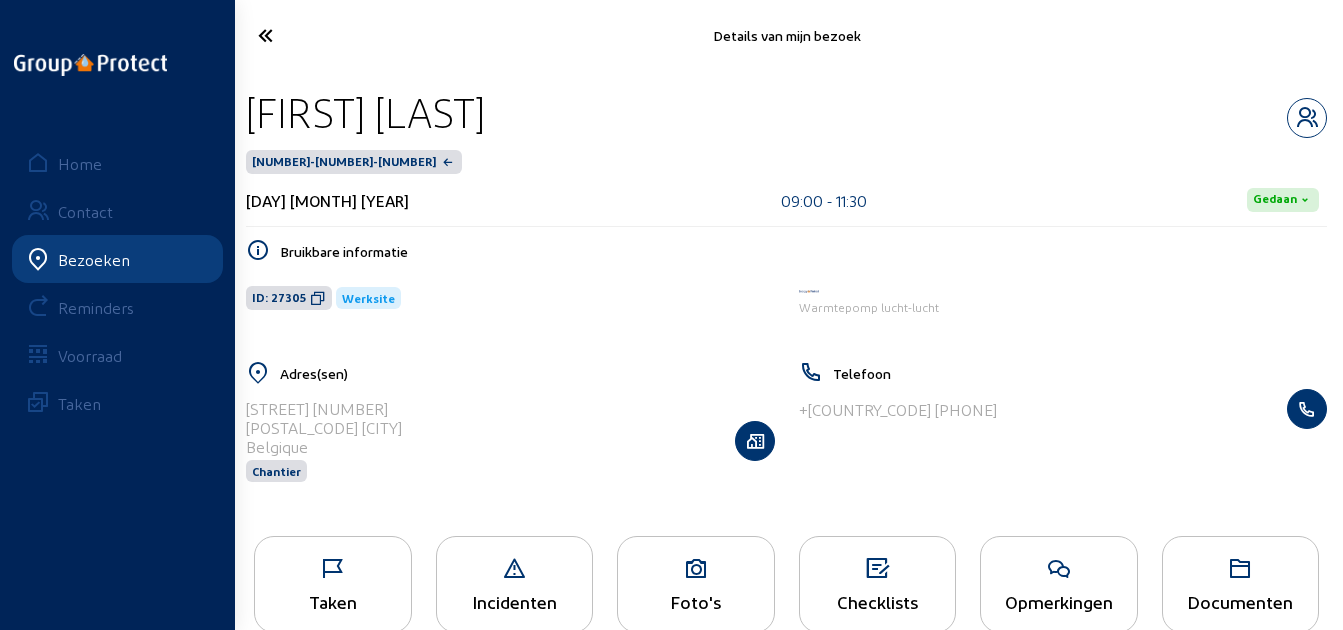 drag, startPoint x: 520, startPoint y: 105, endPoint x: 247, endPoint y: 98, distance: 273.08972 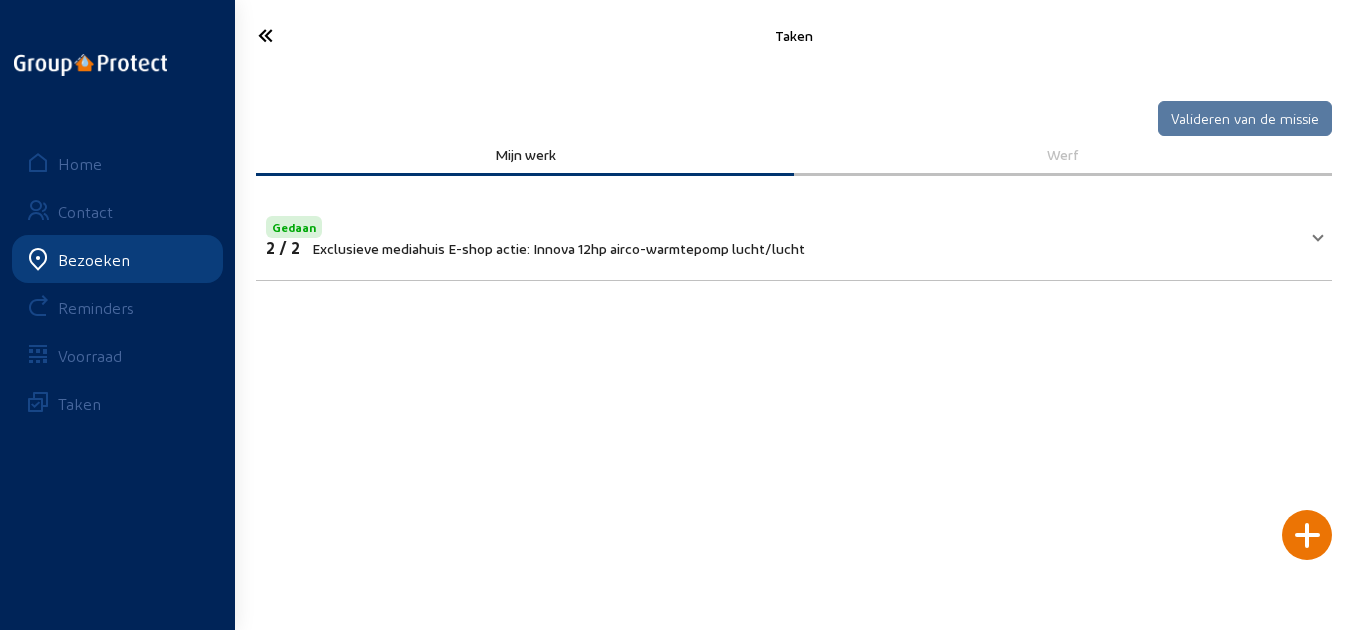 click 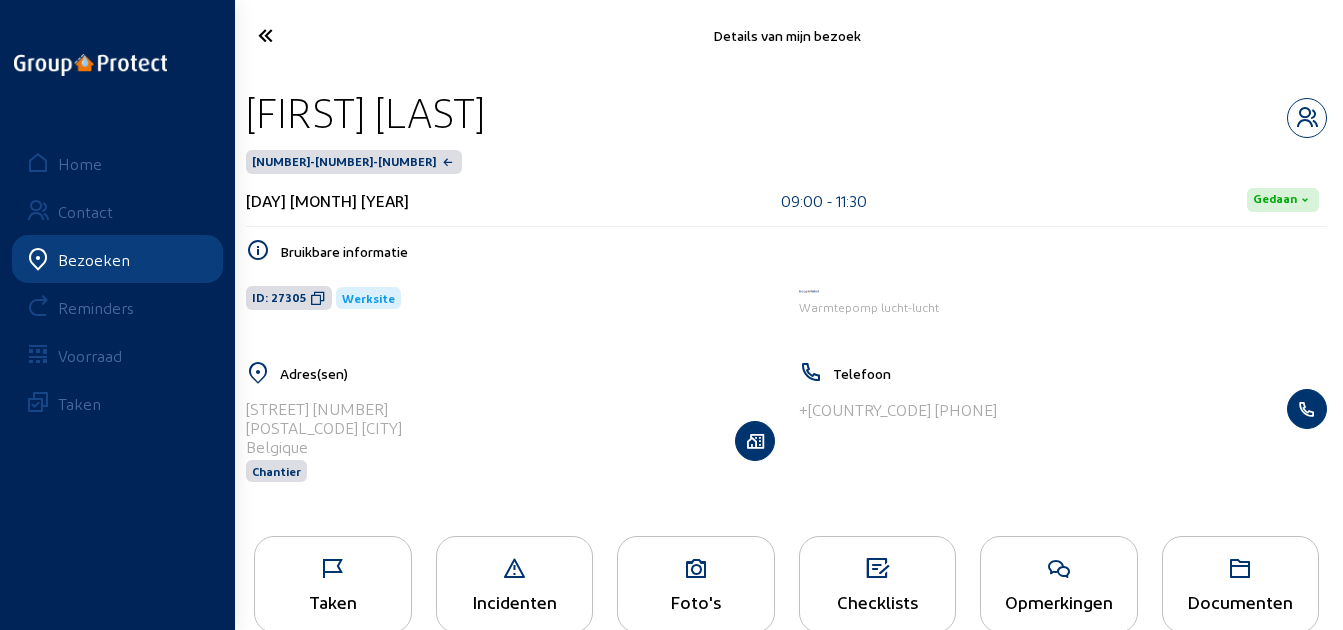click 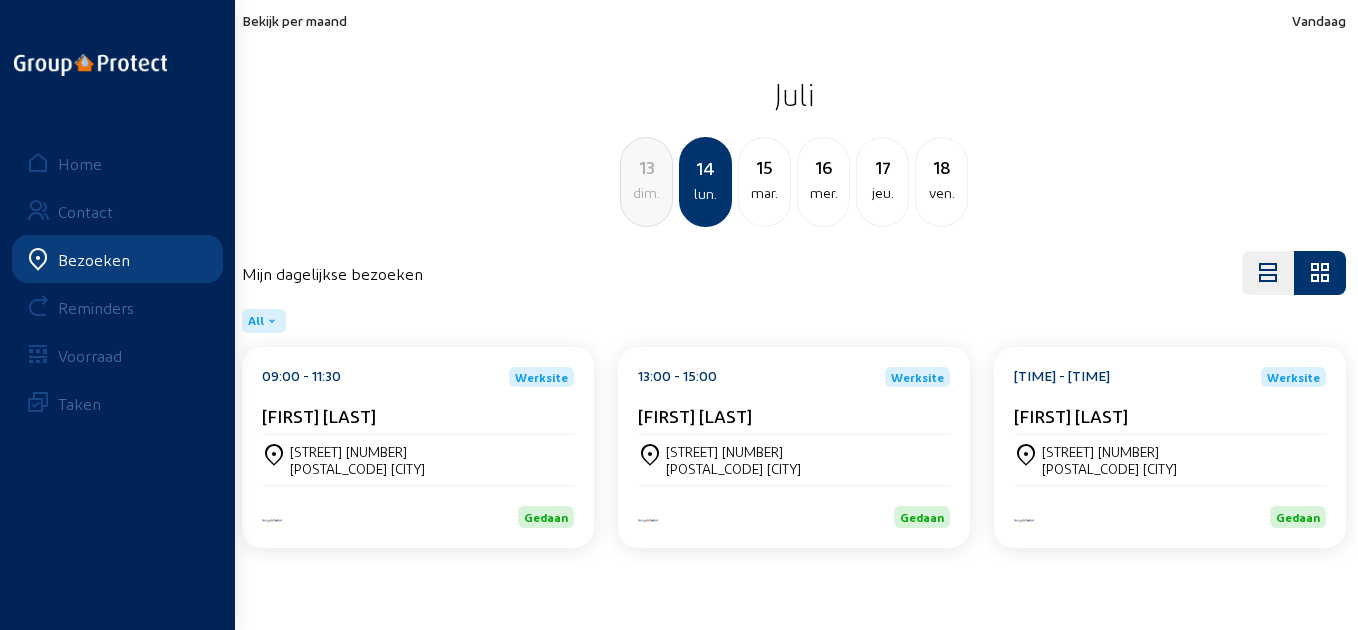 click on "[FIRST] [LAST]" 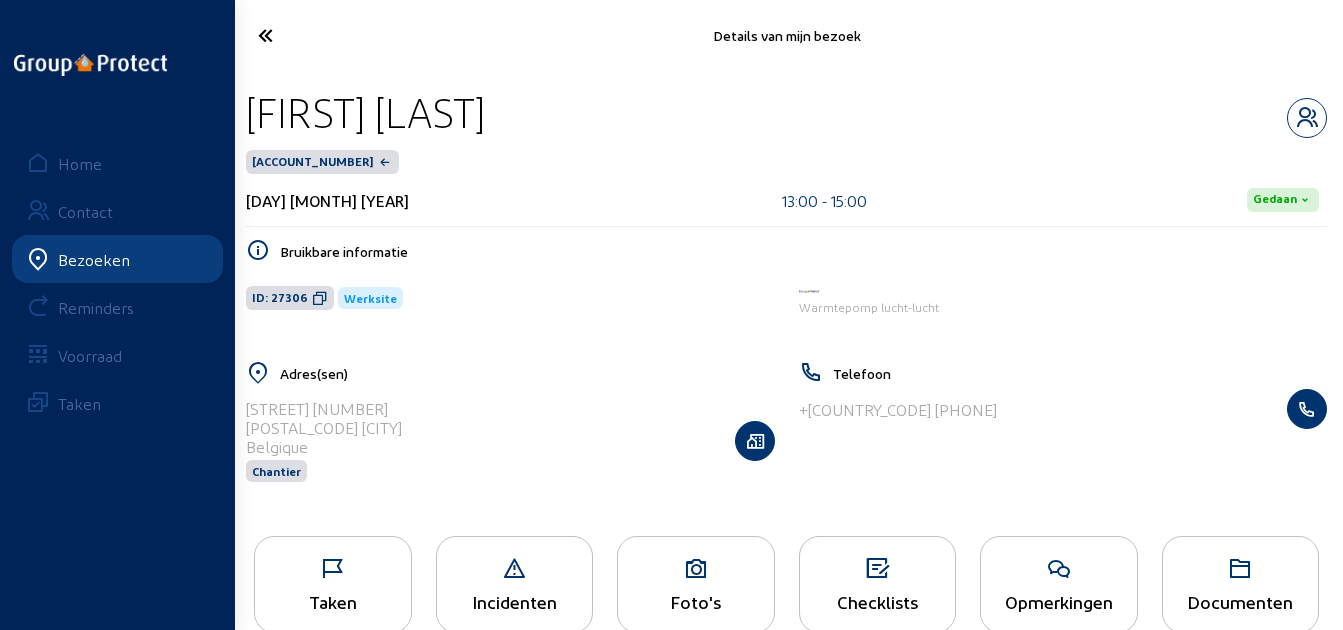 drag, startPoint x: 662, startPoint y: 115, endPoint x: 235, endPoint y: 105, distance: 427.11707 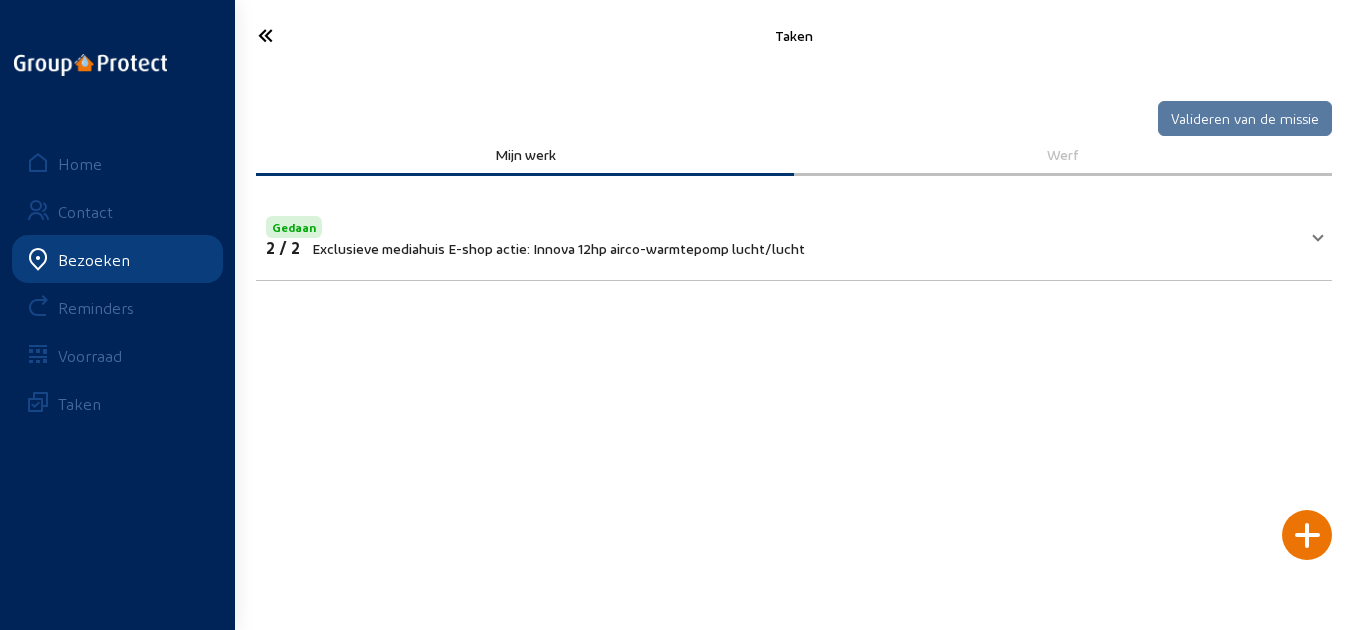 click 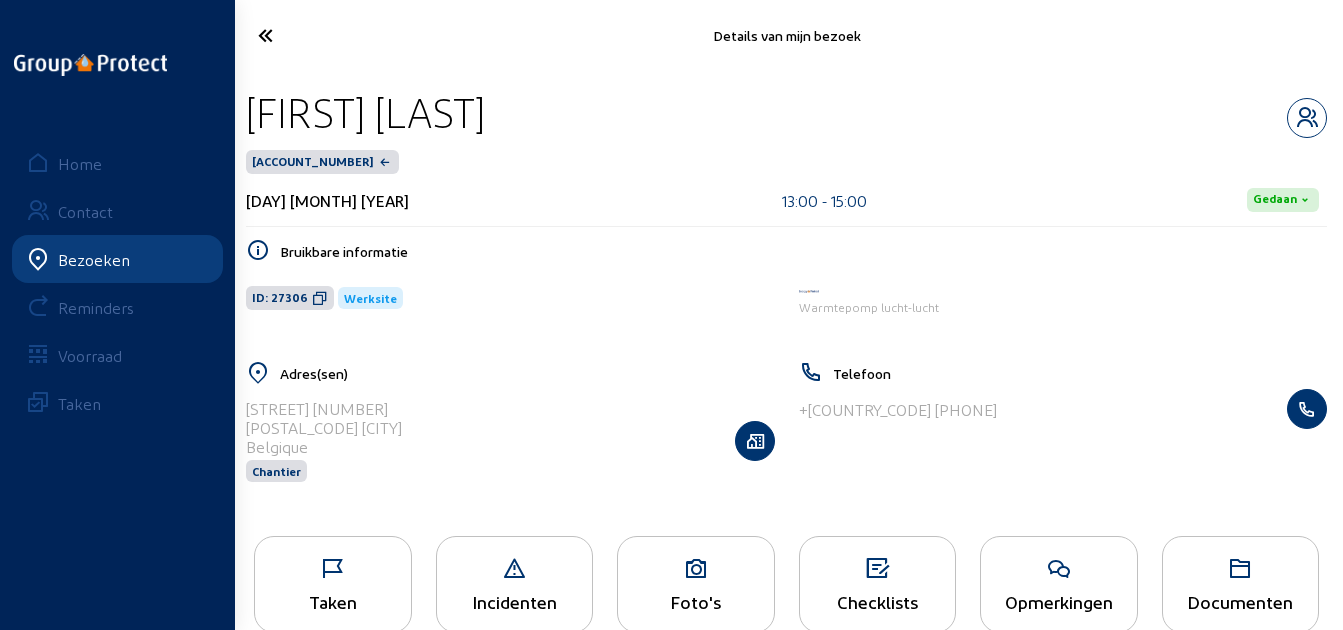 click 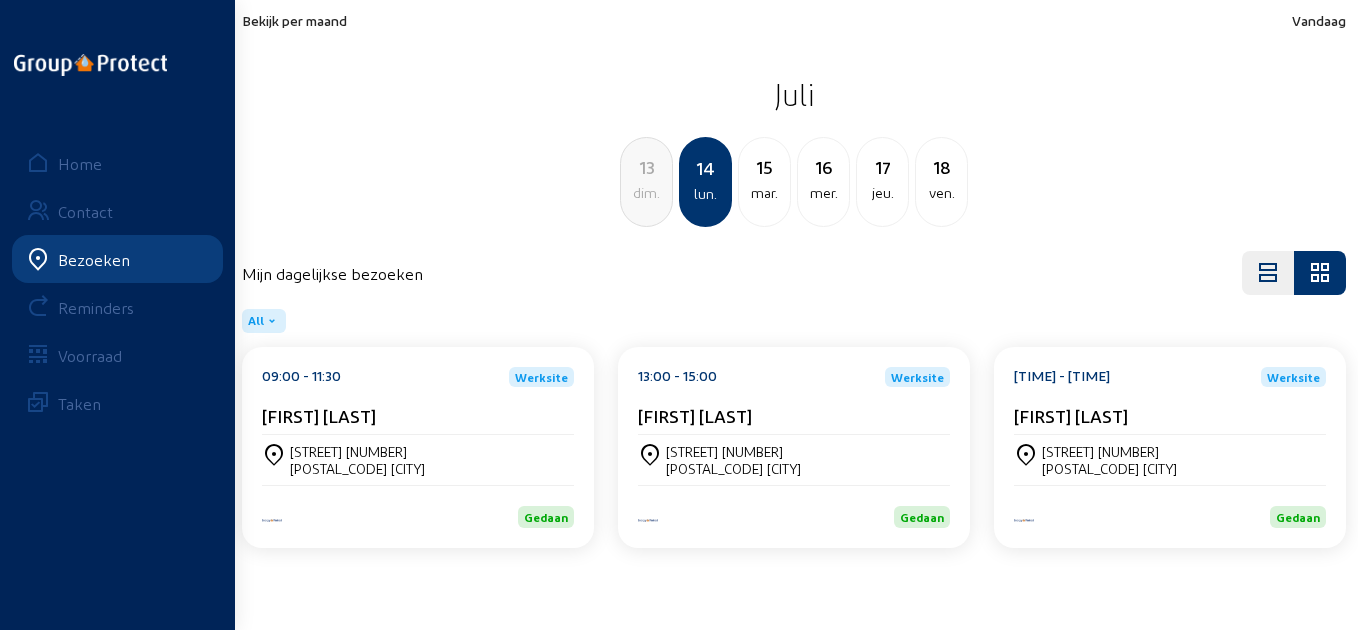 click on "[FIRST] [LAST]" 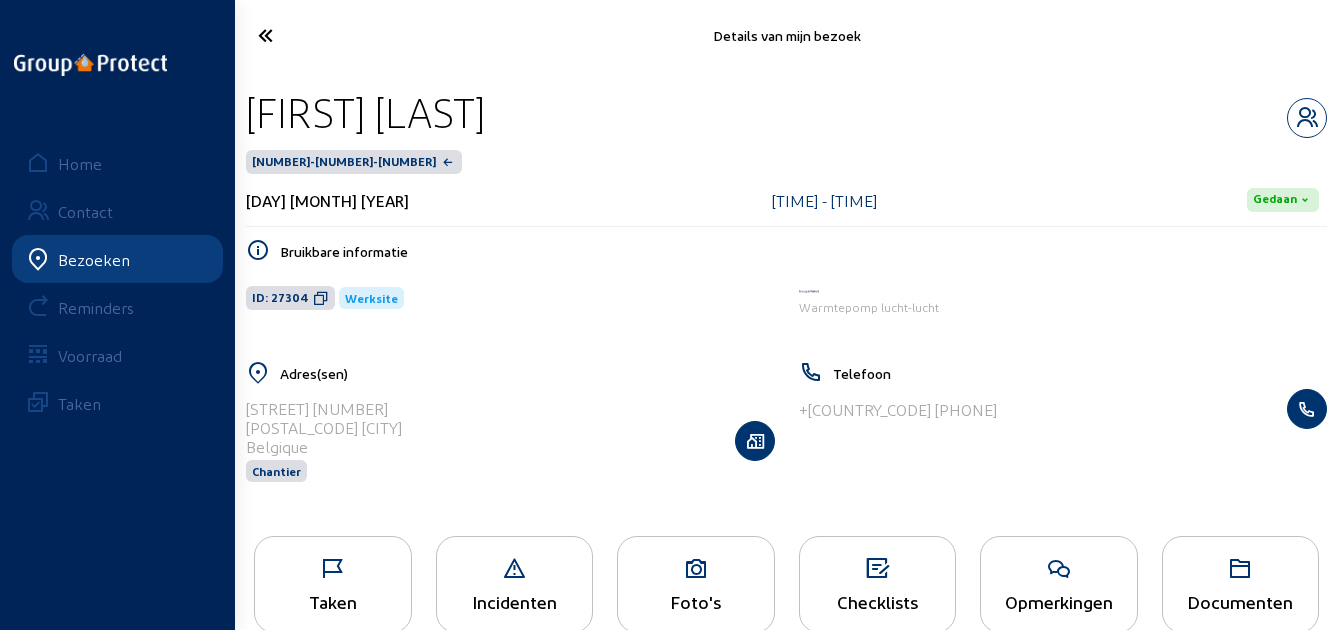 drag, startPoint x: 508, startPoint y: 121, endPoint x: 244, endPoint y: 120, distance: 264.0019 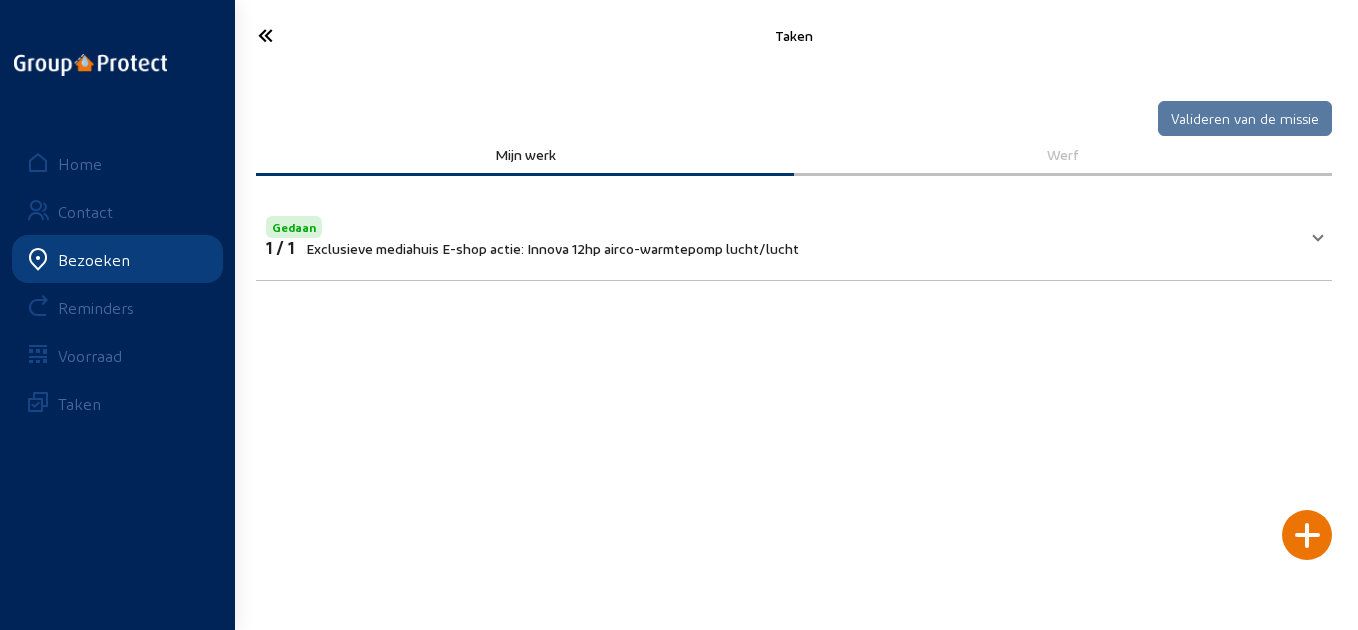 click 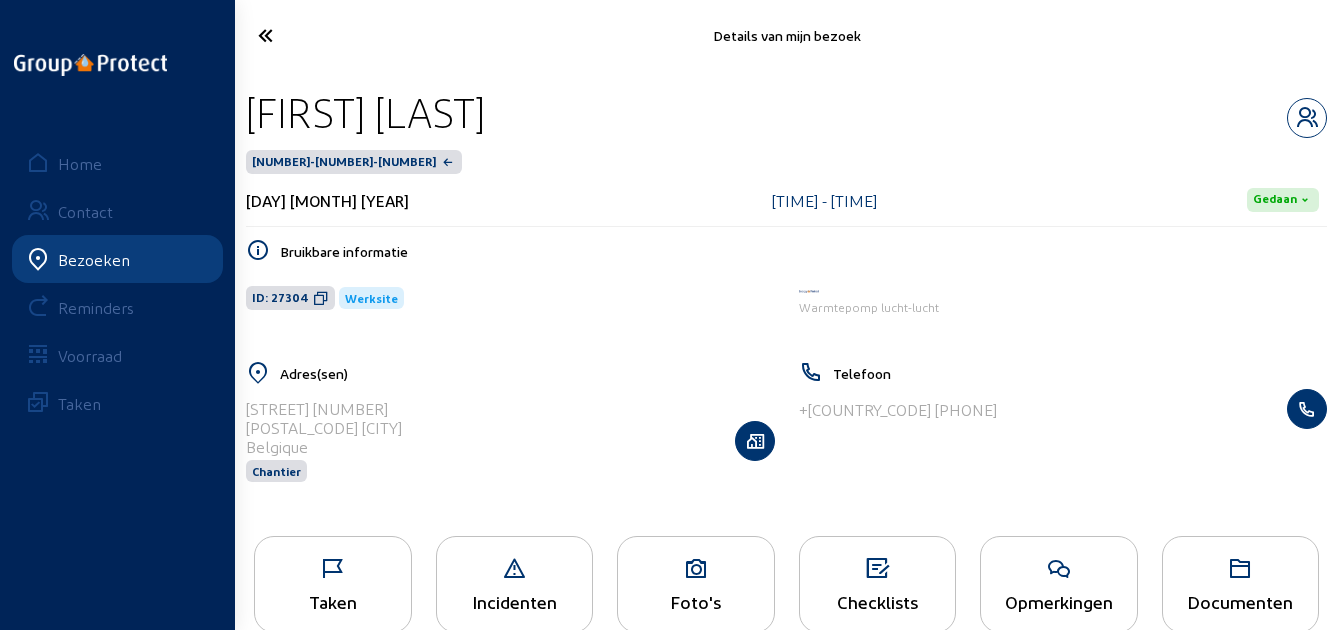 click 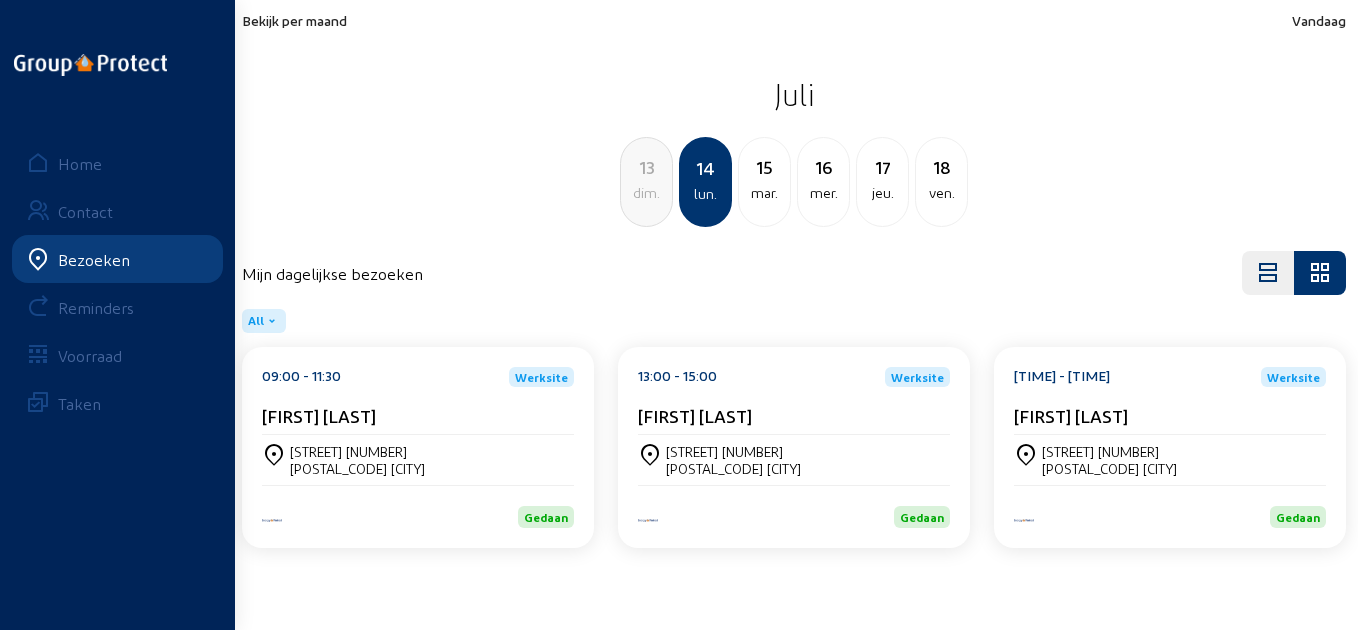 click on "mar." 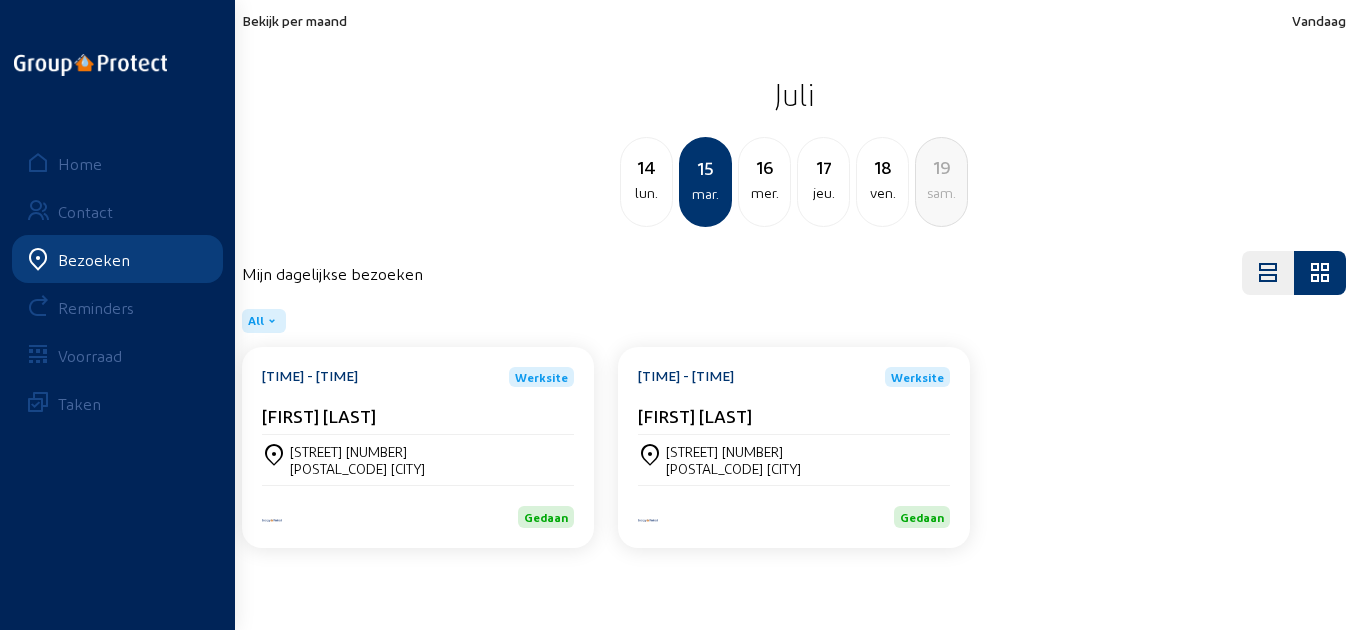 click on "[TIME] - [TIME]  Werksite" 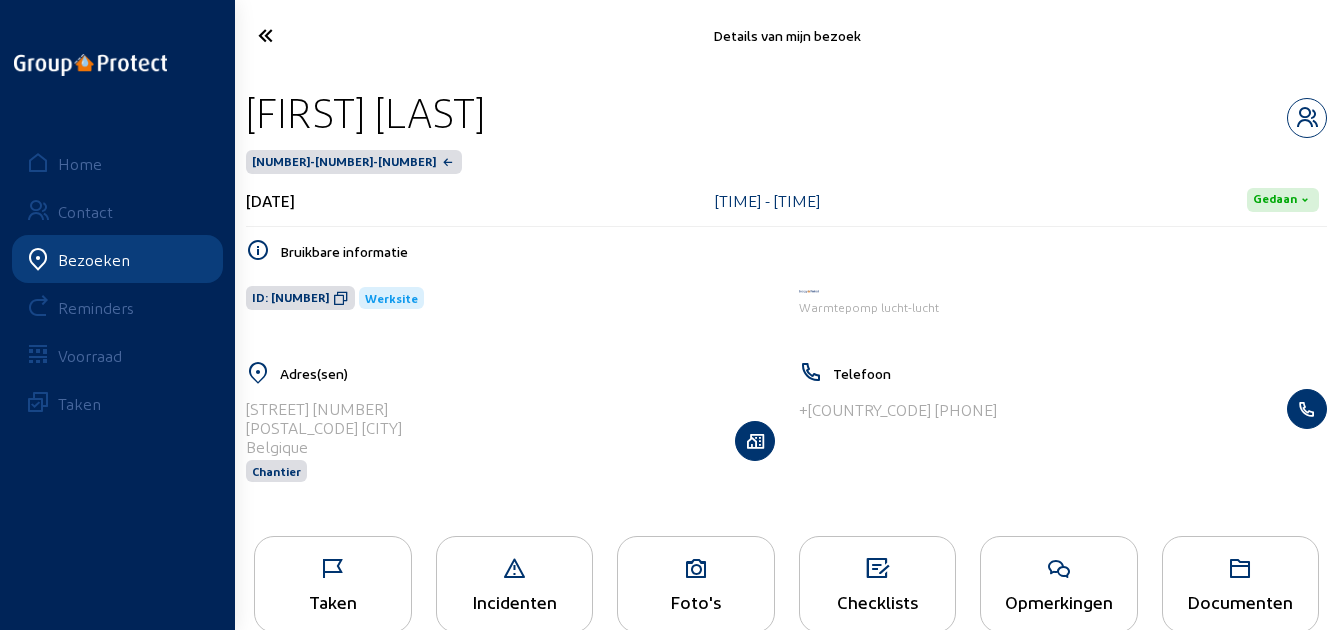 click on "Taken" 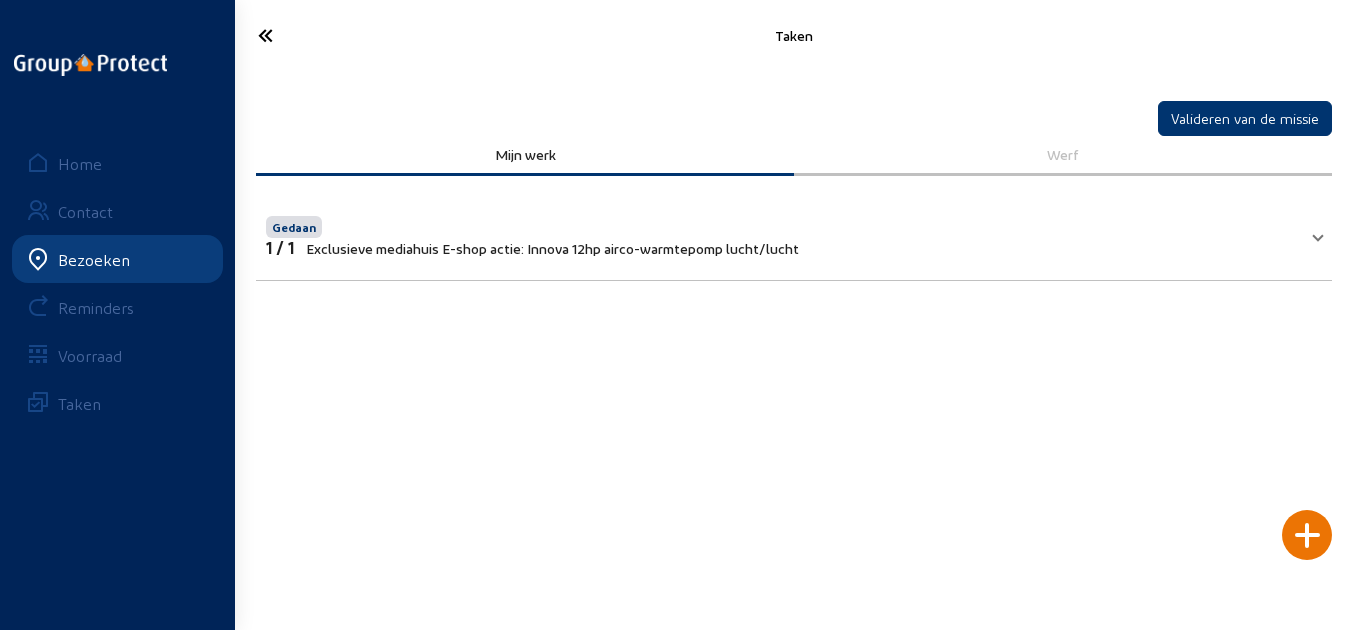 click 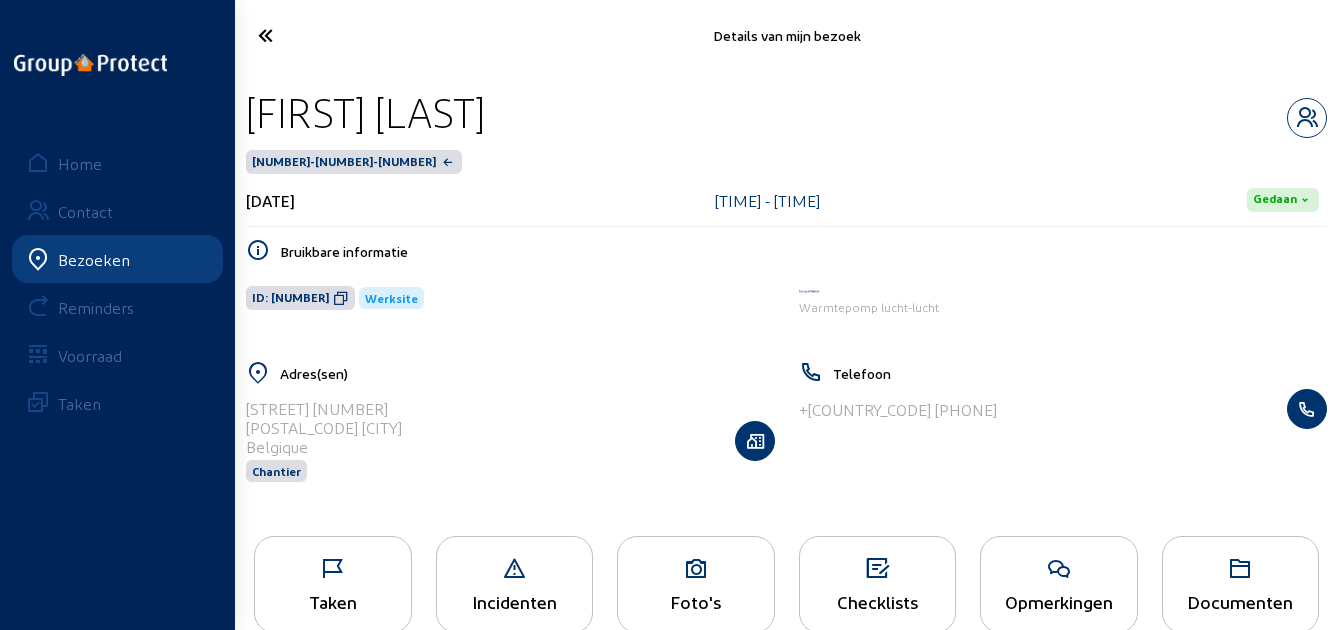 drag, startPoint x: 601, startPoint y: 131, endPoint x: 244, endPoint y: 132, distance: 357.0014 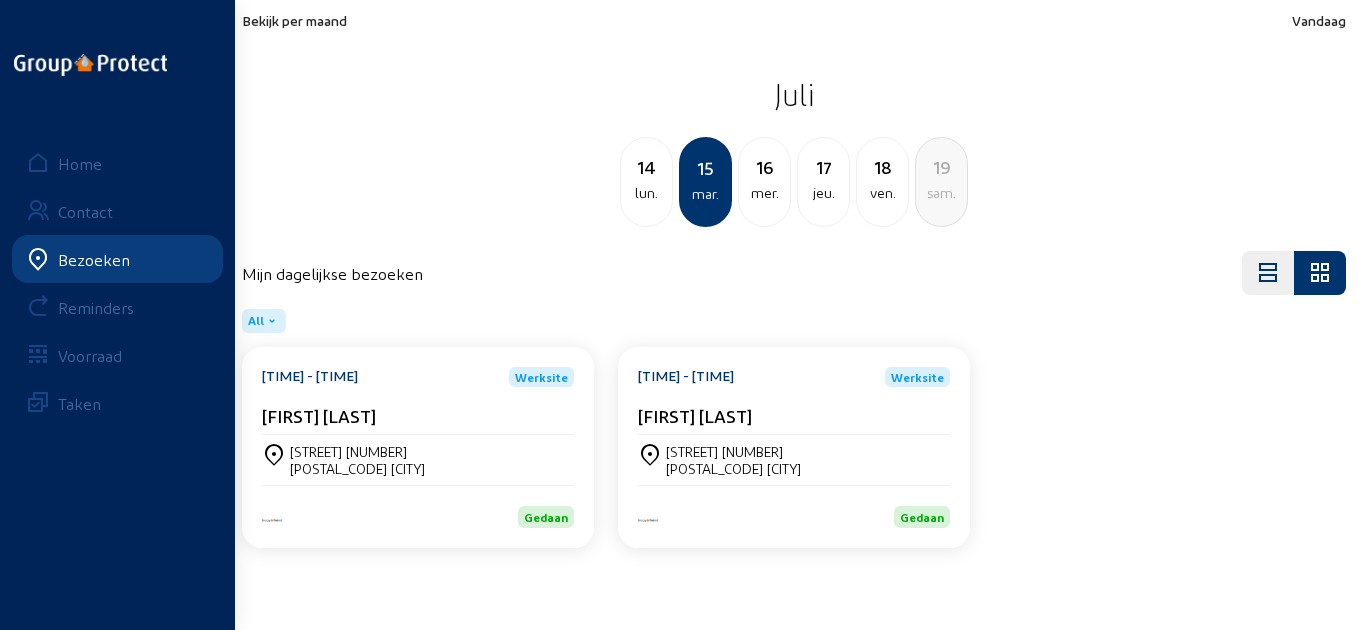 drag, startPoint x: 641, startPoint y: 401, endPoint x: 670, endPoint y: 408, distance: 29.832869 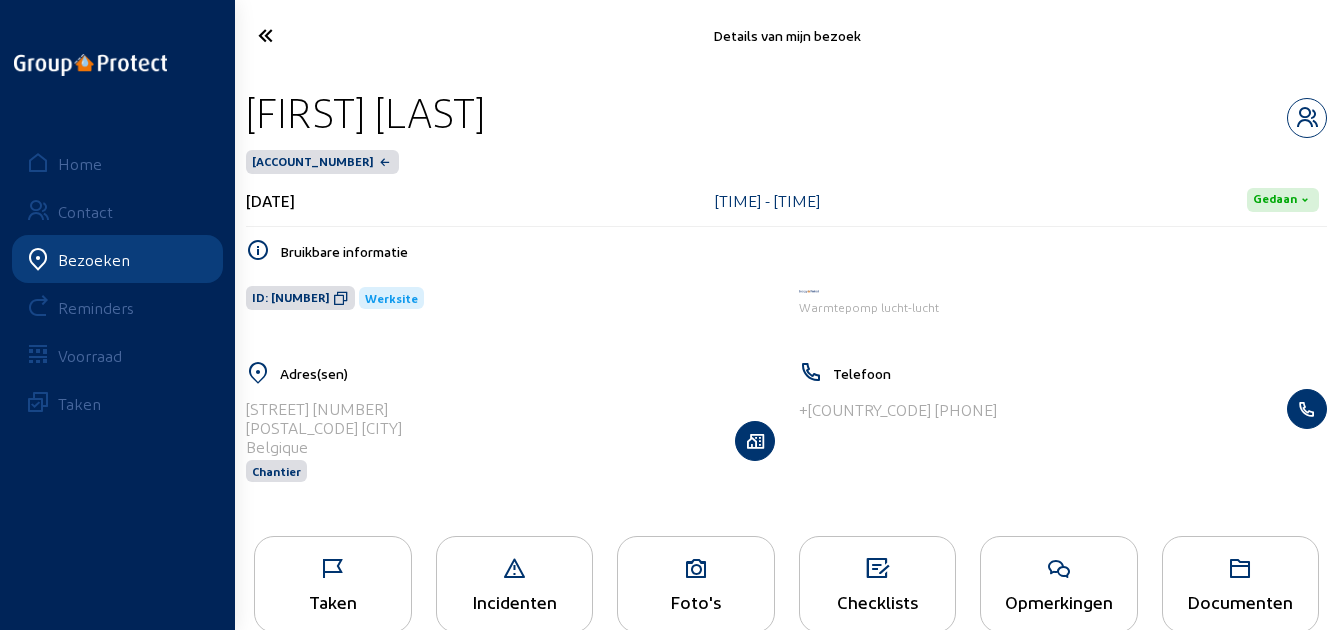 drag, startPoint x: 507, startPoint y: 130, endPoint x: 243, endPoint y: 121, distance: 264.15335 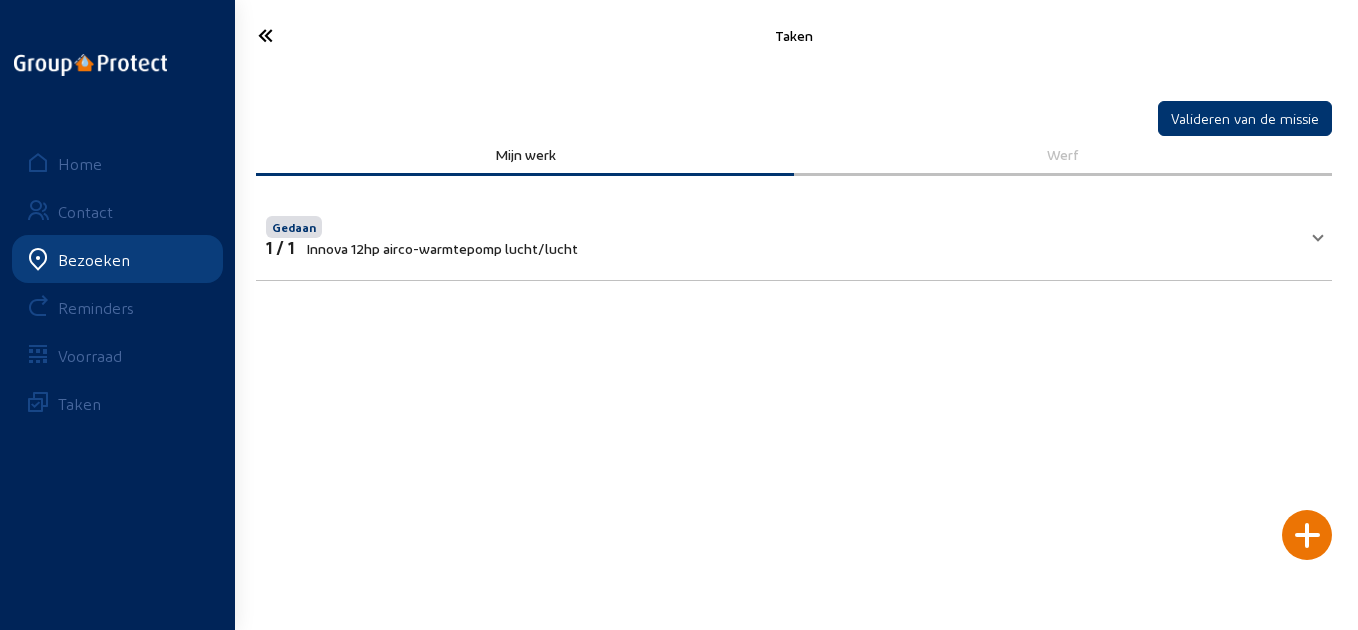 click on "Taken" 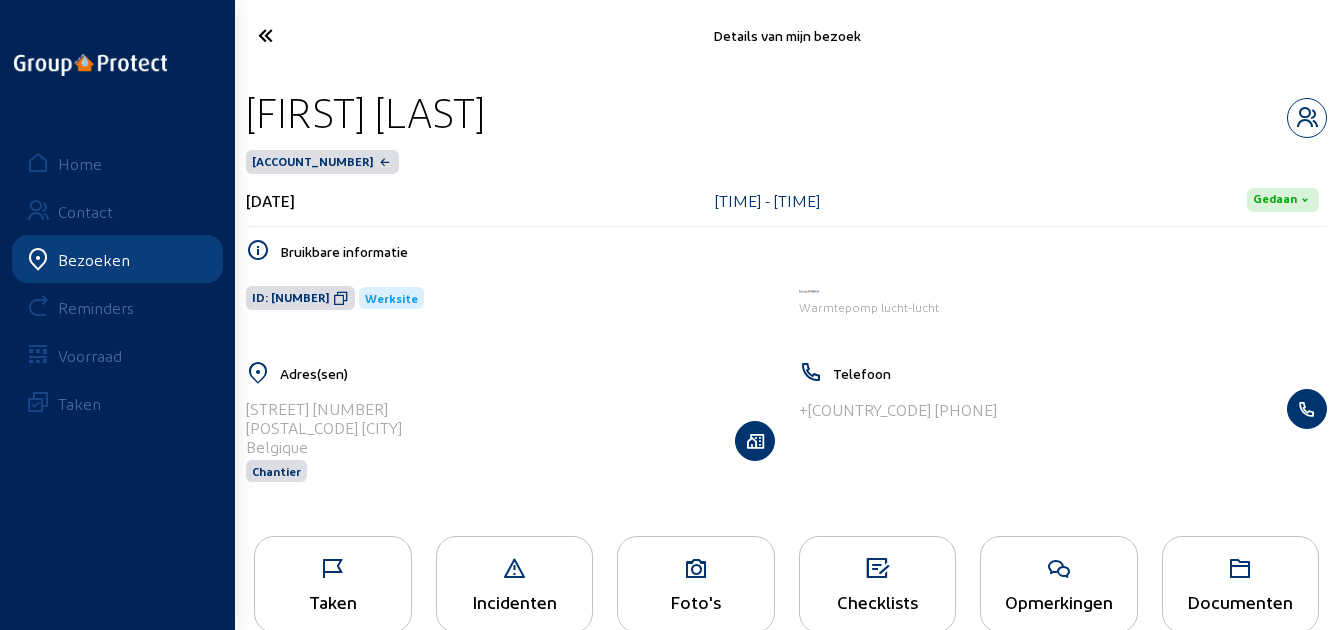click 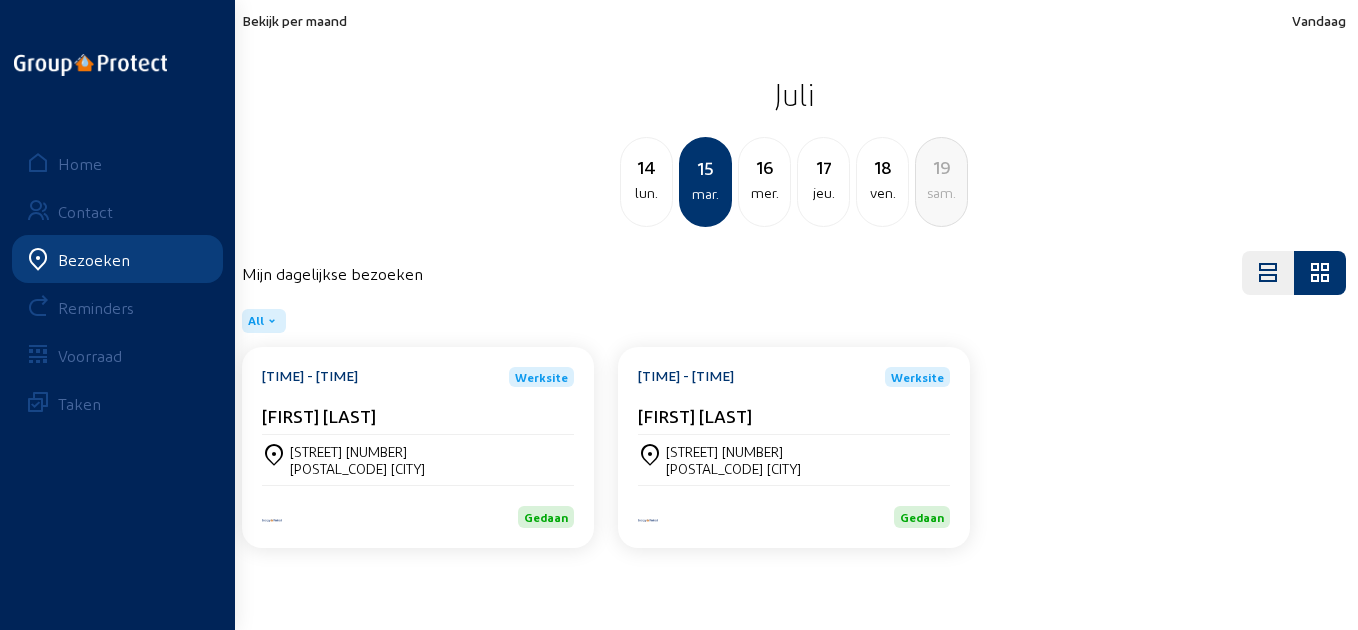 click on "mer." 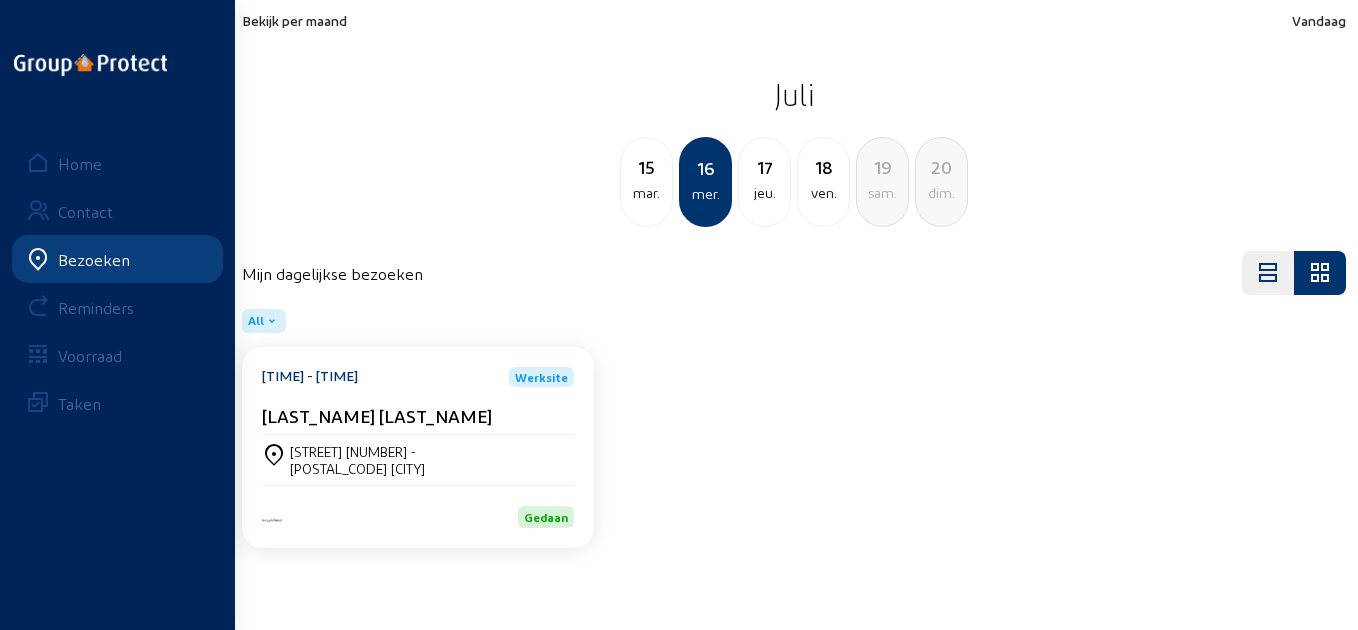 click on "[TIME] - [TIME]  Werksite [NAME]" 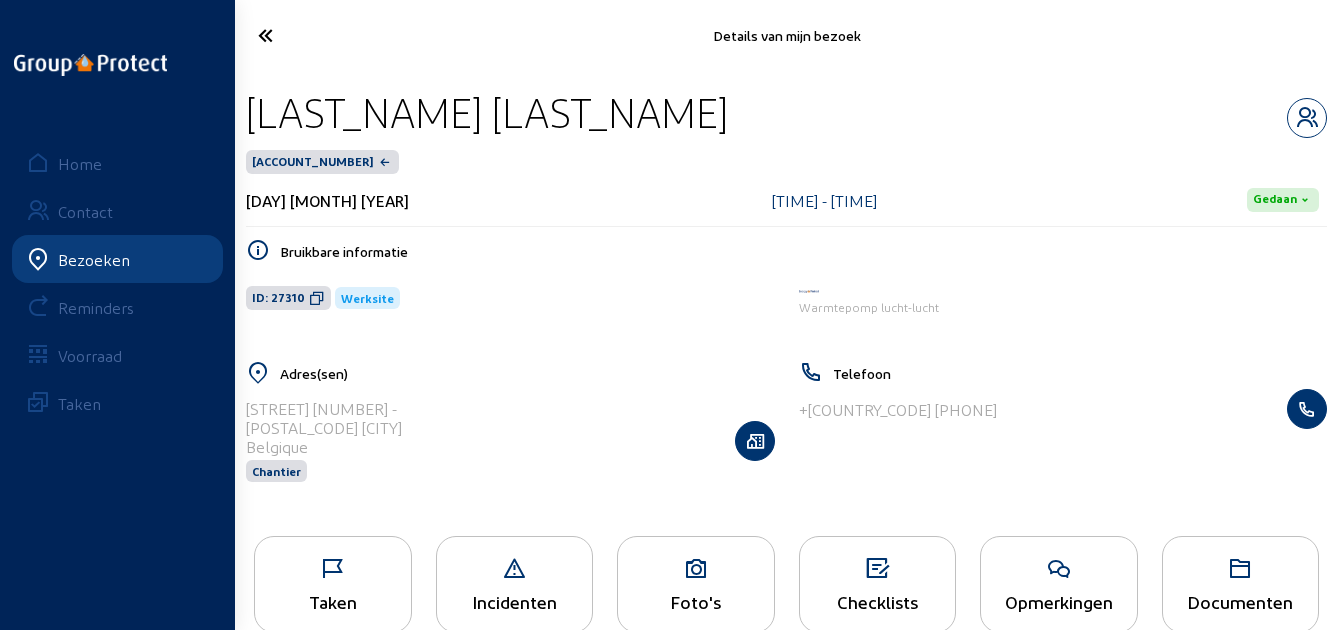 drag, startPoint x: 508, startPoint y: 111, endPoint x: 240, endPoint y: 106, distance: 268.04663 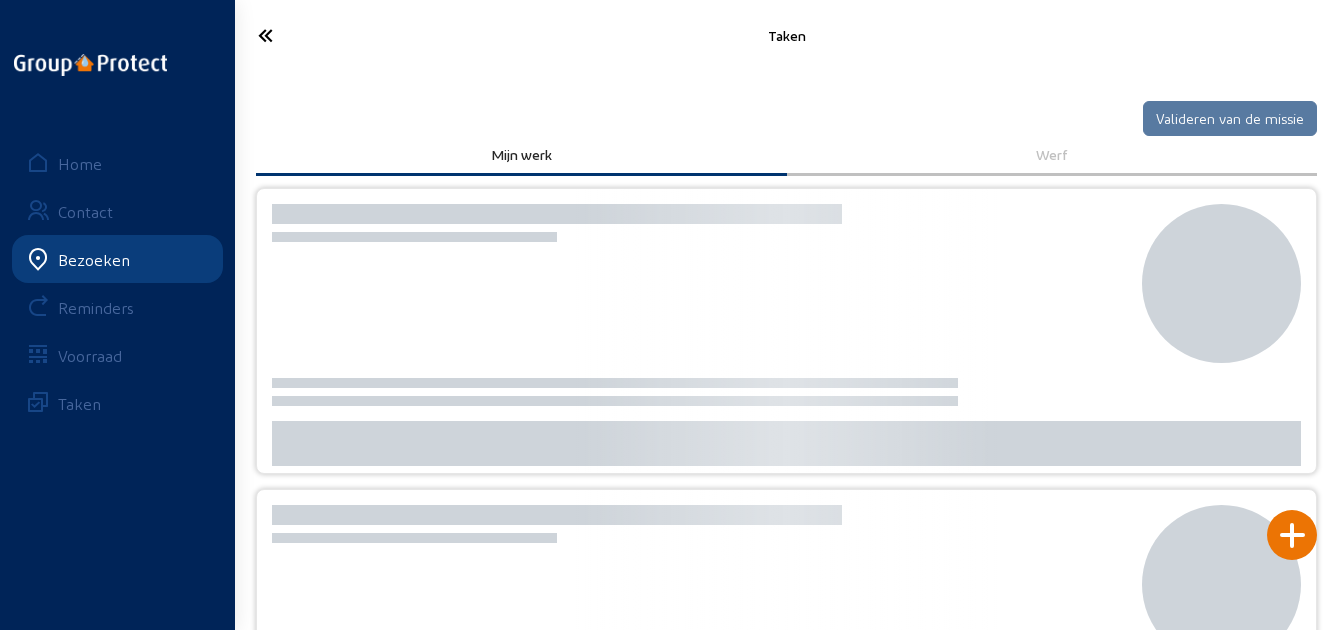 scroll, scrollTop: 100, scrollLeft: 0, axis: vertical 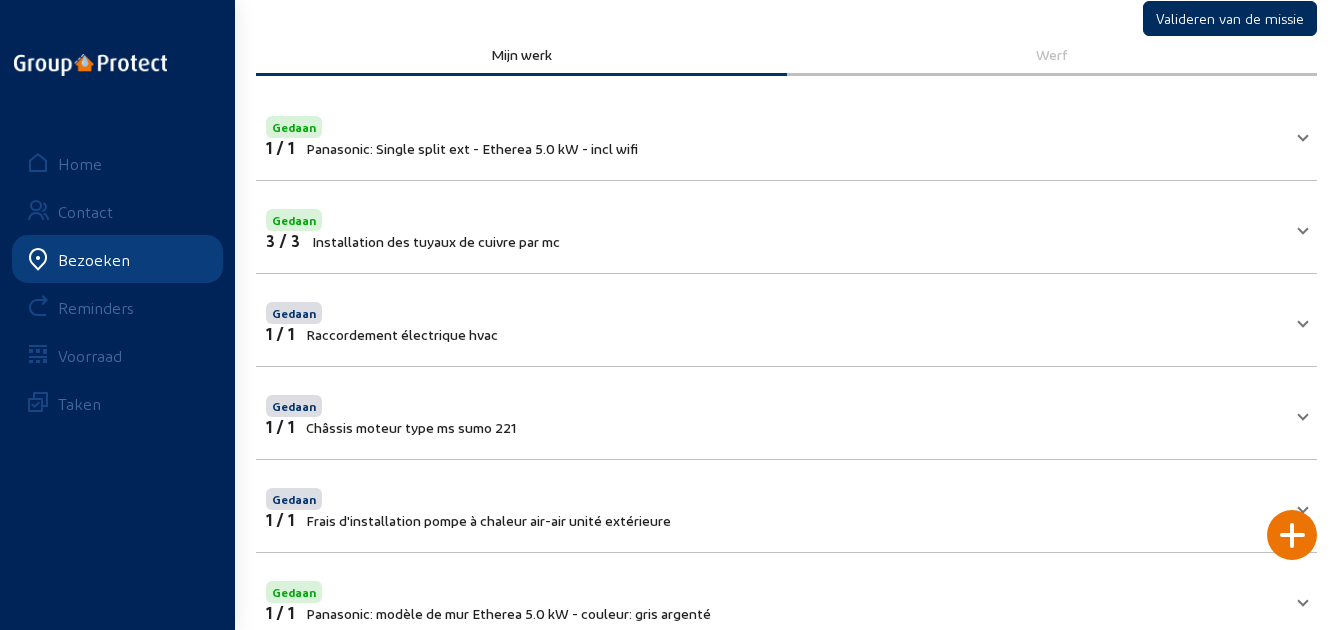 click on "Valideren van de missie" 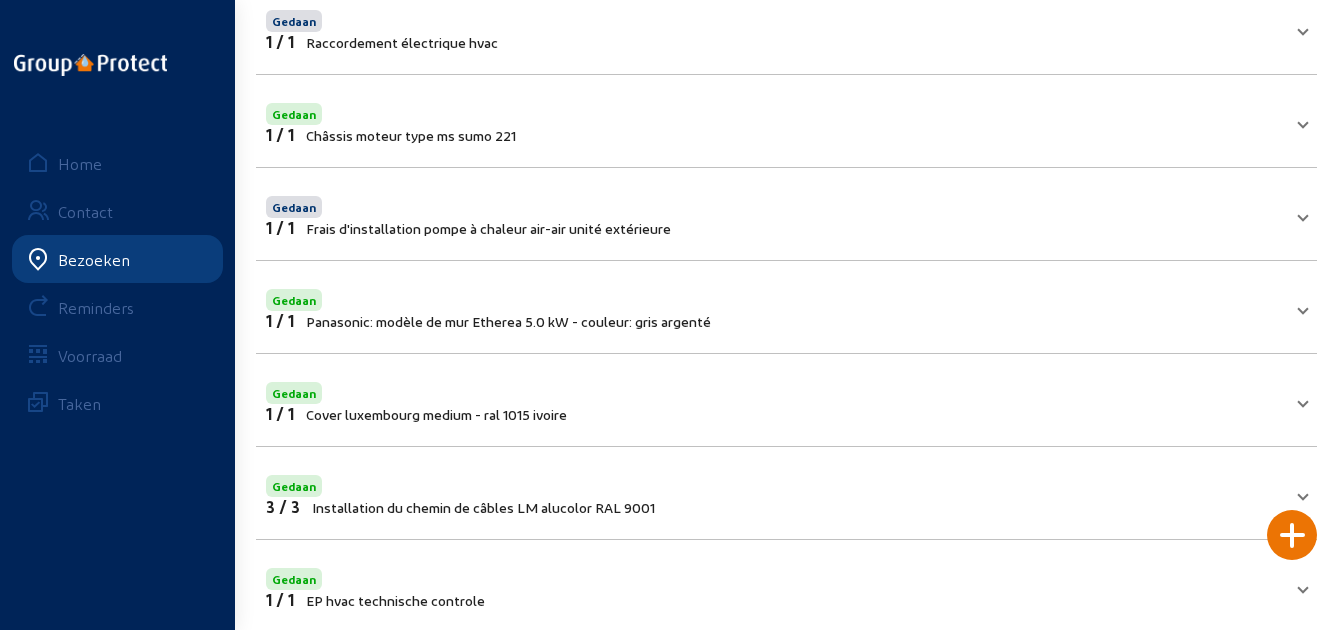 scroll, scrollTop: 435, scrollLeft: 0, axis: vertical 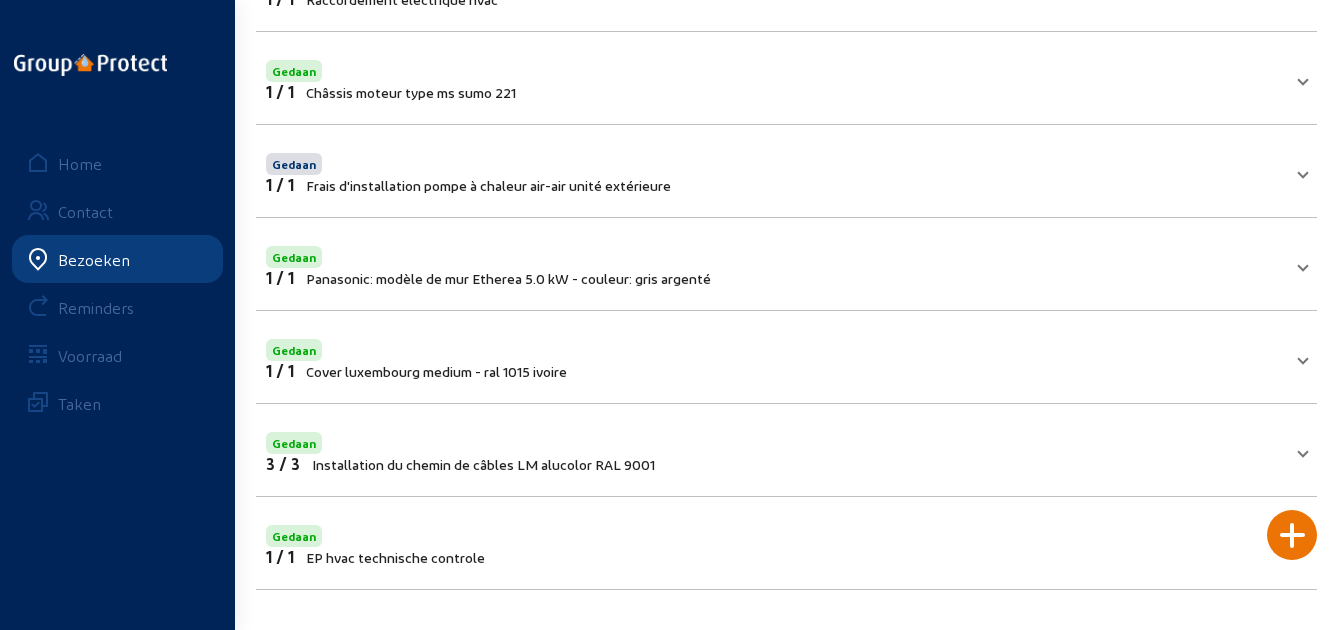 click 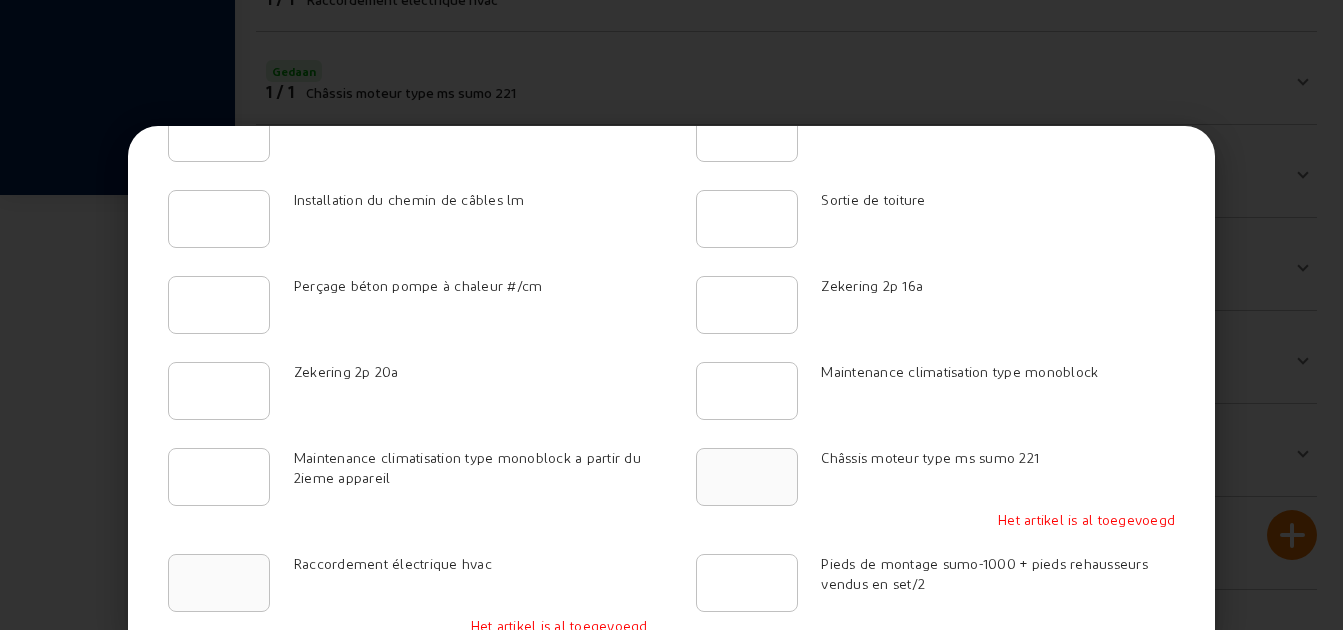 scroll, scrollTop: 100, scrollLeft: 0, axis: vertical 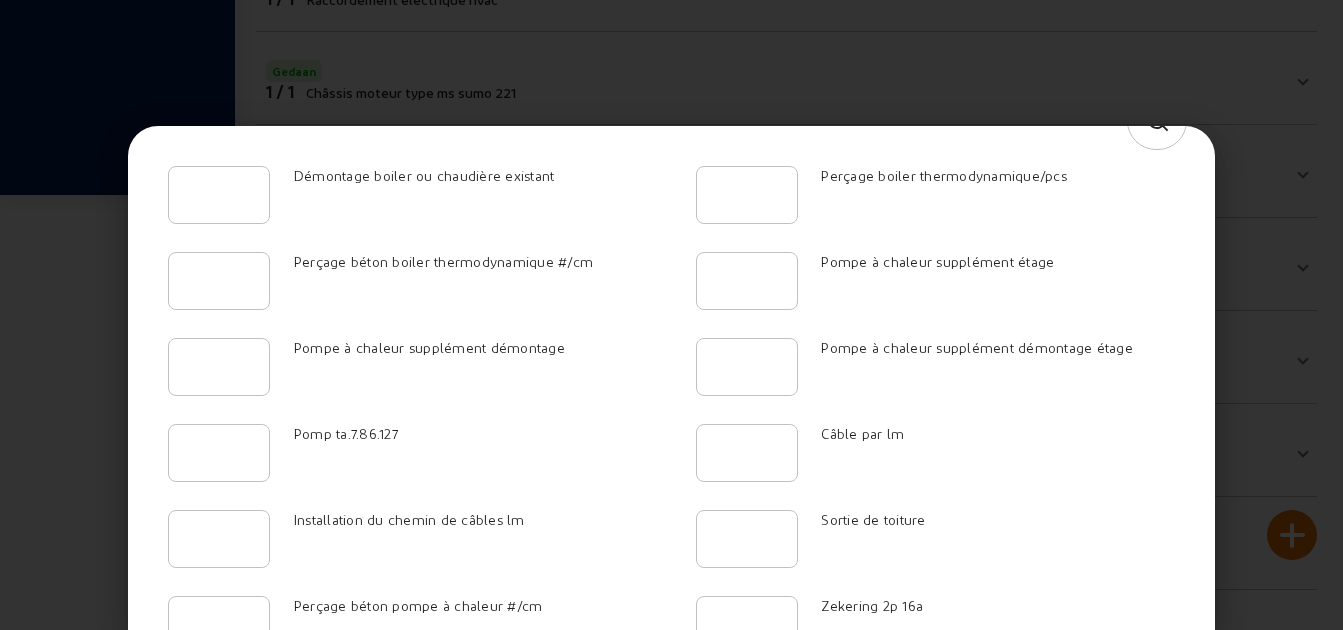 click at bounding box center [671, 315] 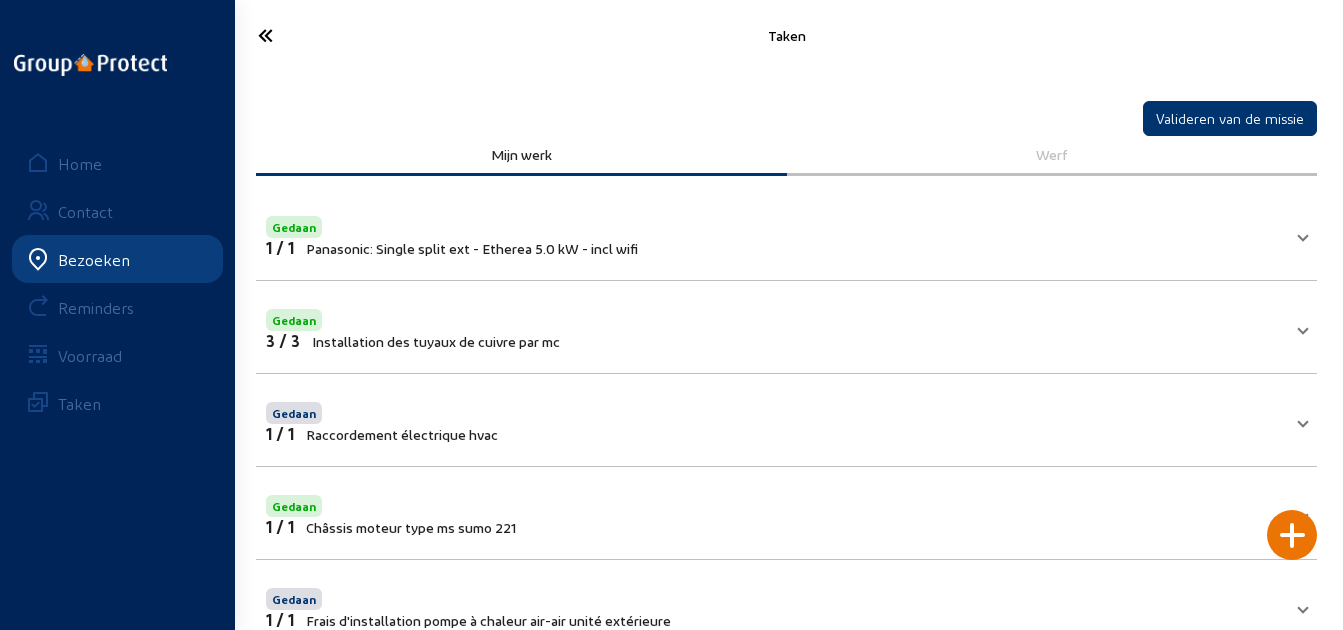 scroll, scrollTop: 435, scrollLeft: 0, axis: vertical 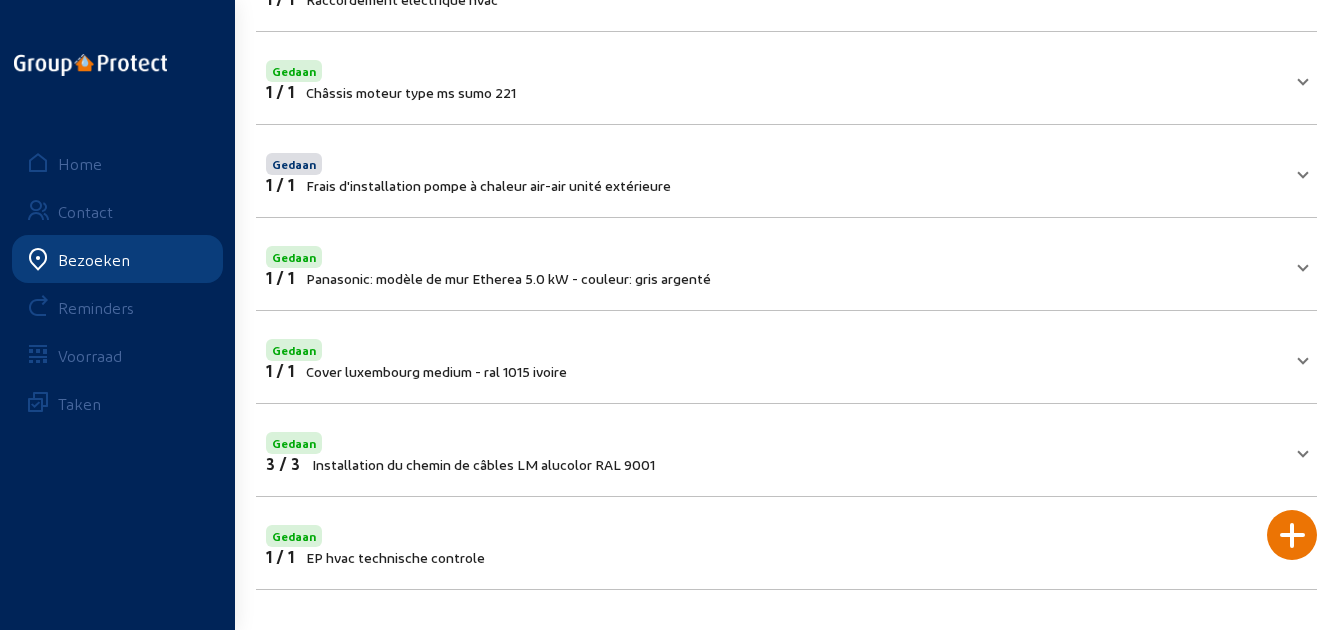 click 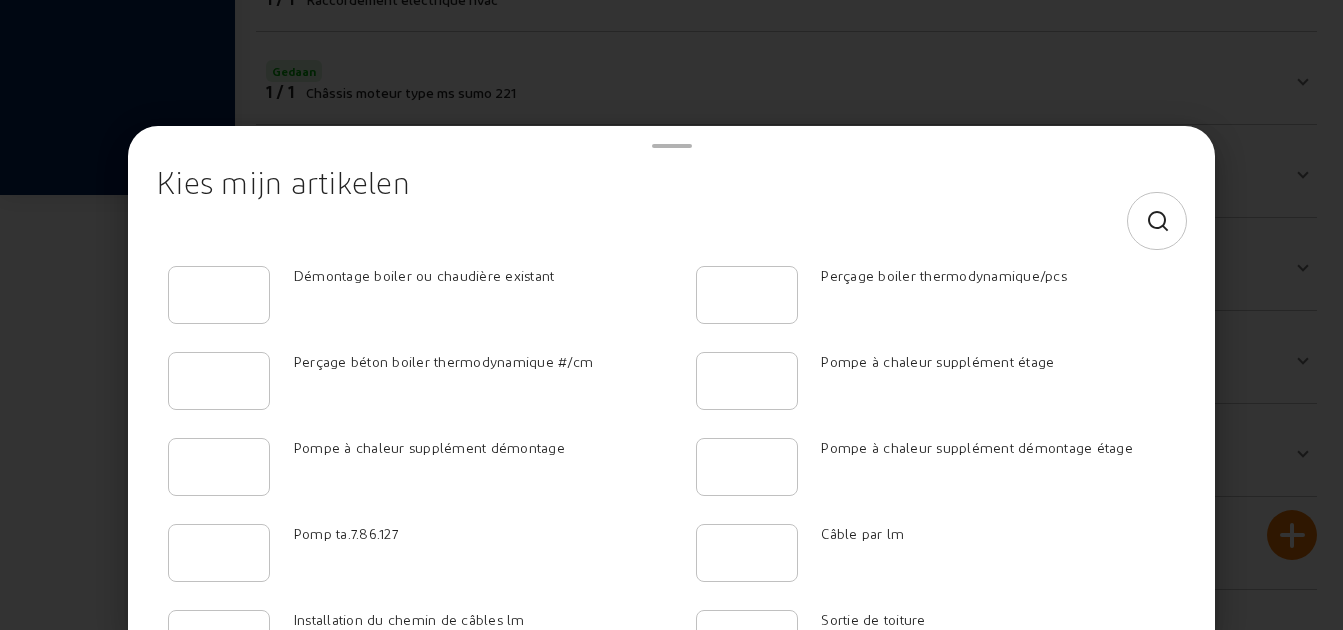 scroll, scrollTop: 0, scrollLeft: 0, axis: both 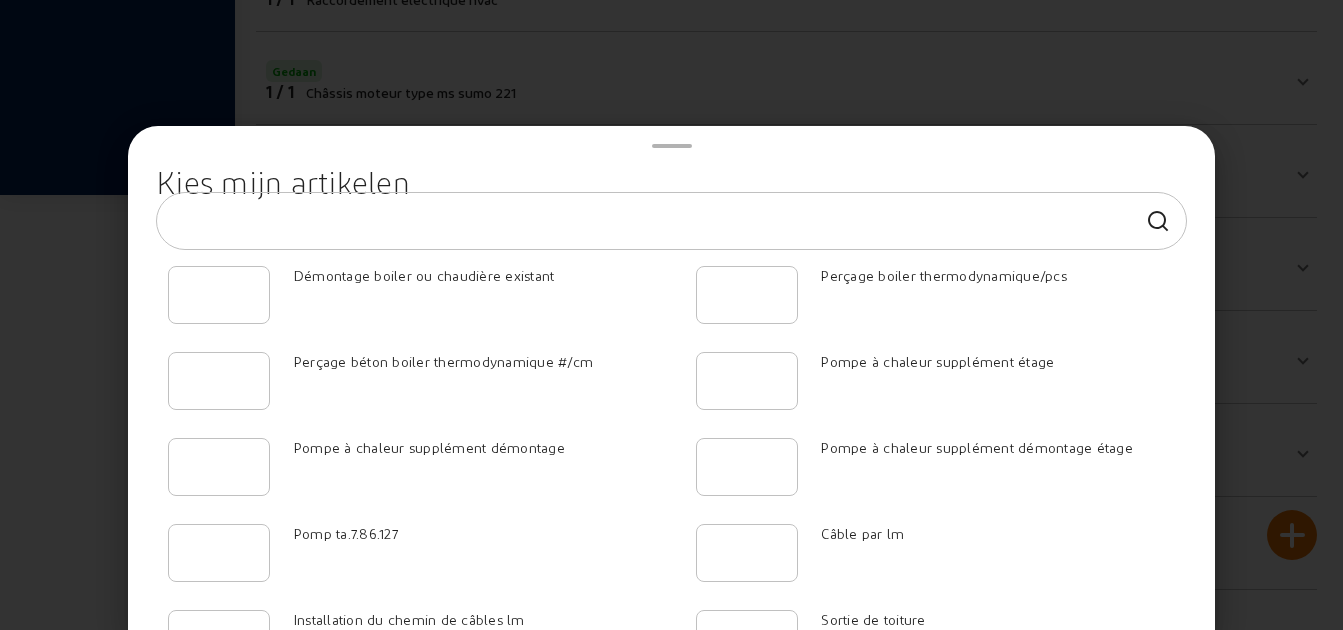 click at bounding box center [654, 221] 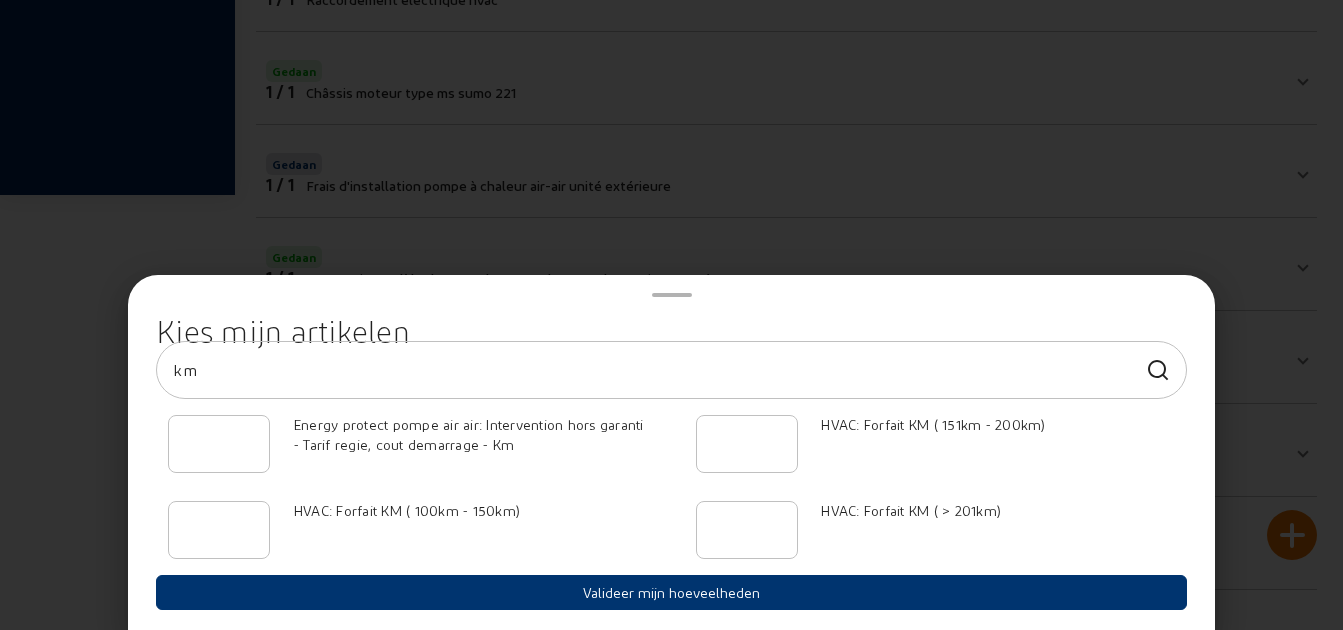 type on "km" 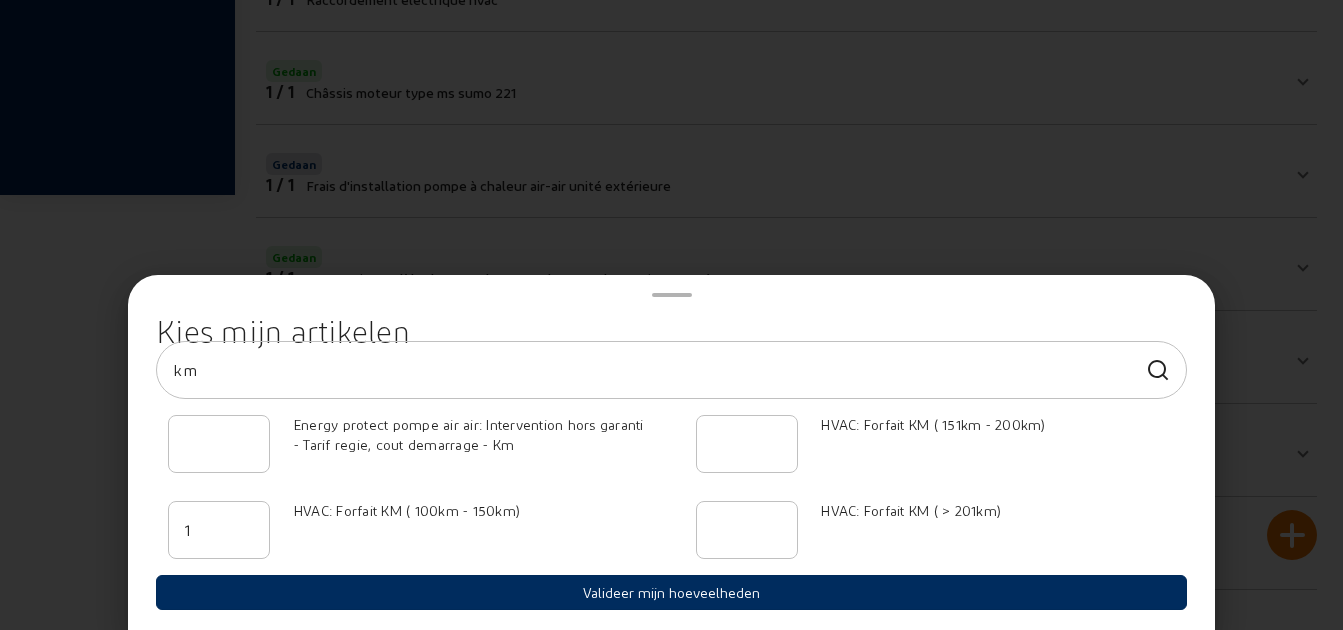 type on "1" 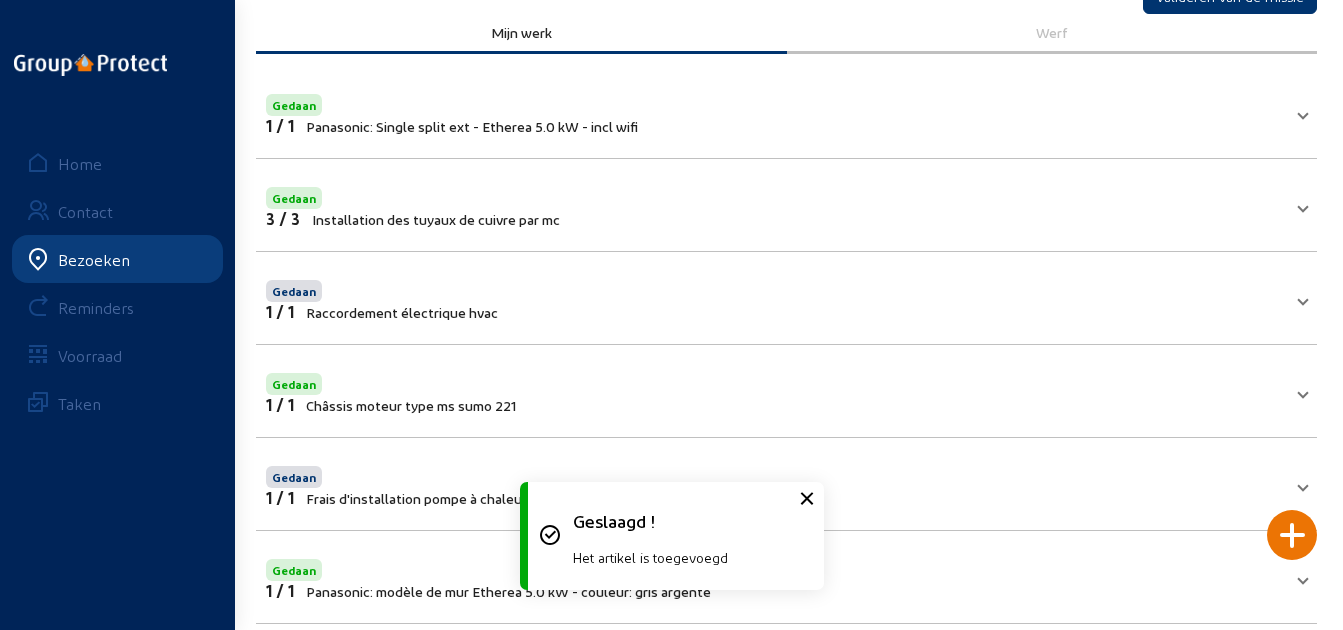 scroll, scrollTop: 0, scrollLeft: 0, axis: both 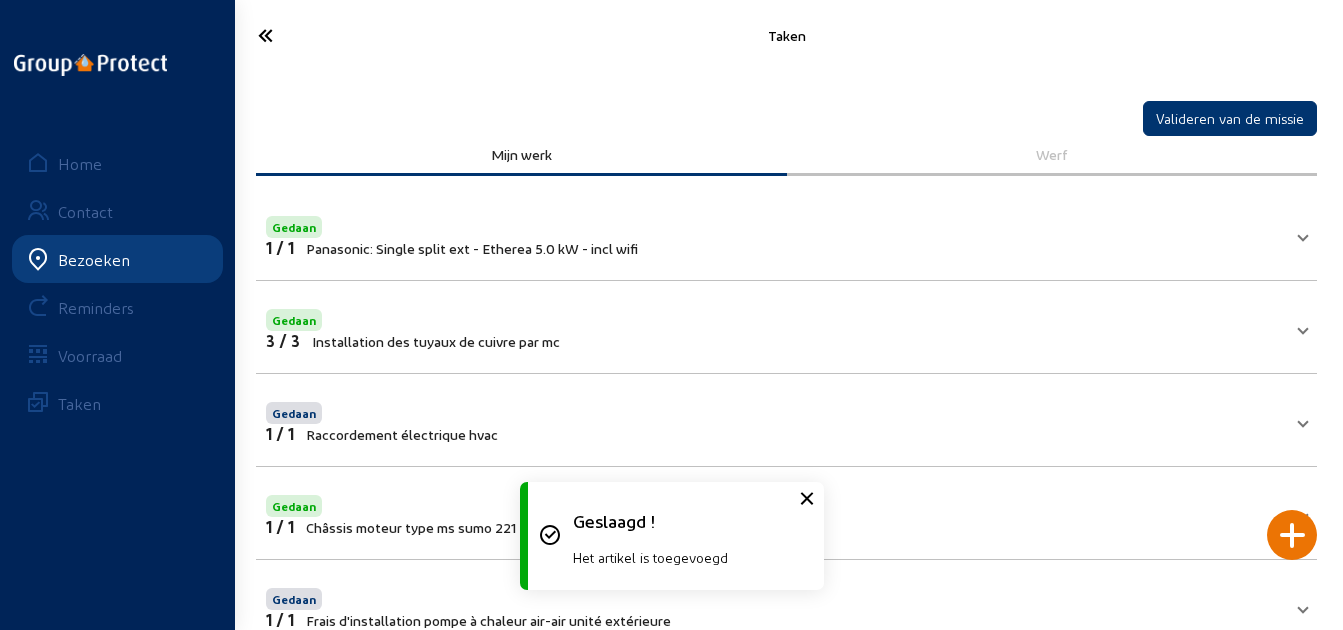 click 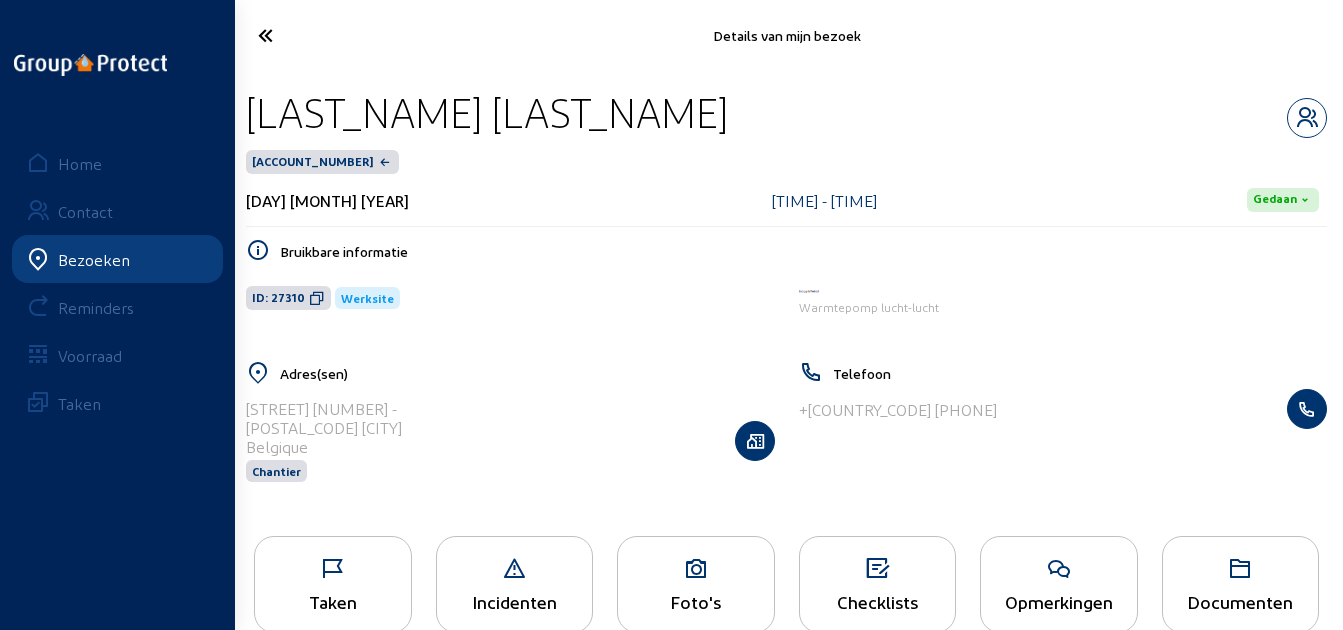 click on "Foto's" 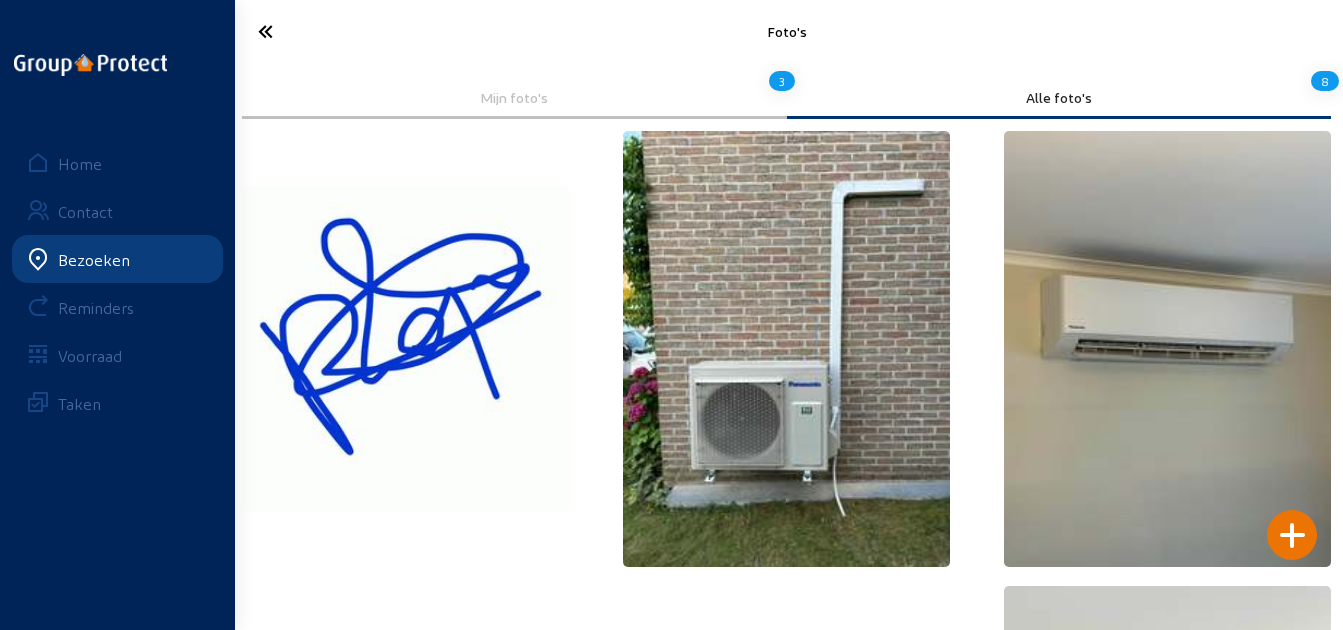 scroll, scrollTop: 0, scrollLeft: 0, axis: both 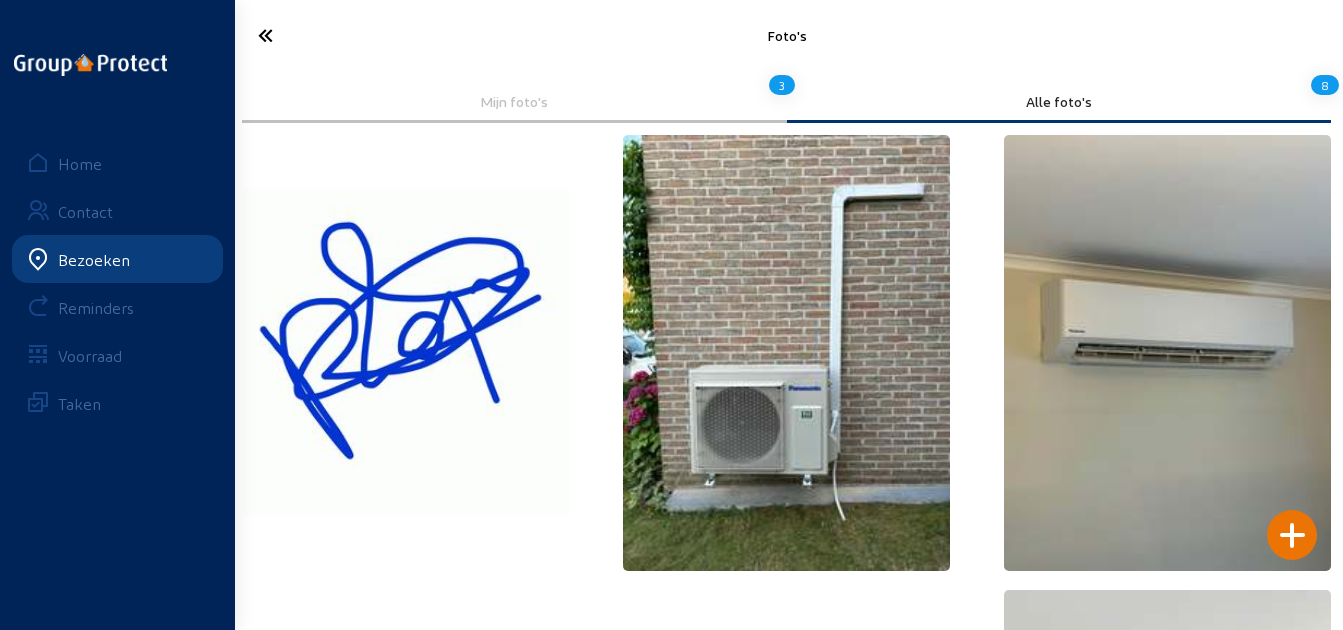 click 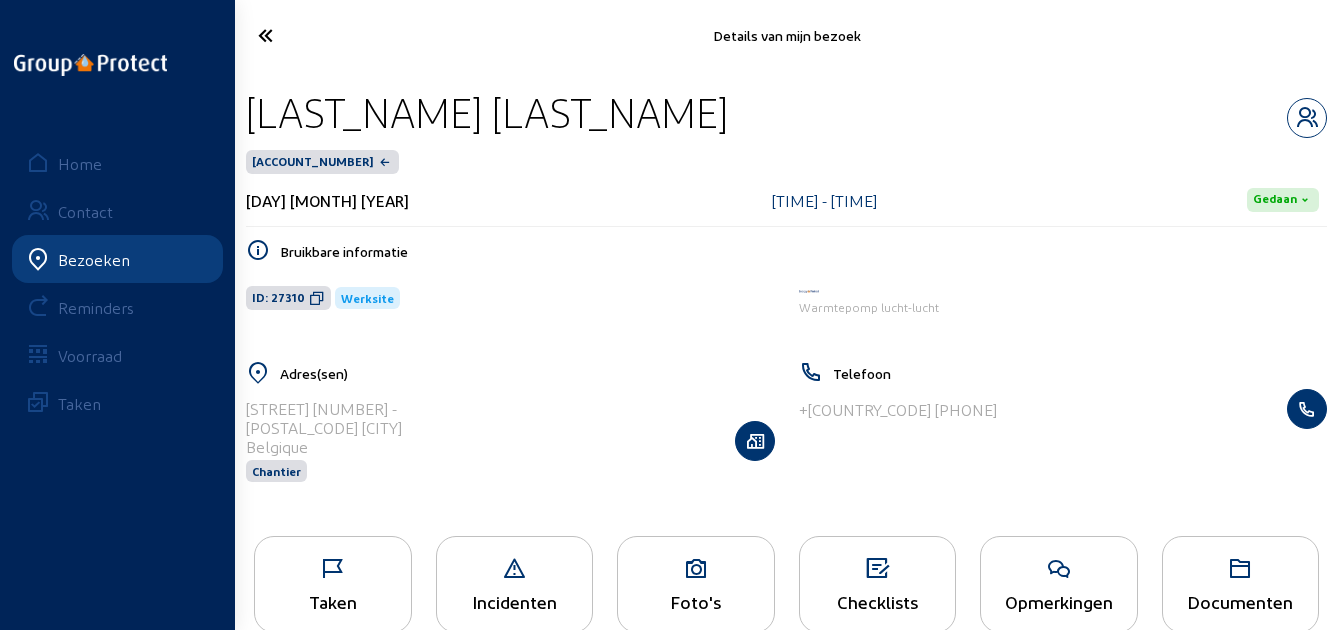 click 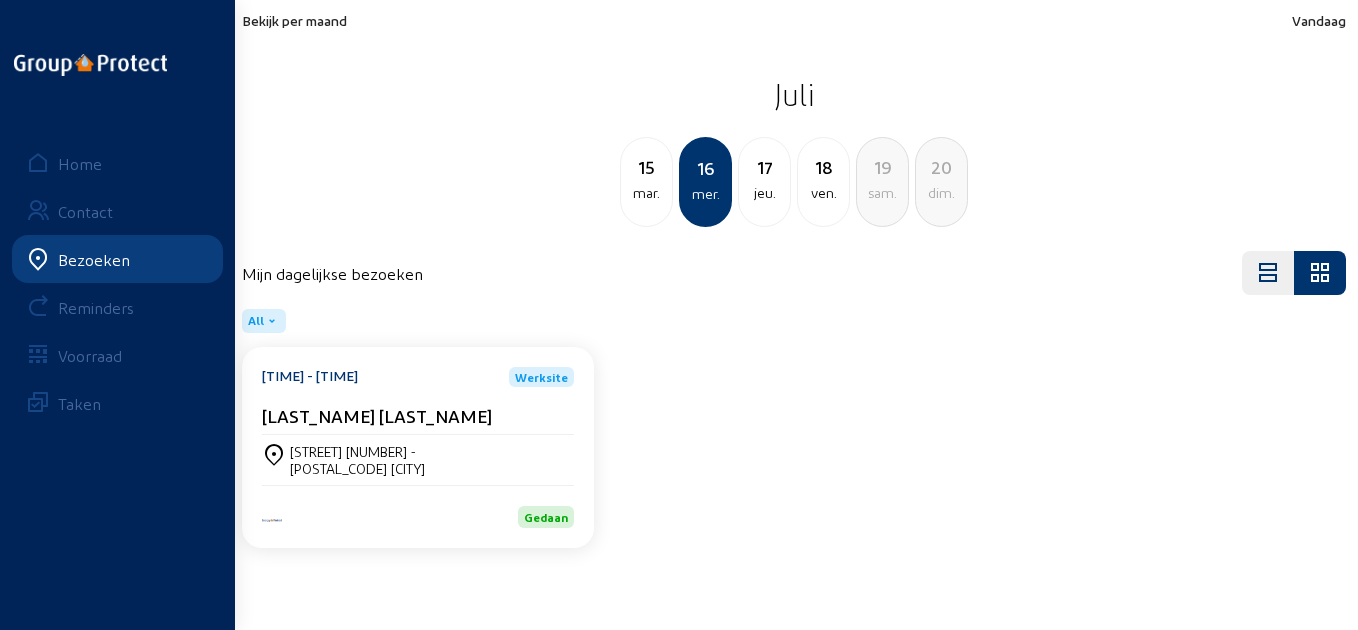 click on "17" 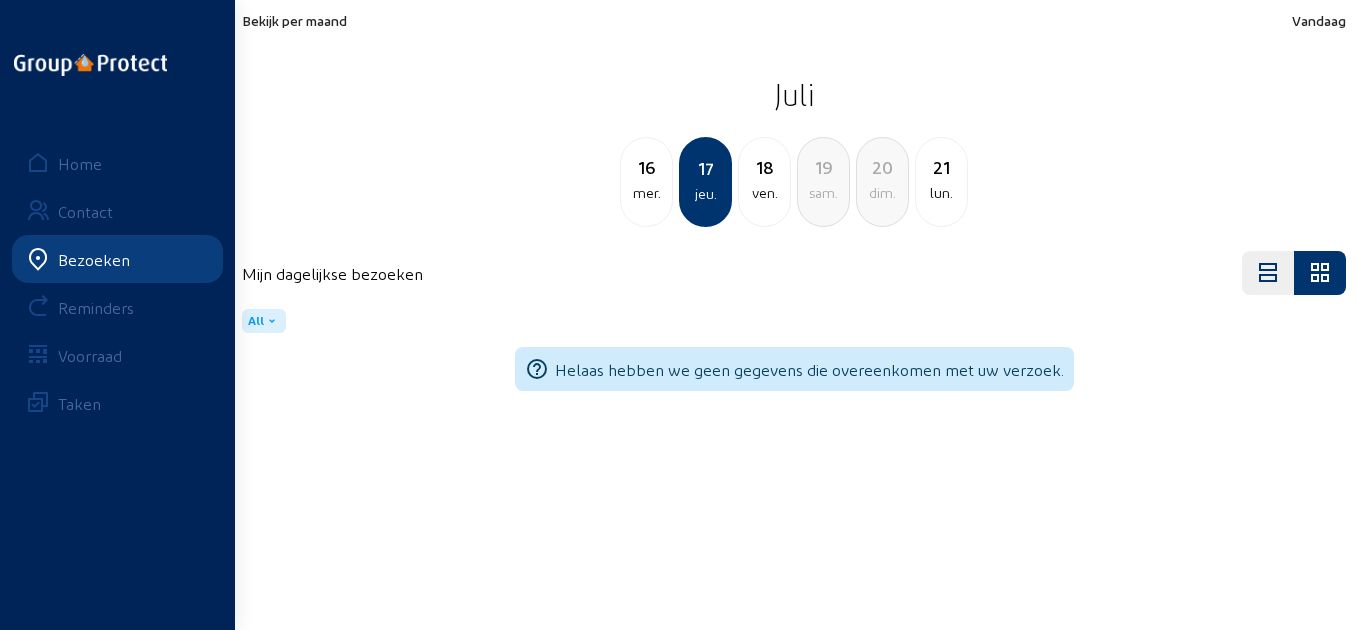 click on "ven." 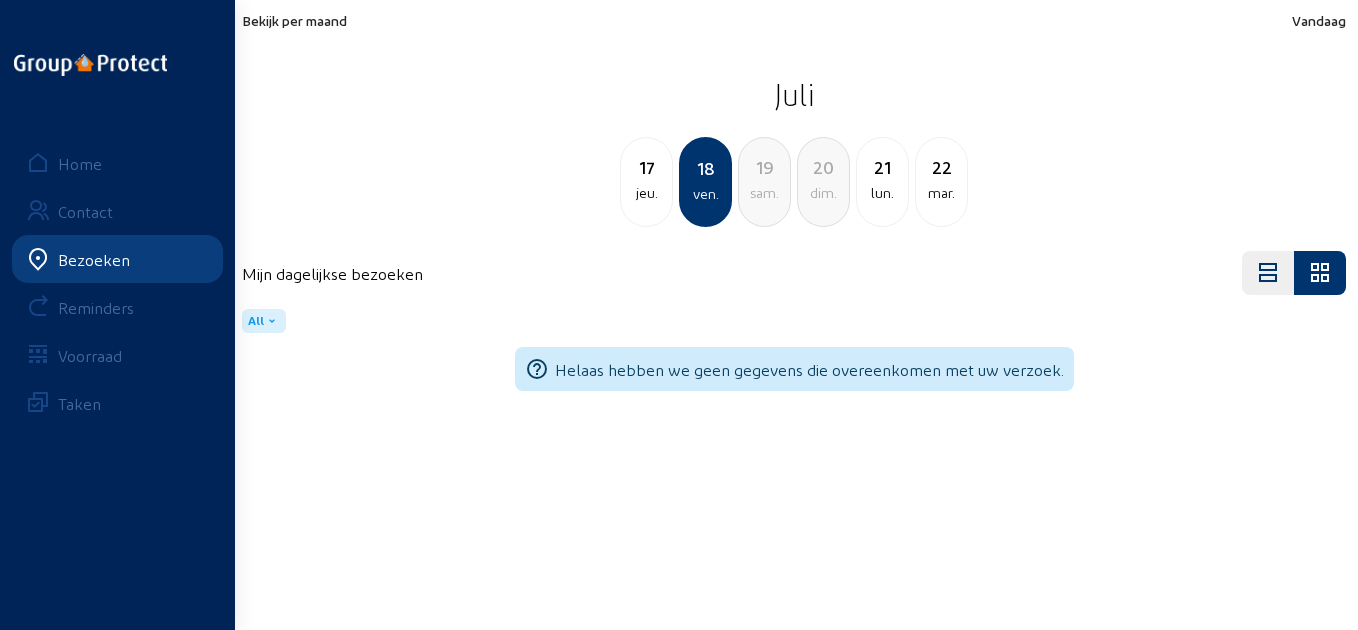 click on "lun." 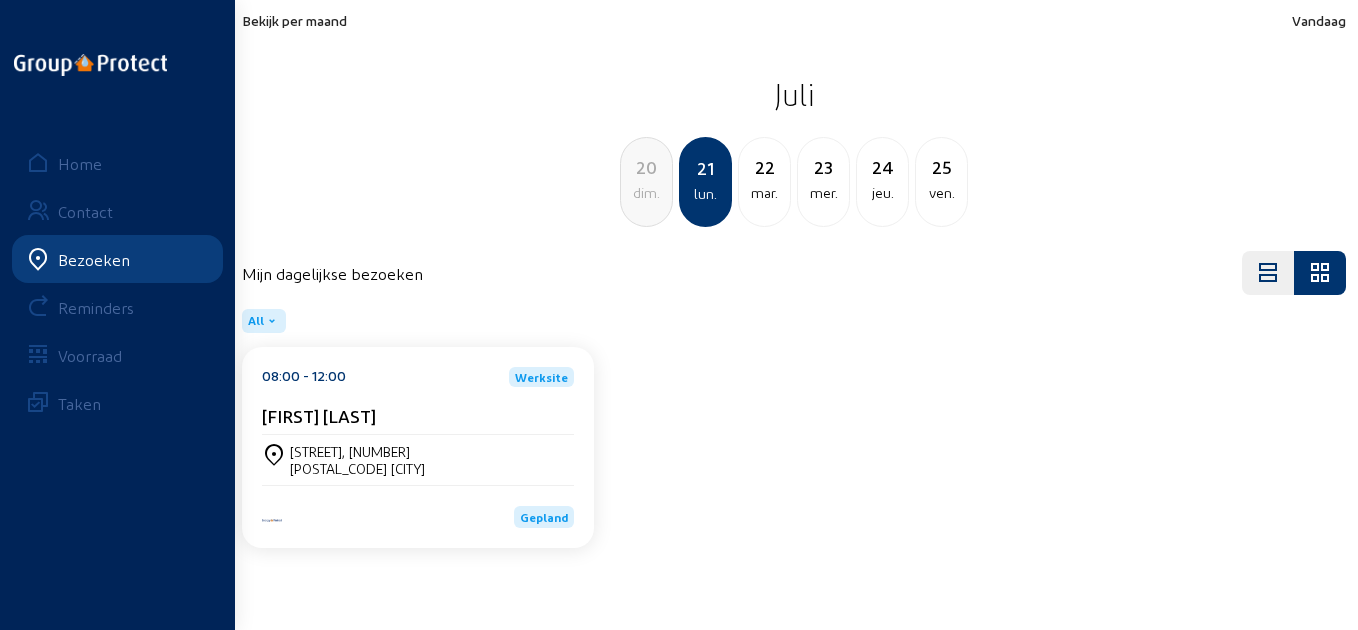 click on "[TIME] - [TIME]  Werksite [NAME]" 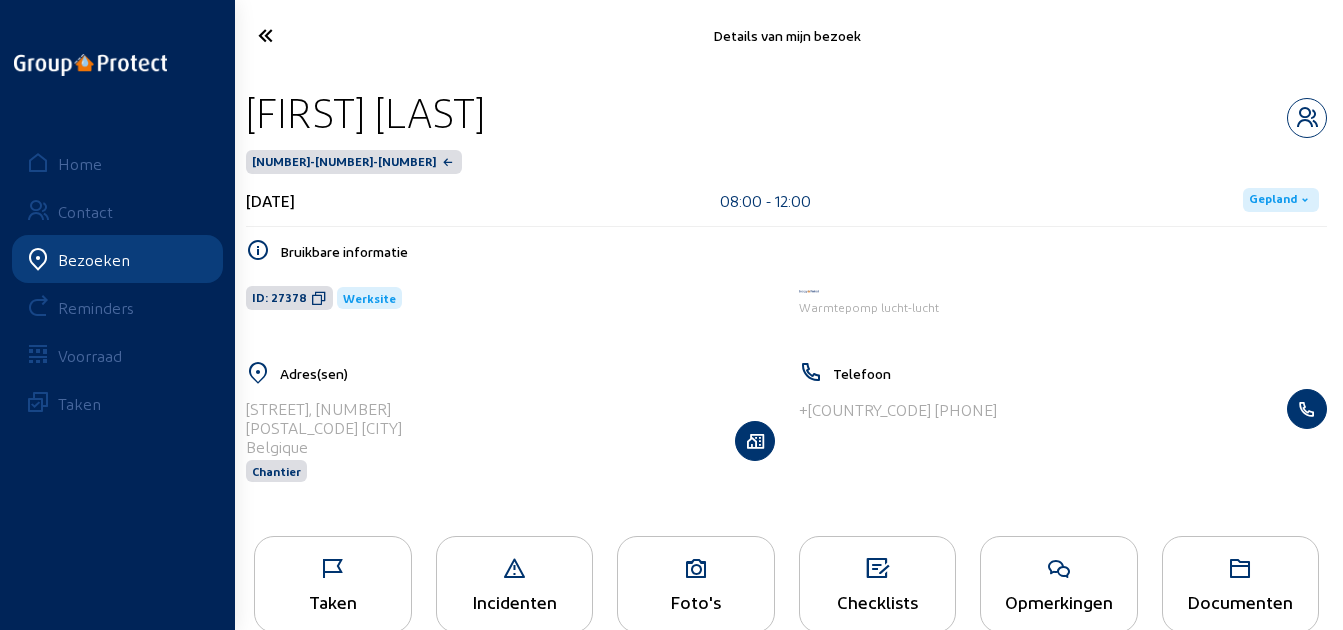 click 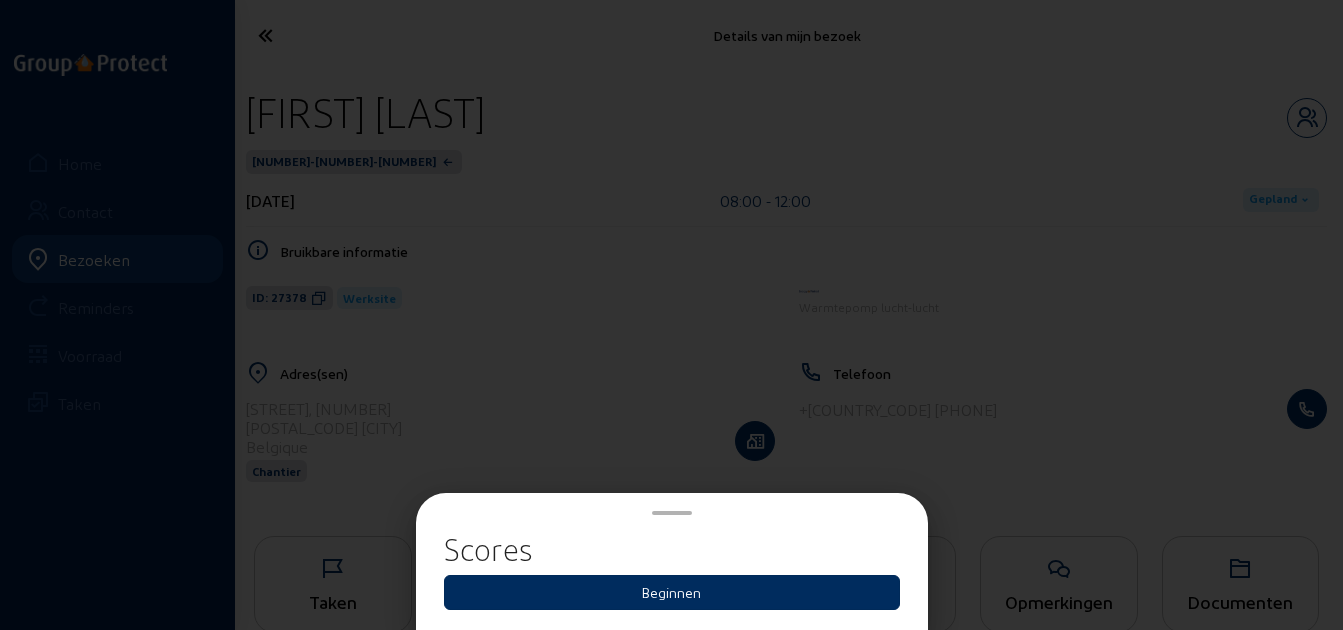 click on "Beginnen" at bounding box center [672, 592] 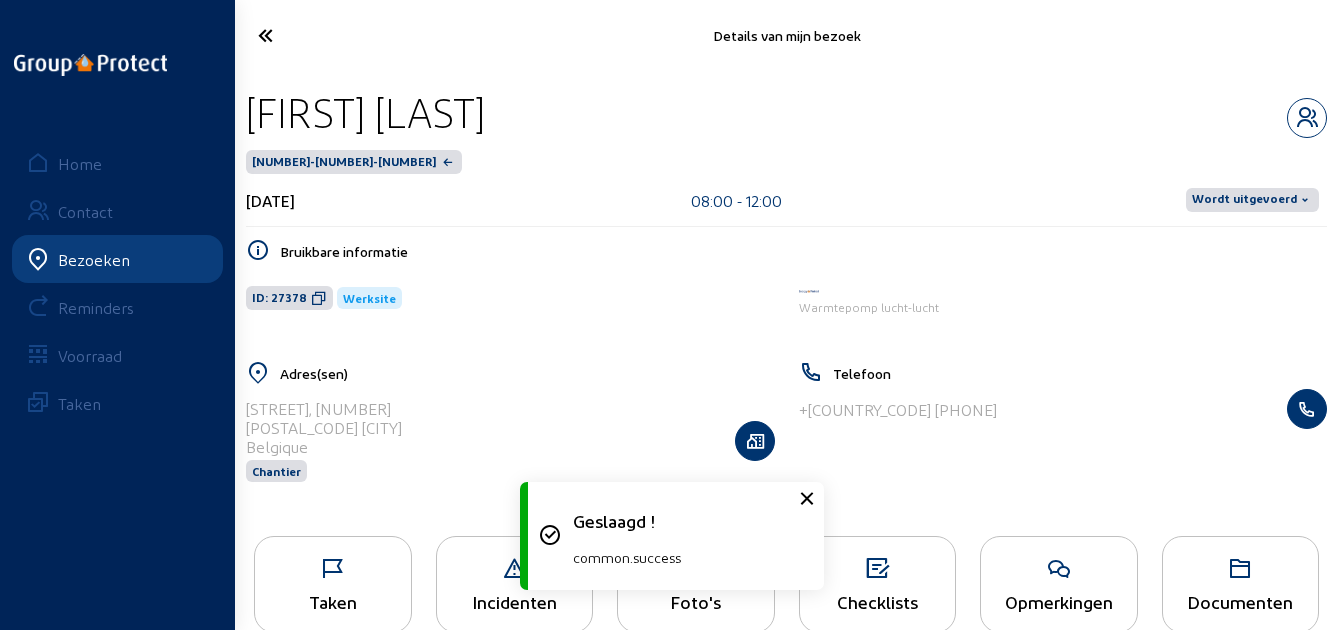 click on "Wordt uitgevoerd" 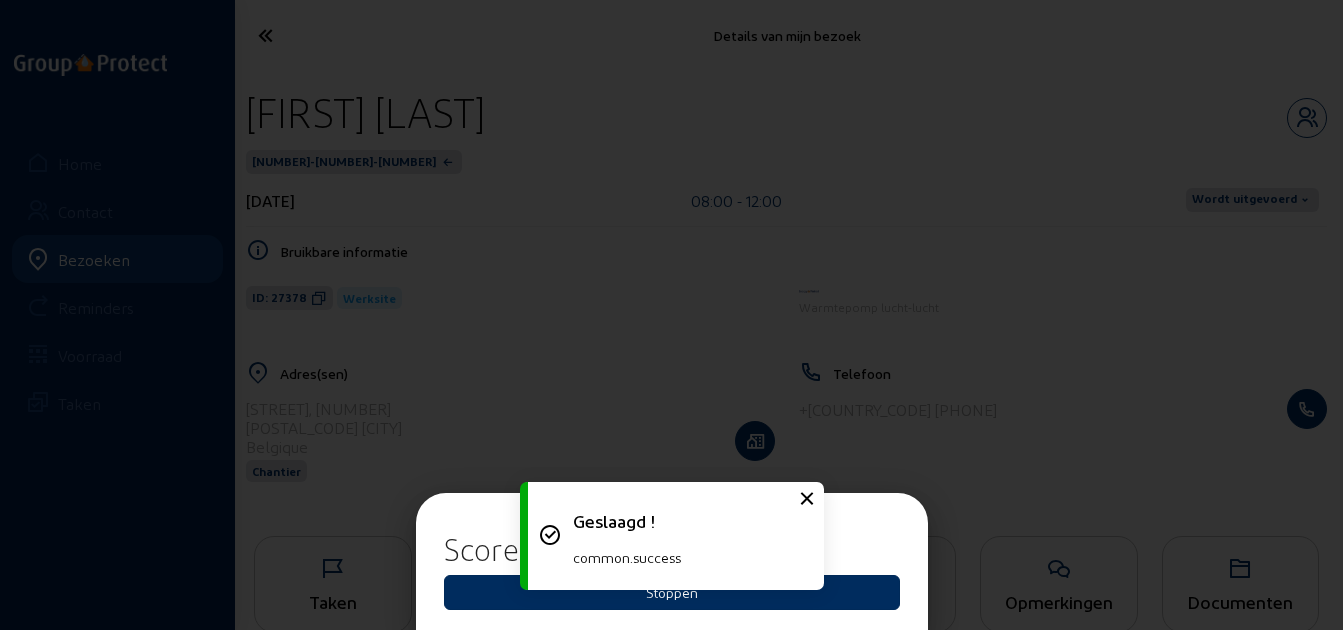 click on "Stoppen" at bounding box center (672, 592) 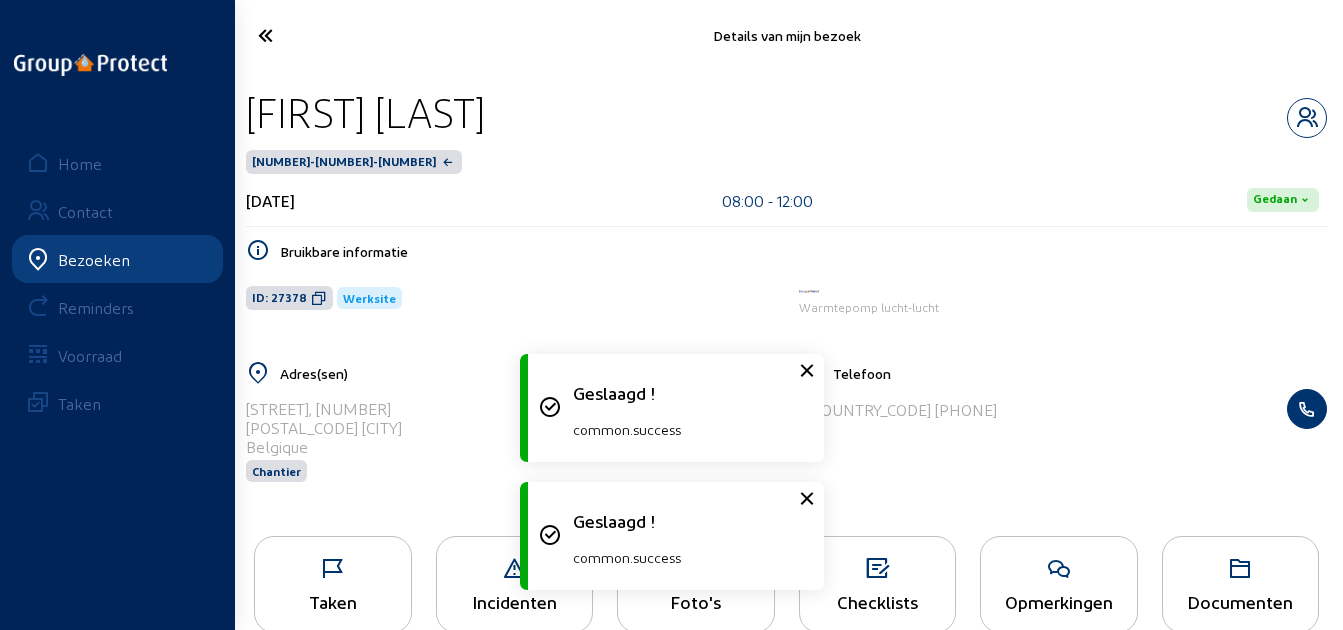 scroll, scrollTop: 41, scrollLeft: 0, axis: vertical 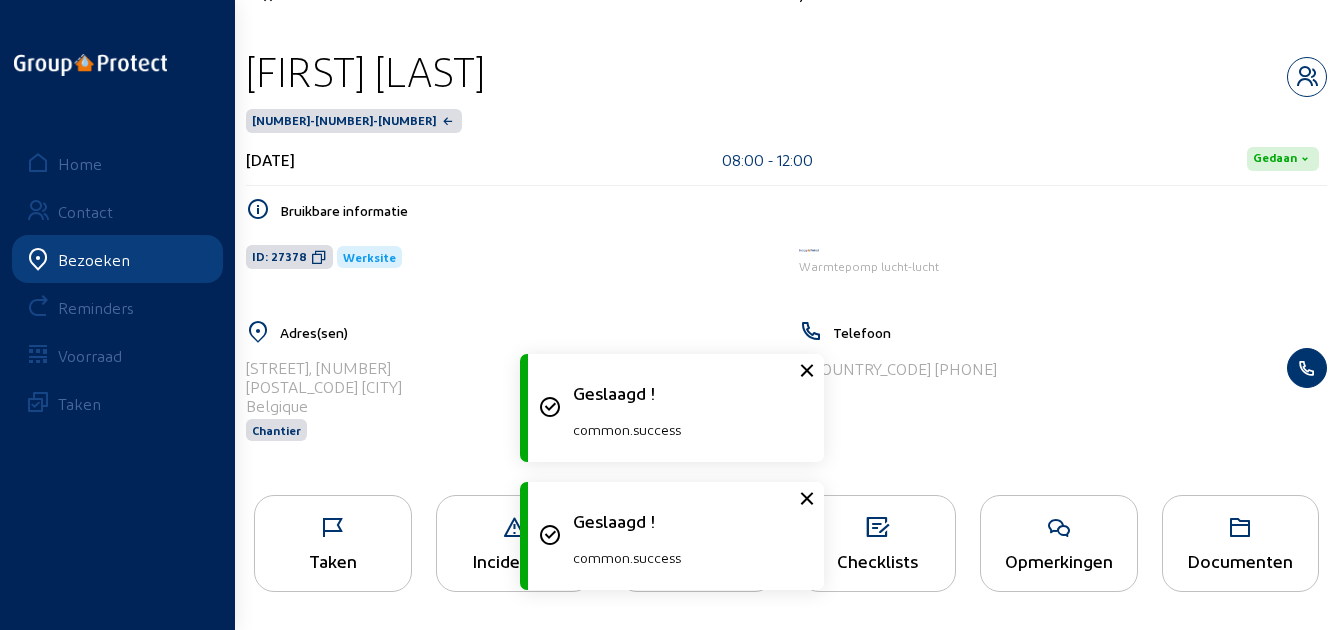 click on "Taken" 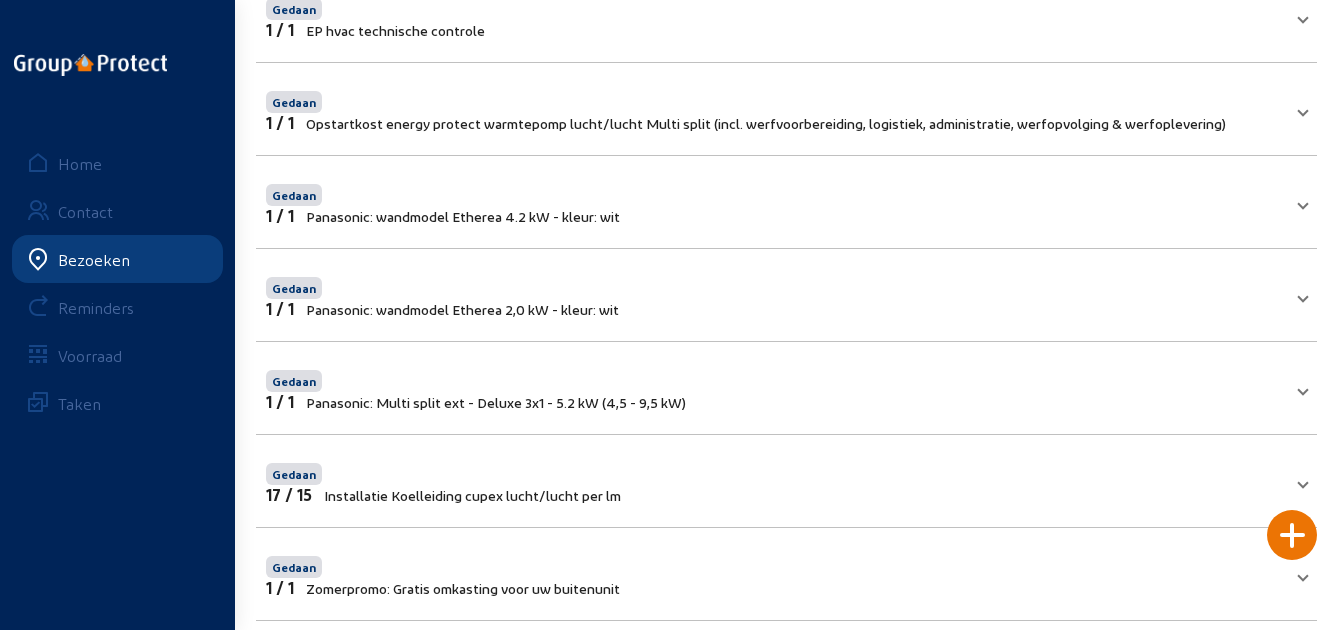scroll, scrollTop: 0, scrollLeft: 0, axis: both 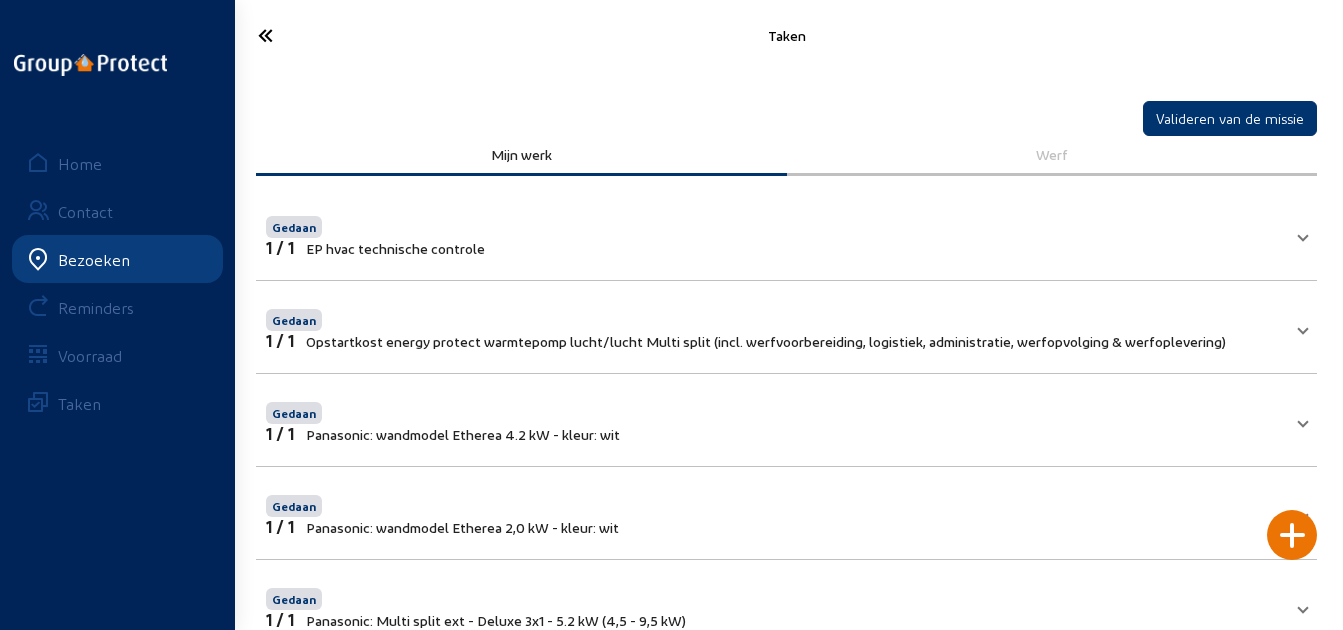 click 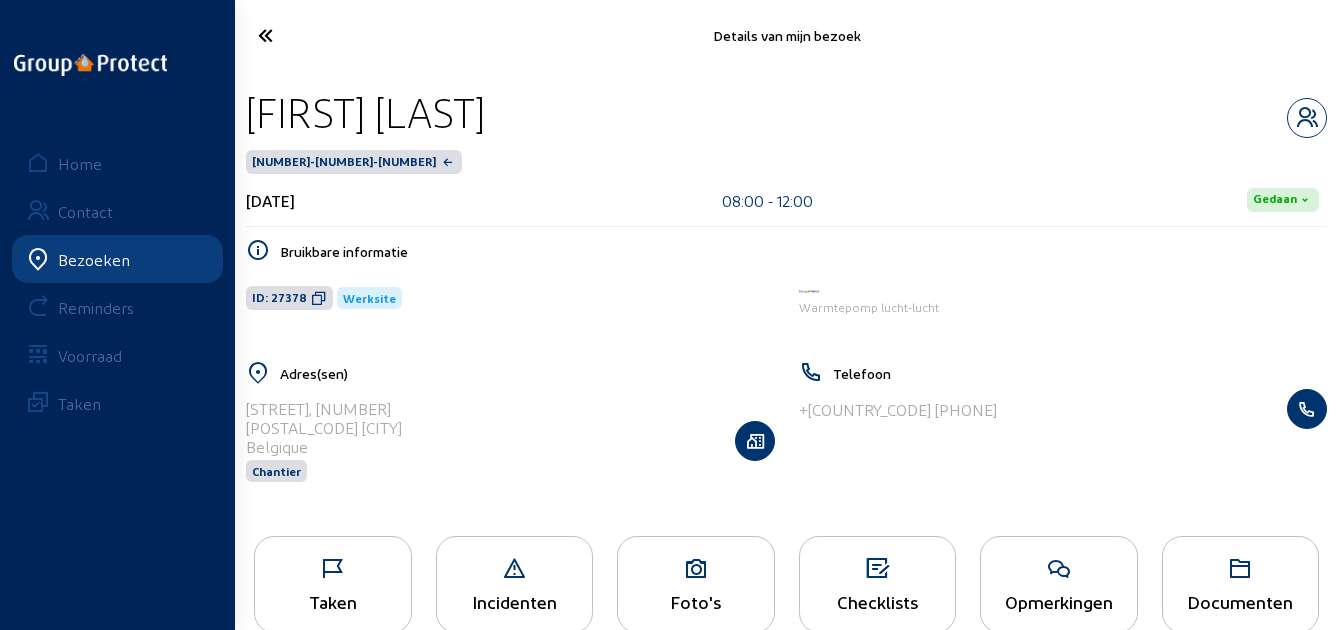click 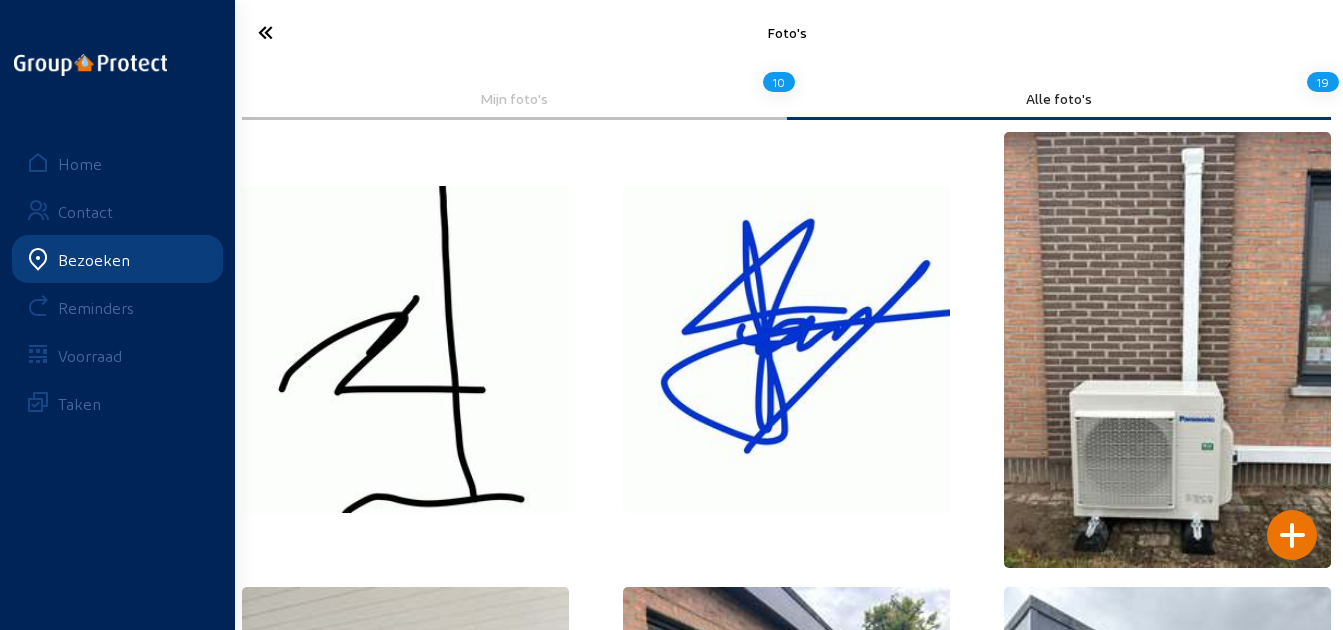 scroll, scrollTop: 0, scrollLeft: 0, axis: both 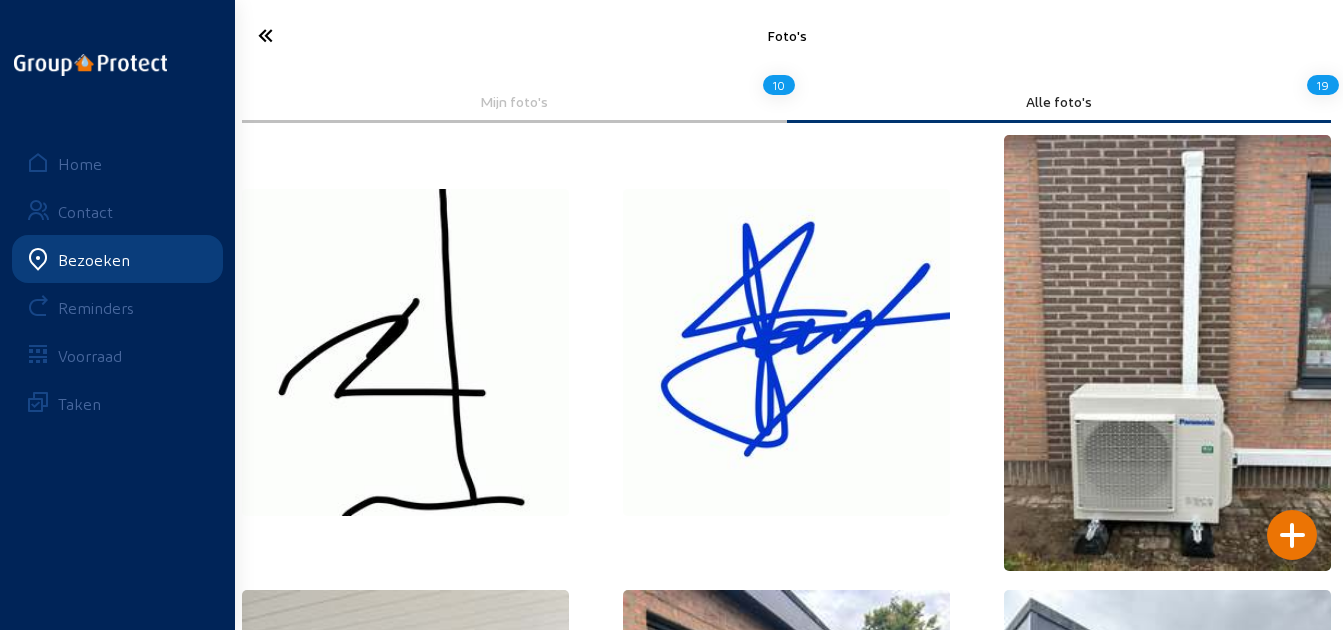 click 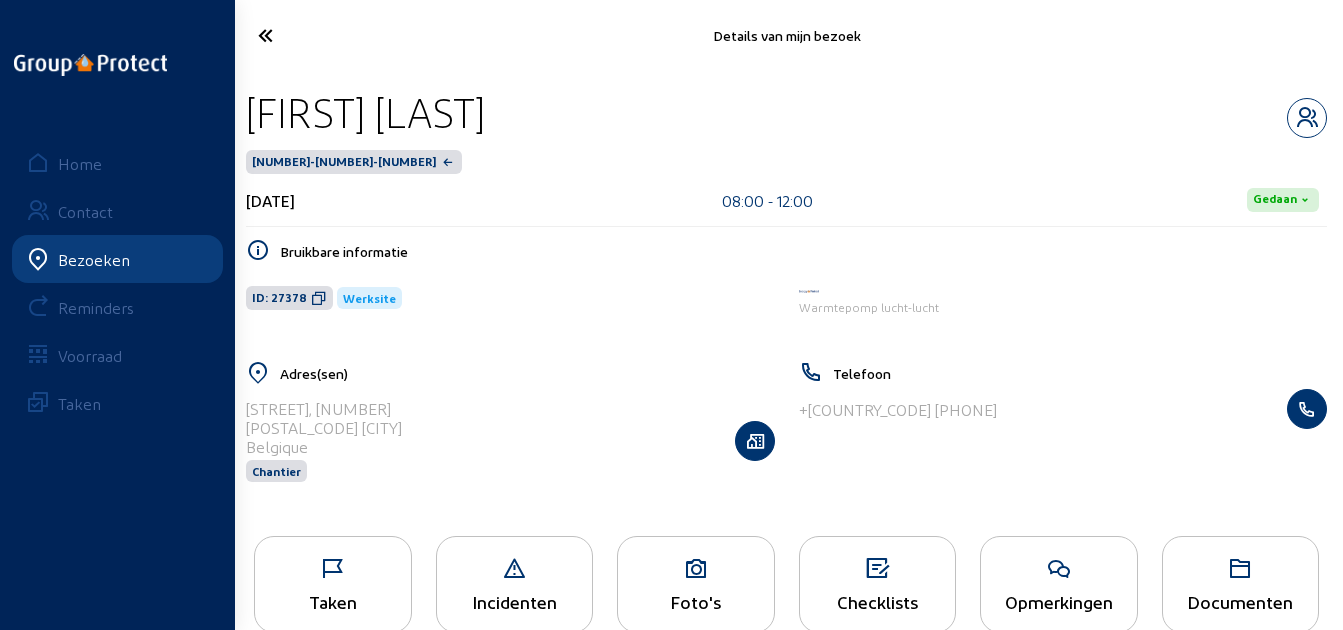 drag, startPoint x: 488, startPoint y: 117, endPoint x: 246, endPoint y: 129, distance: 242.29733 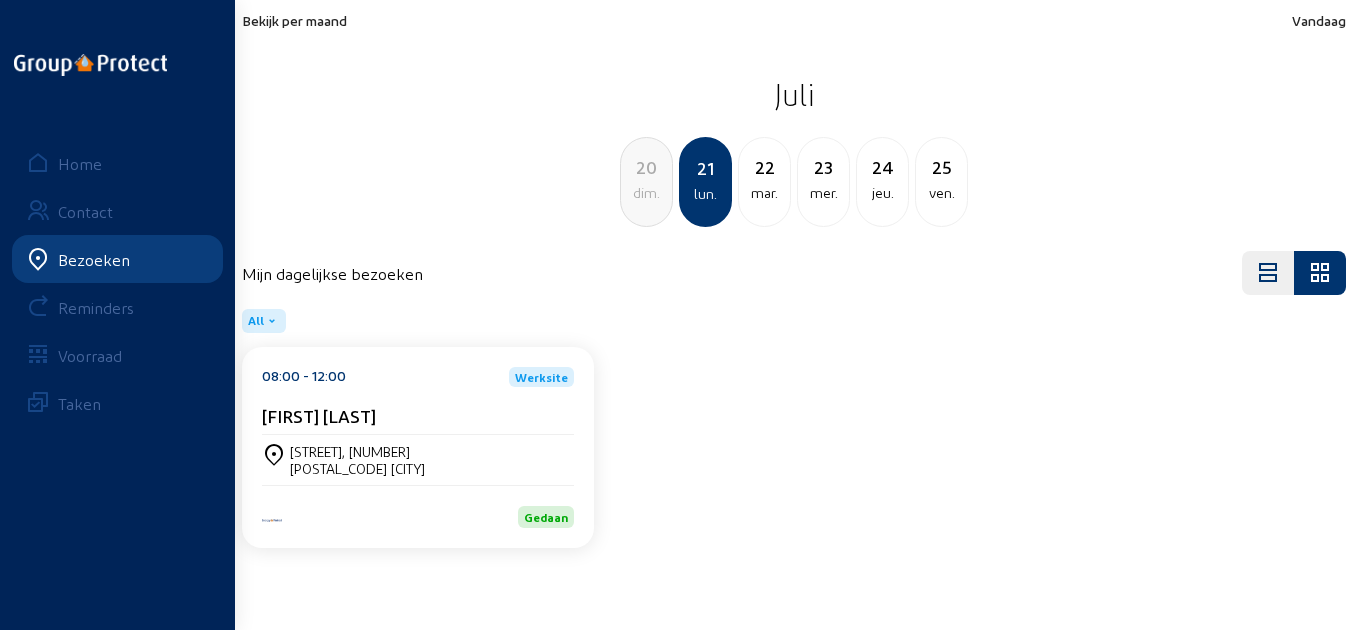 click on "22" 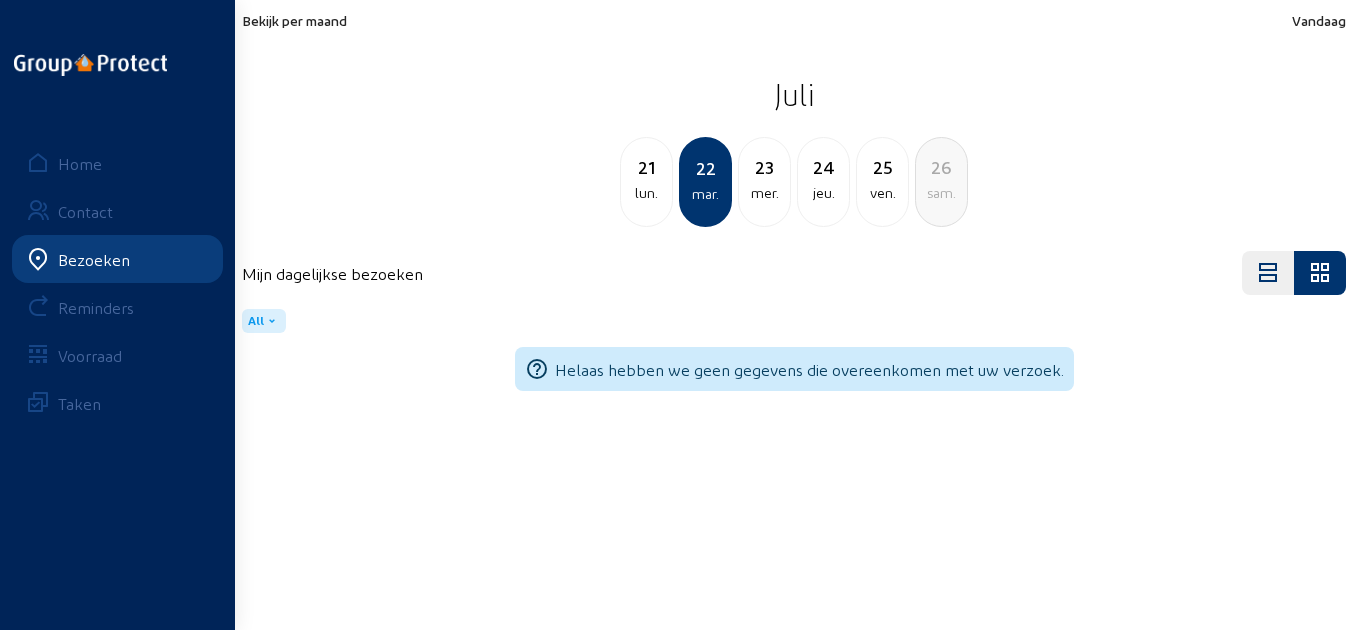 click on "23" 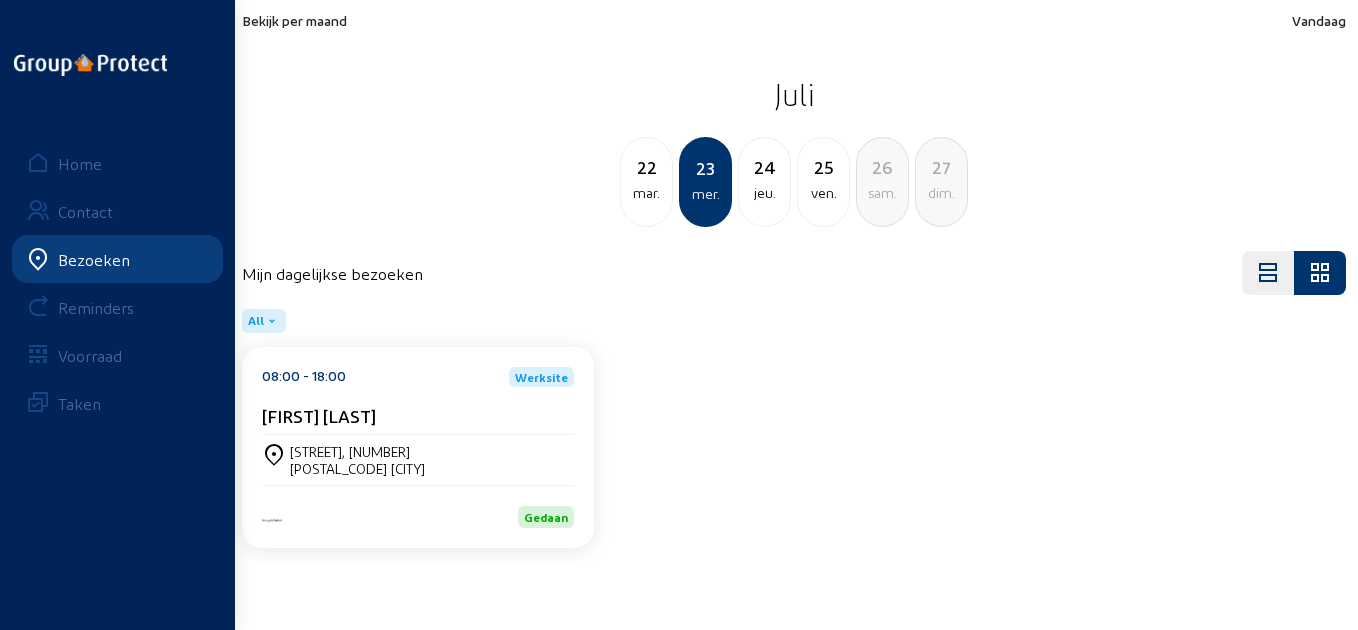 click on "24" 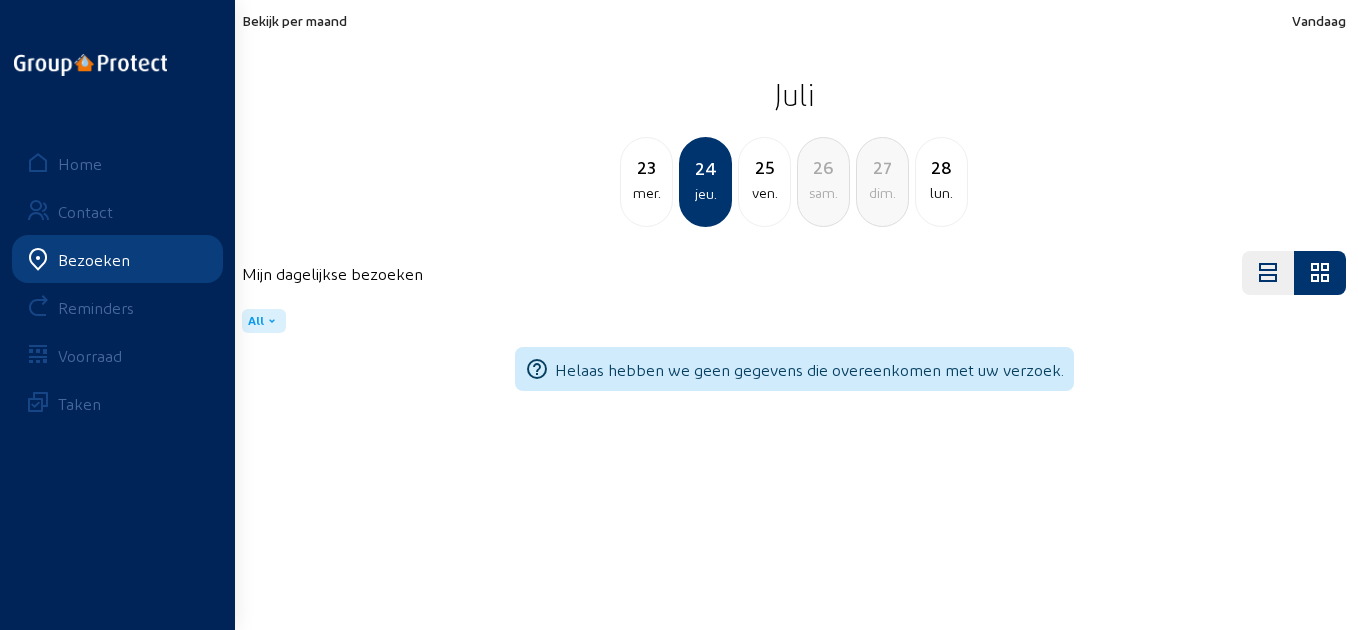 click on "ven." 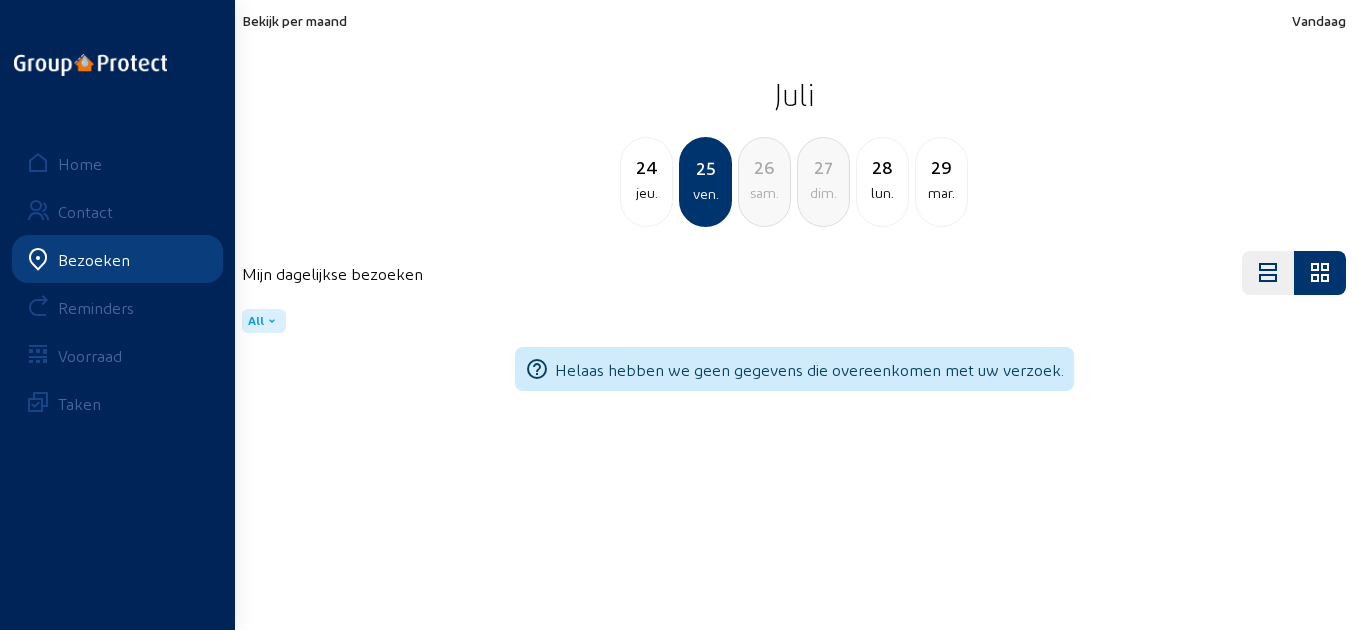 click on "28 lun." 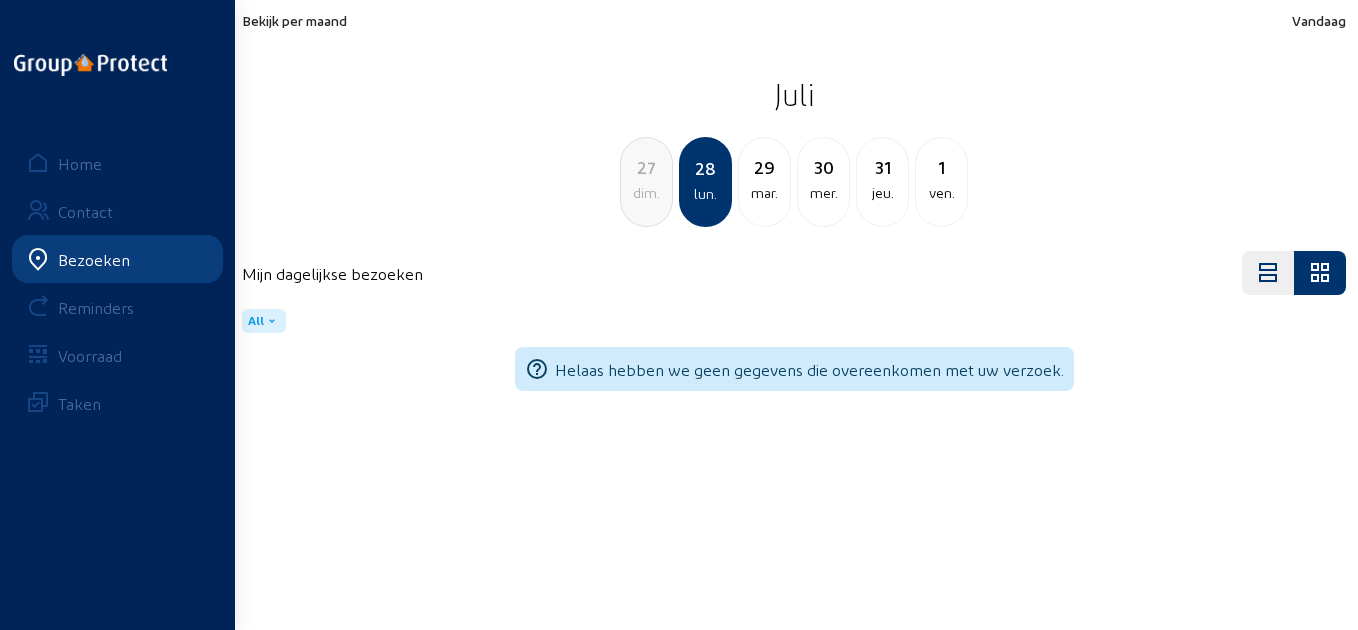click on "29" 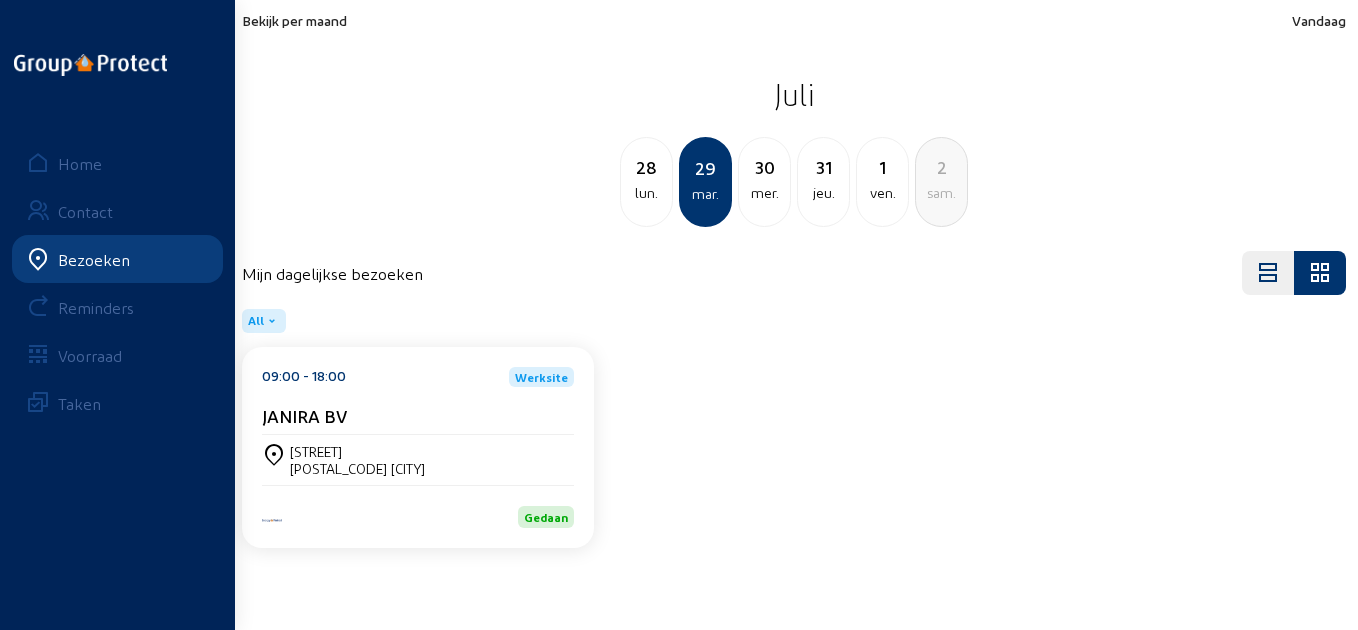 click on "JANIRA BV" 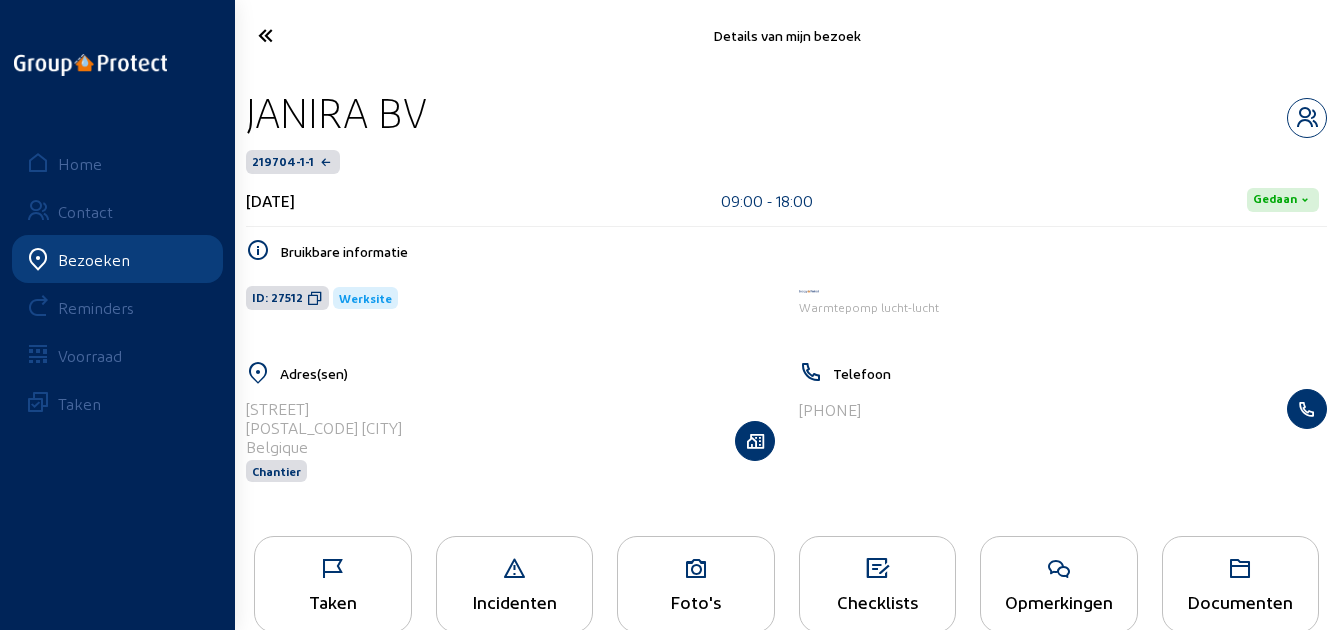 drag, startPoint x: 459, startPoint y: 116, endPoint x: 236, endPoint y: 97, distance: 223.80795 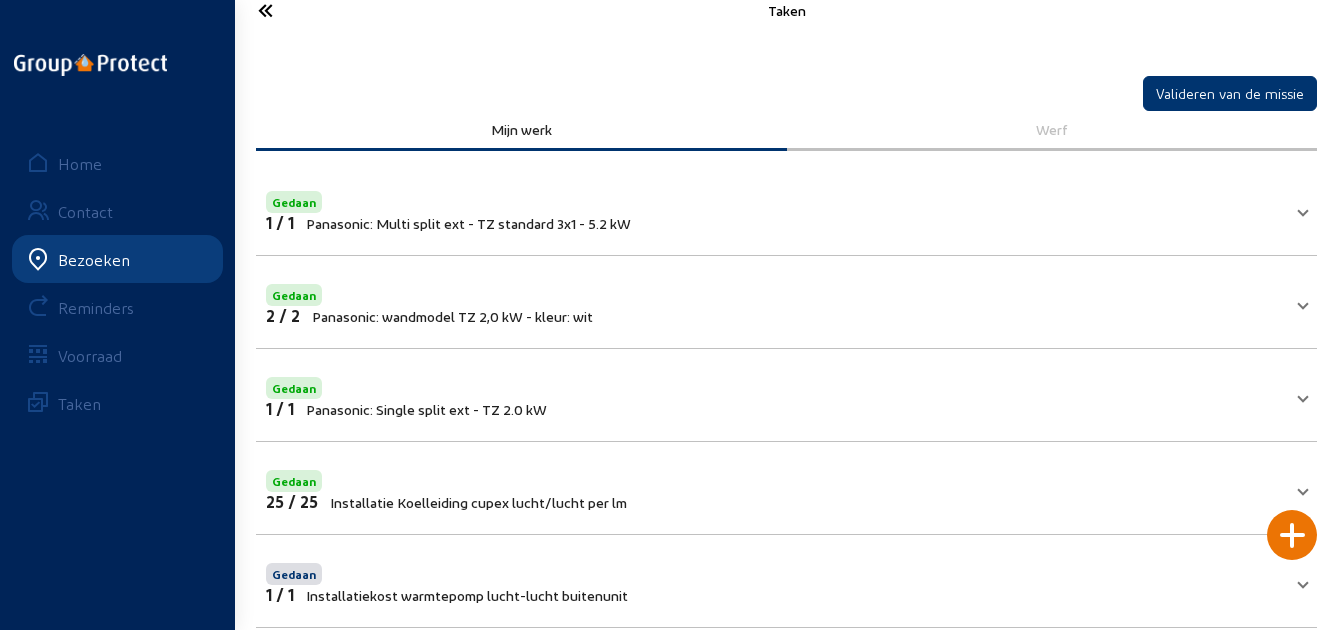 scroll, scrollTop: 0, scrollLeft: 0, axis: both 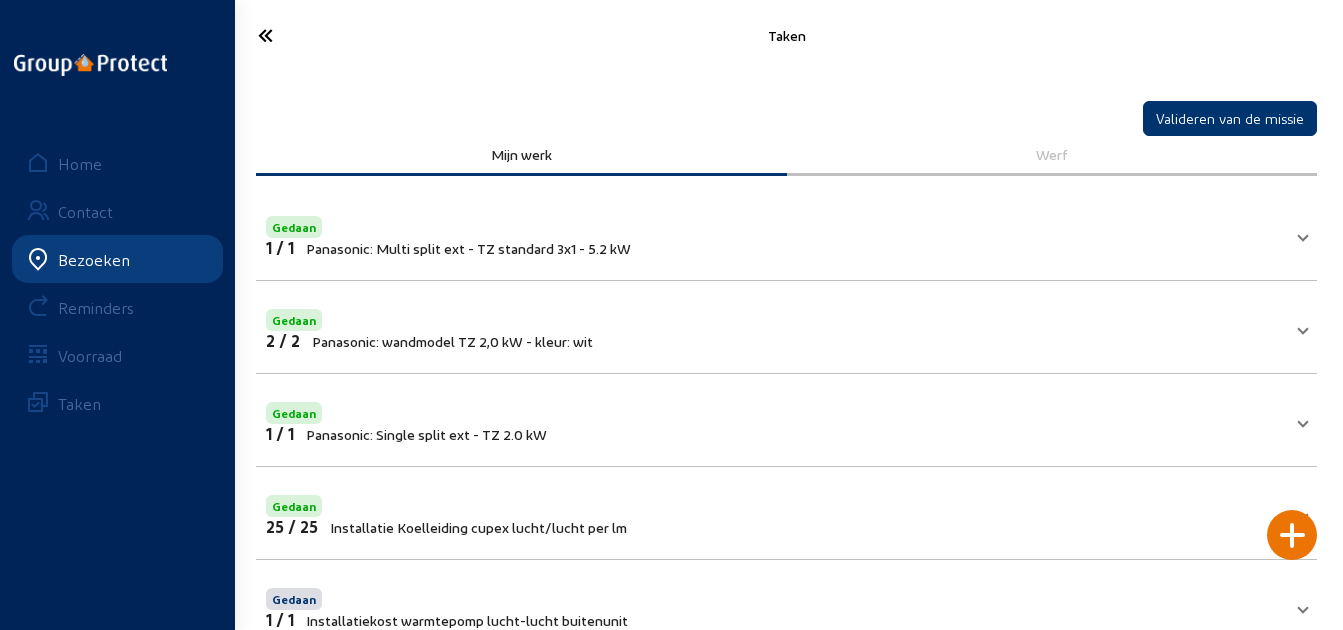 drag, startPoint x: 275, startPoint y: 42, endPoint x: 340, endPoint y: 64, distance: 68.622154 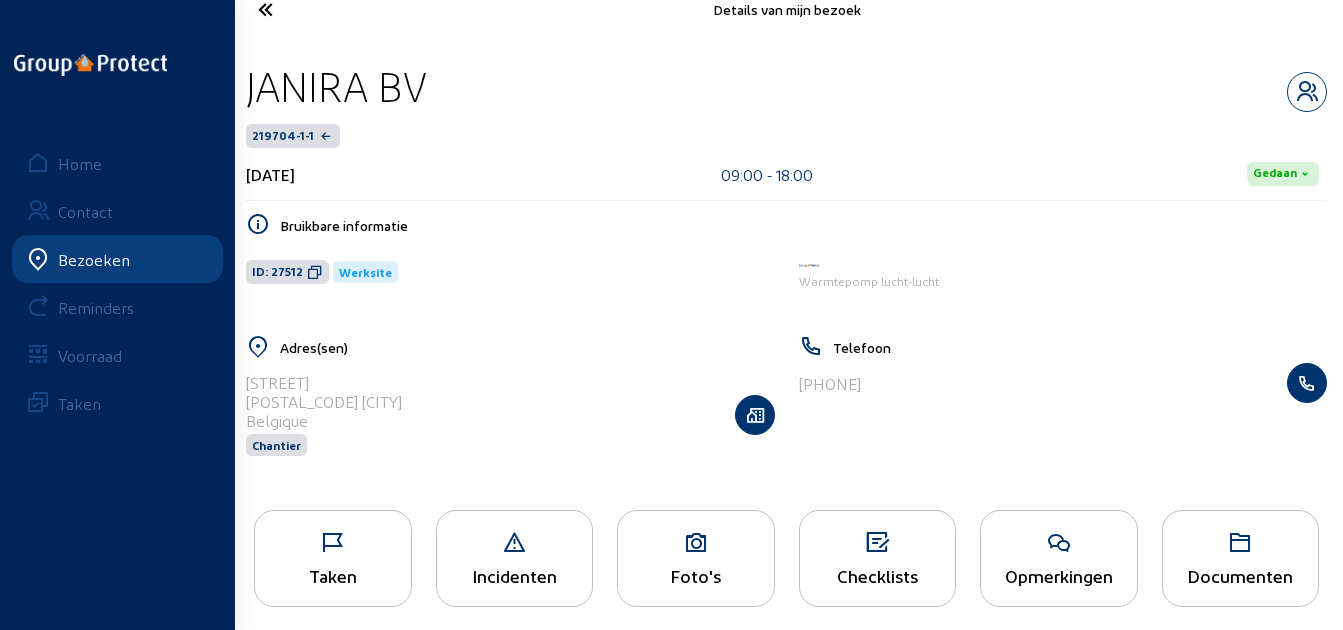 scroll, scrollTop: 41, scrollLeft: 0, axis: vertical 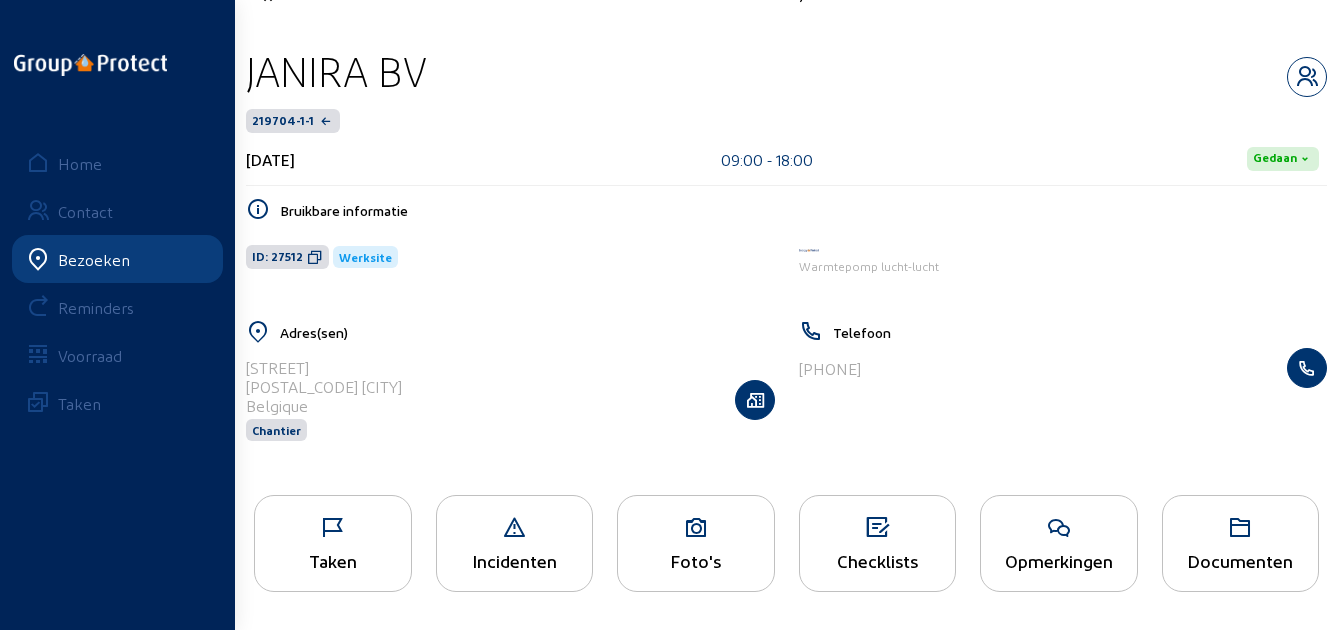 click on "Foto's" 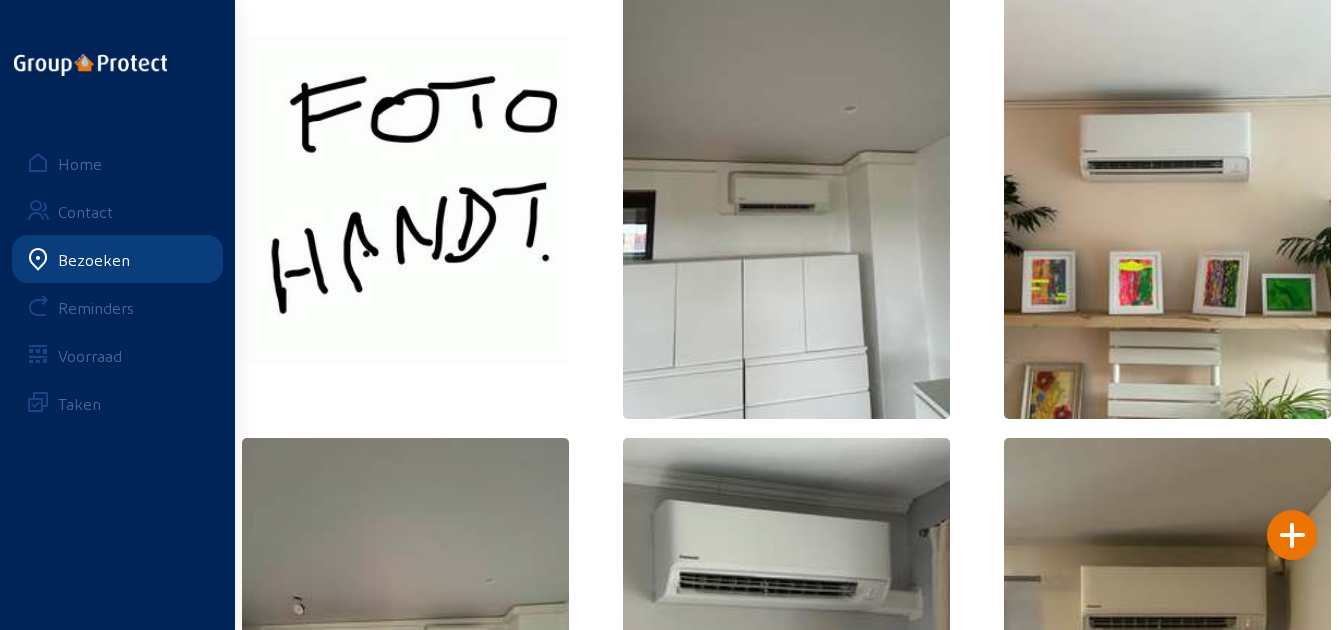 scroll, scrollTop: 0, scrollLeft: 0, axis: both 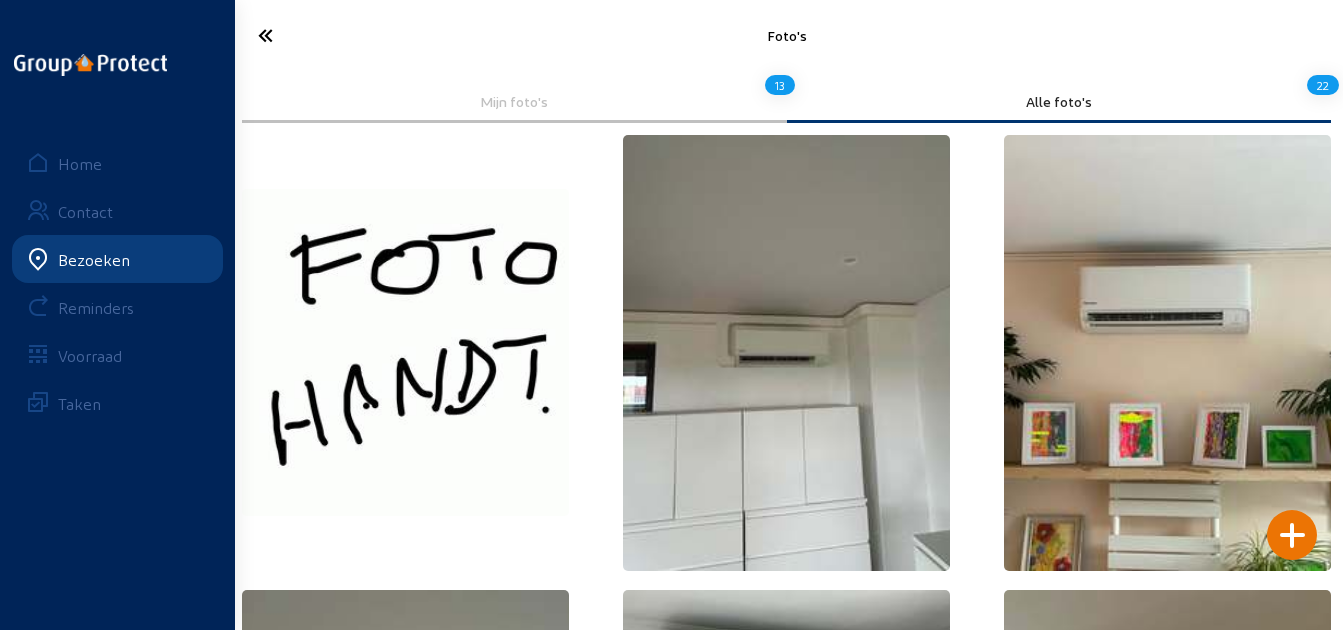drag, startPoint x: 264, startPoint y: 24, endPoint x: 276, endPoint y: 27, distance: 12.369317 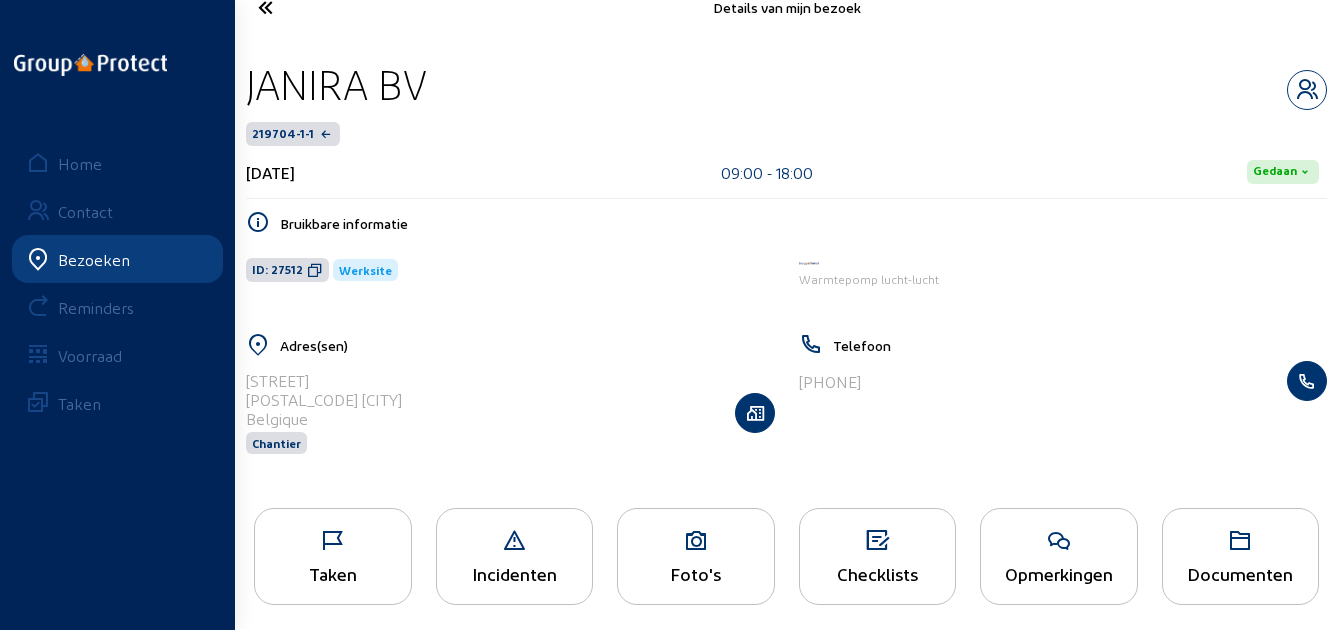 scroll, scrollTop: 41, scrollLeft: 0, axis: vertical 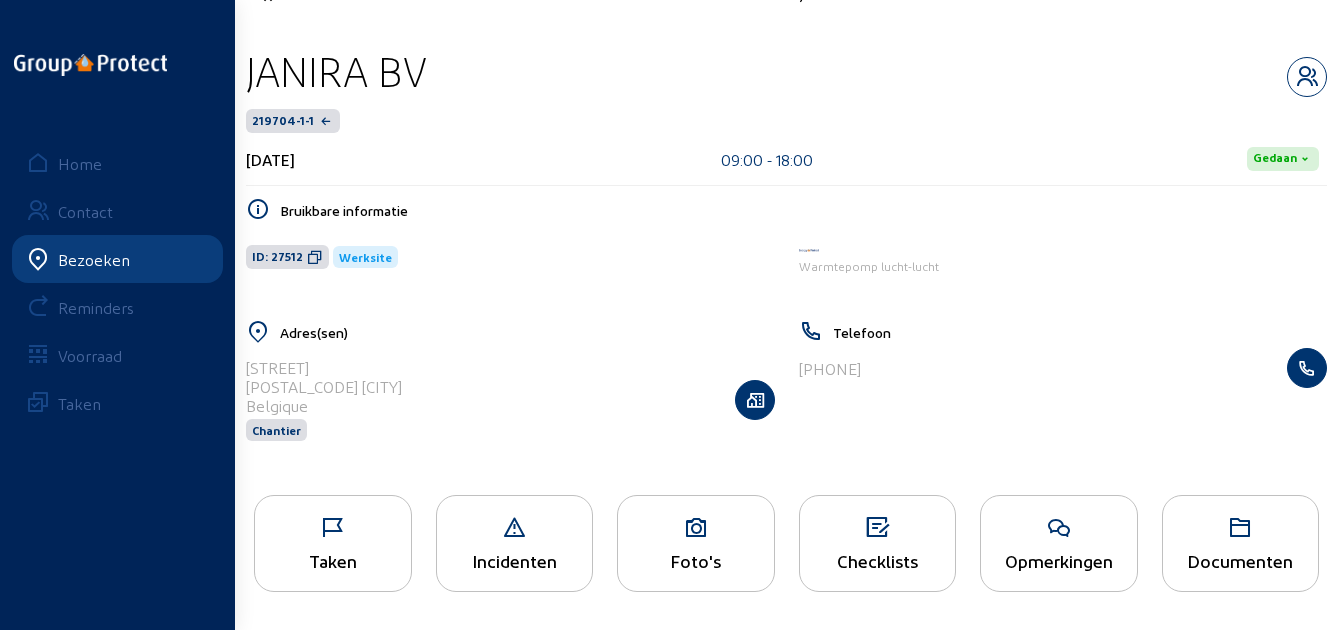 click 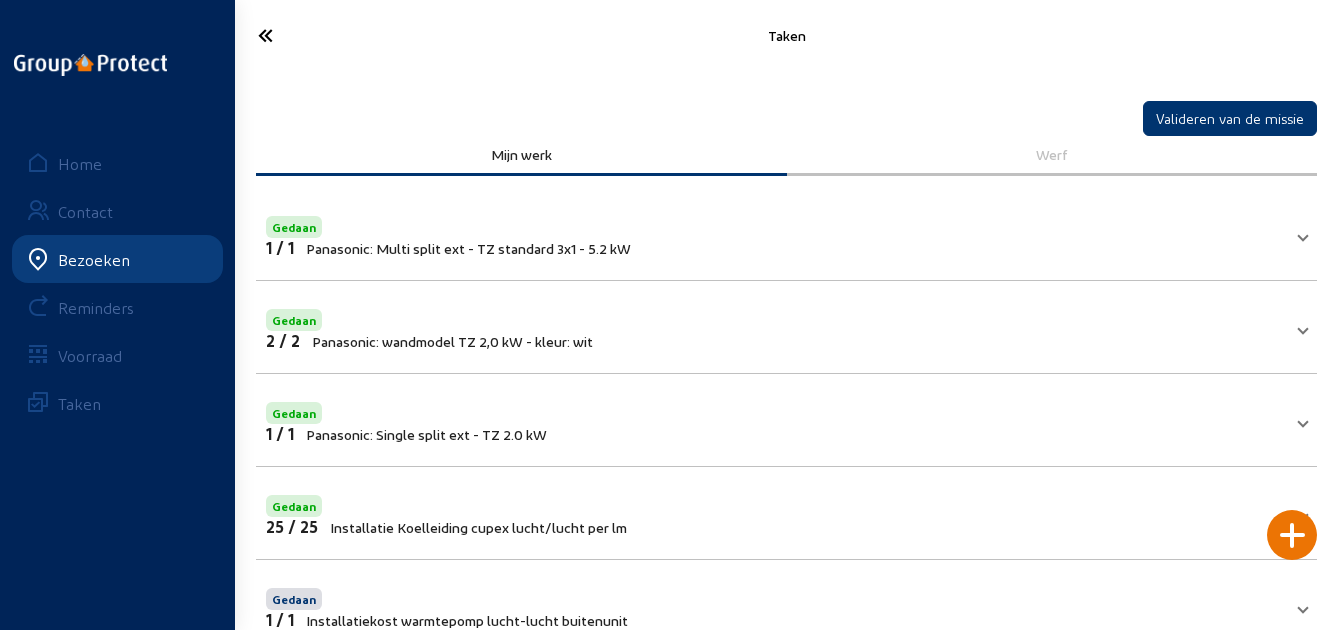 click on "Gedaan 2 / 2 Panasonic: wandmodel TZ 2,0 kW - kleur: wit" at bounding box center (774, 327) 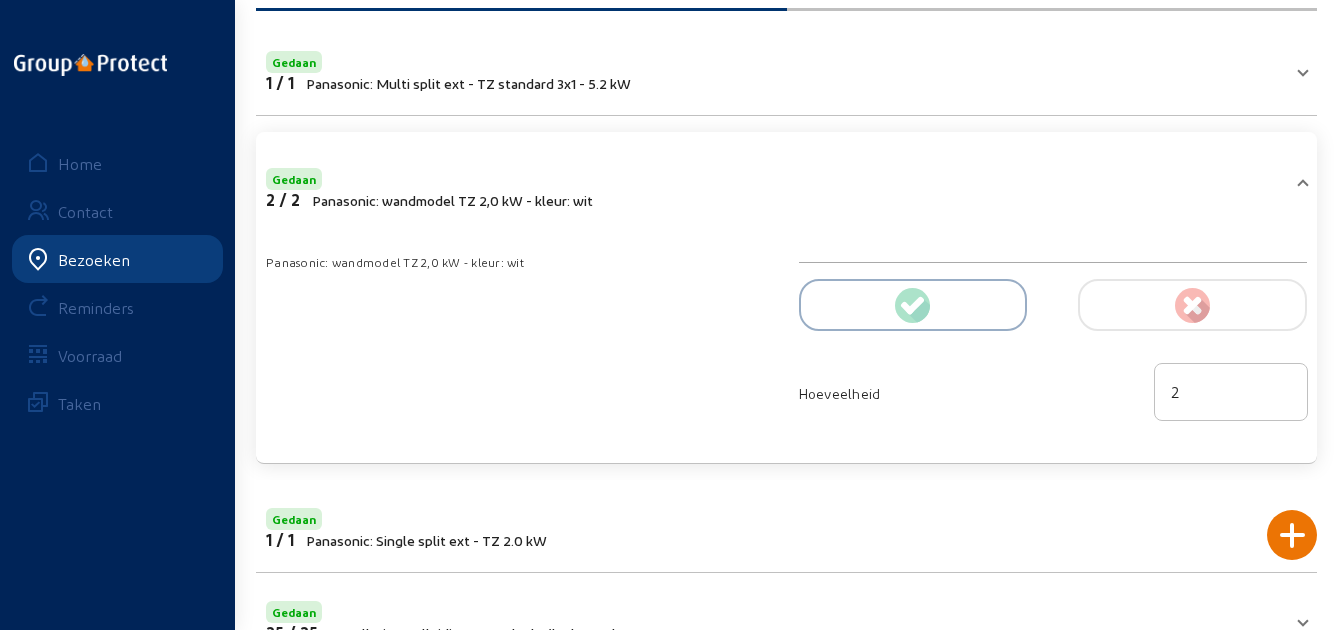 scroll, scrollTop: 200, scrollLeft: 0, axis: vertical 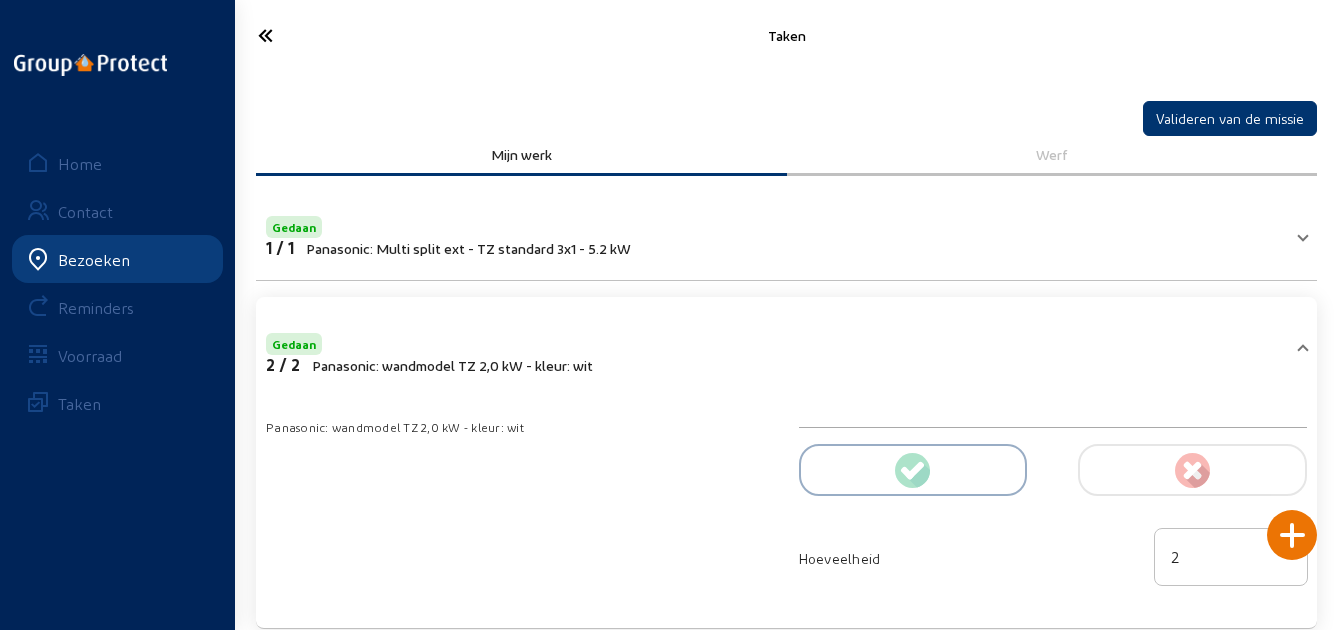 click 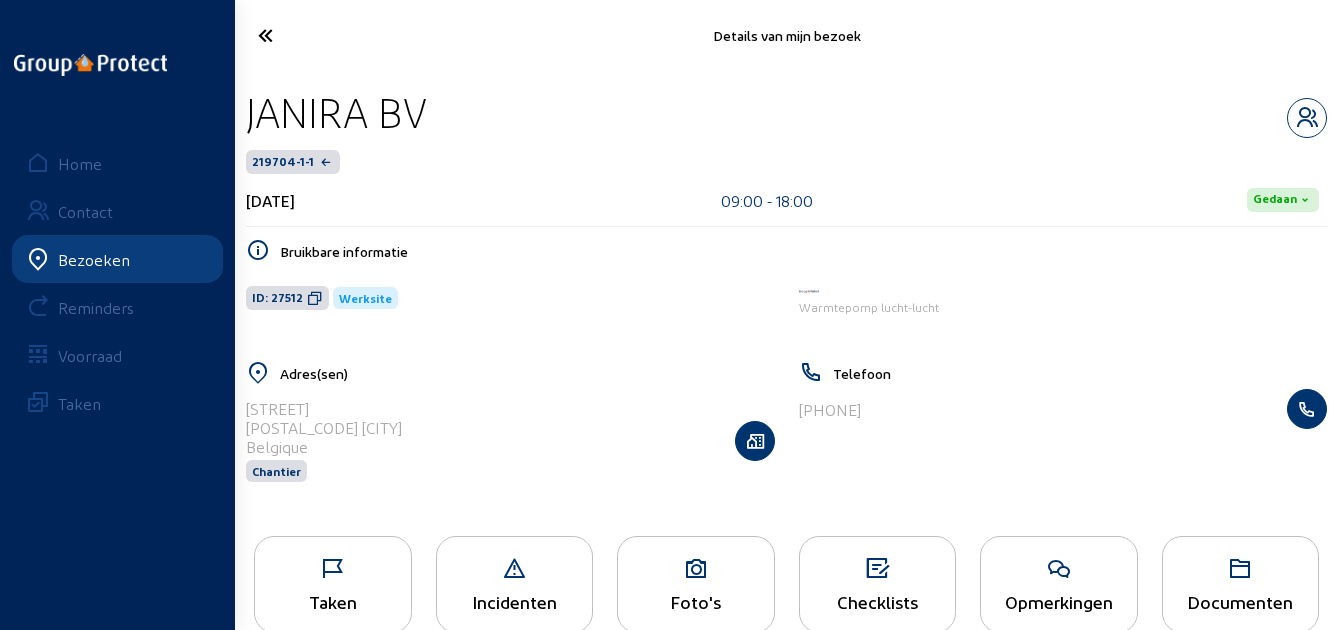 click 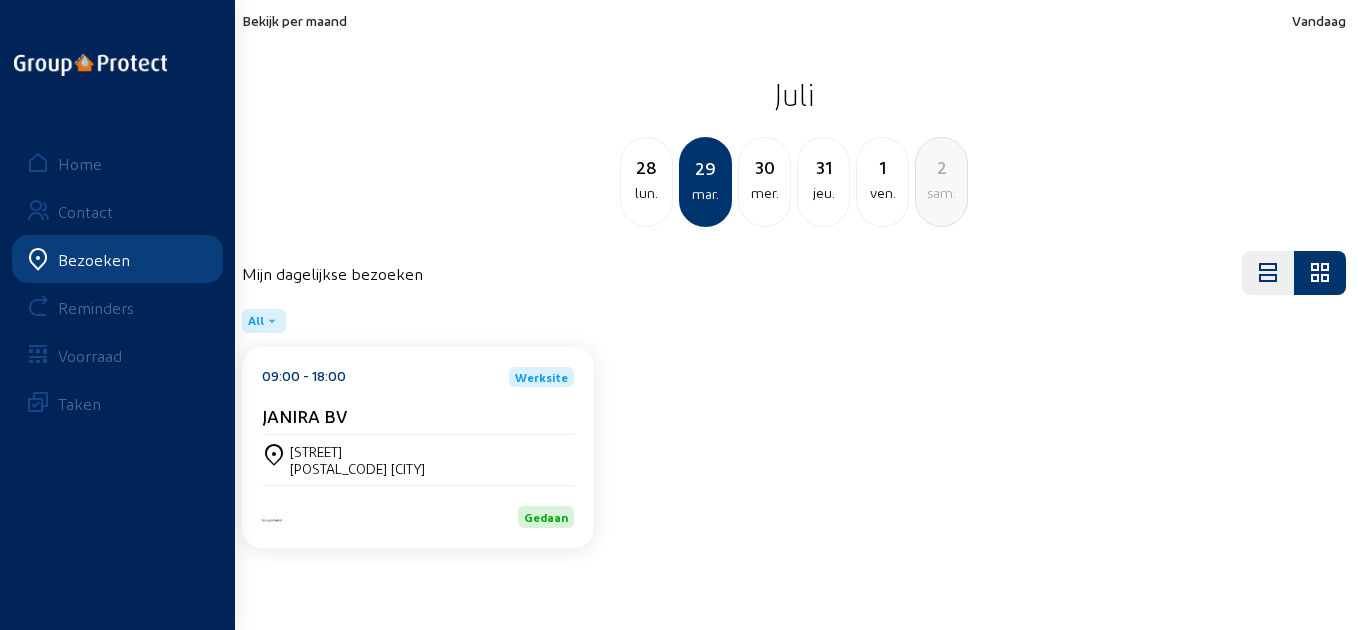 click on "30" 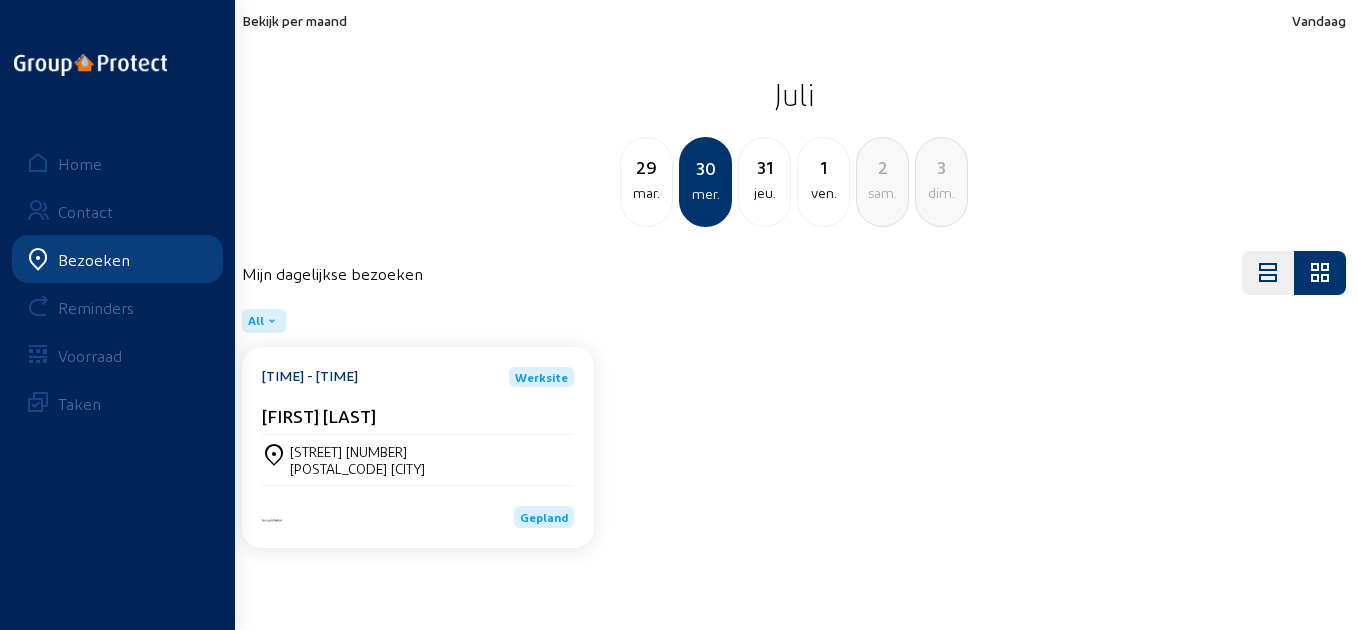 click on "[TIME] - [TIME]  Werksite [NAME]" 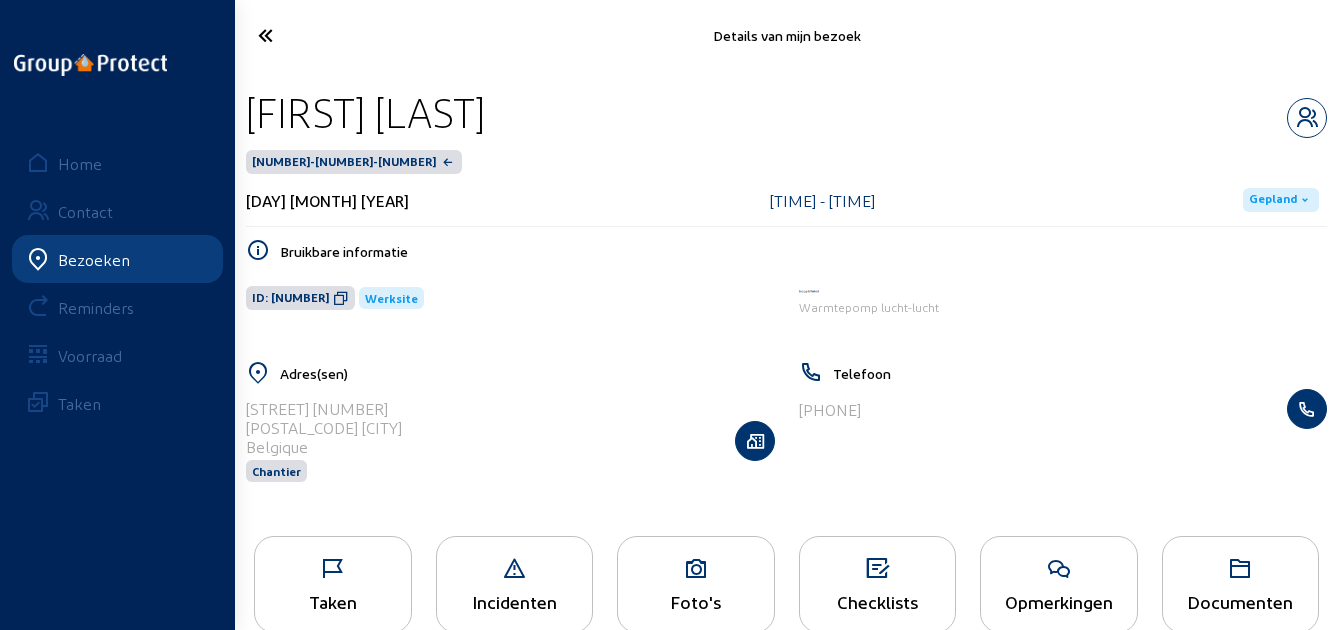 click on "Gepland" 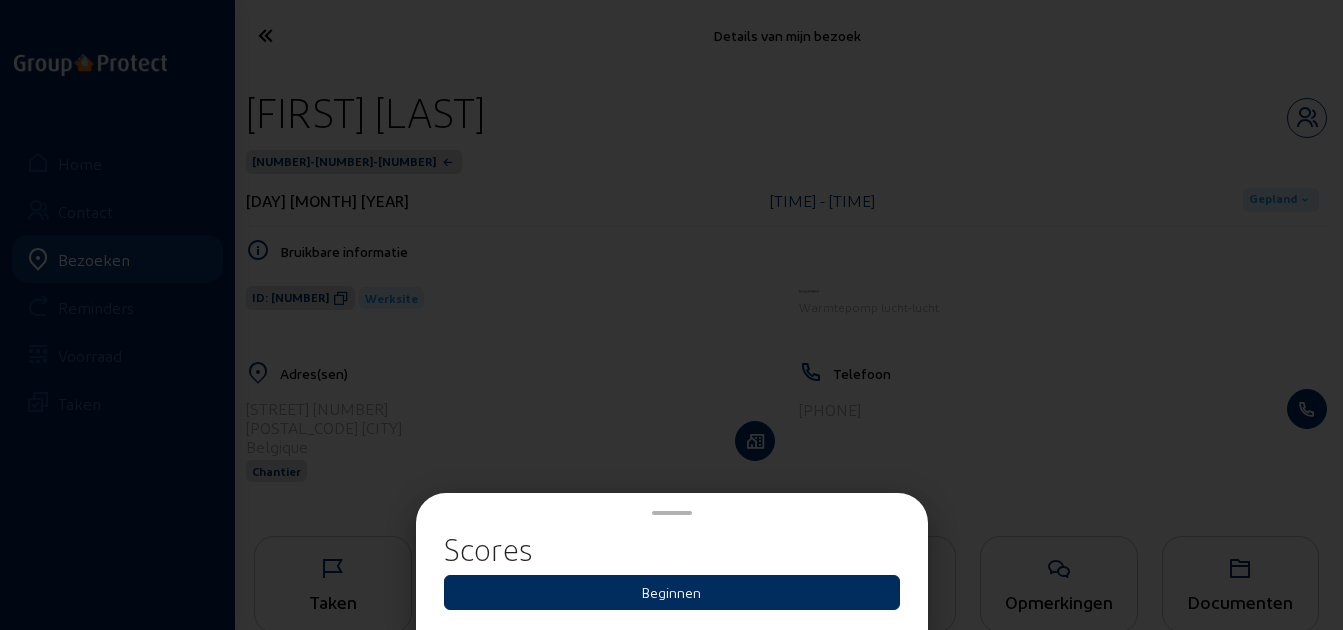 click on "Beginnen" at bounding box center (672, 592) 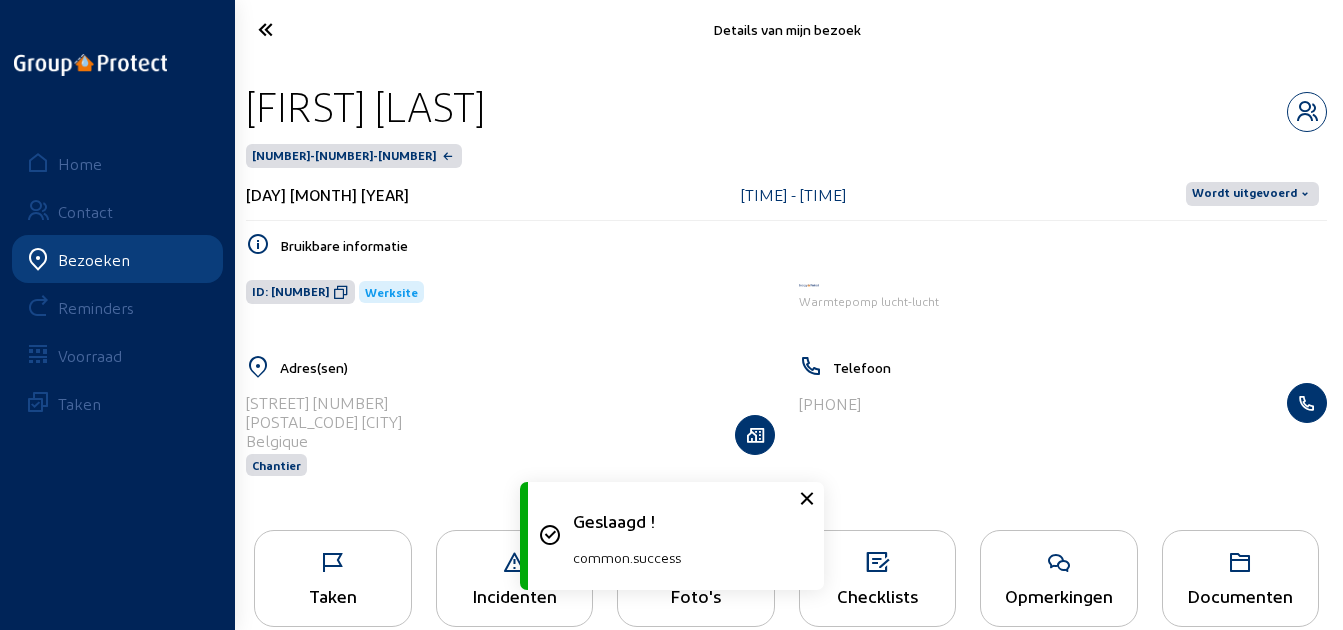 scroll, scrollTop: 41, scrollLeft: 0, axis: vertical 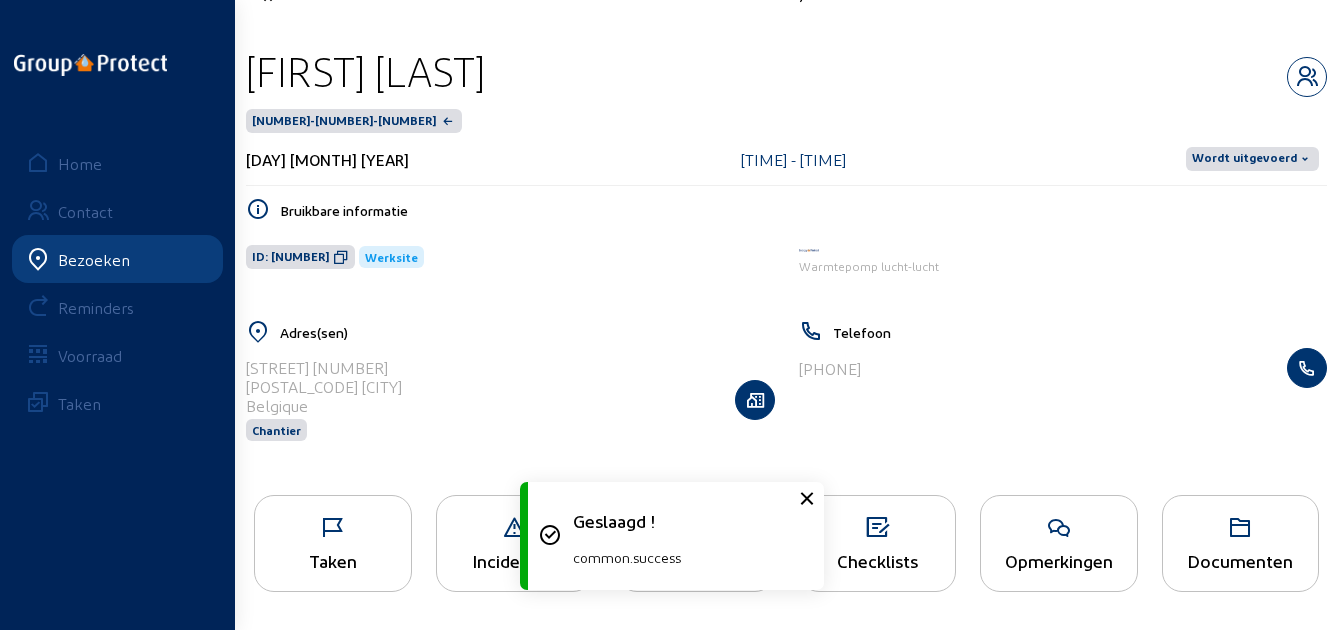 click 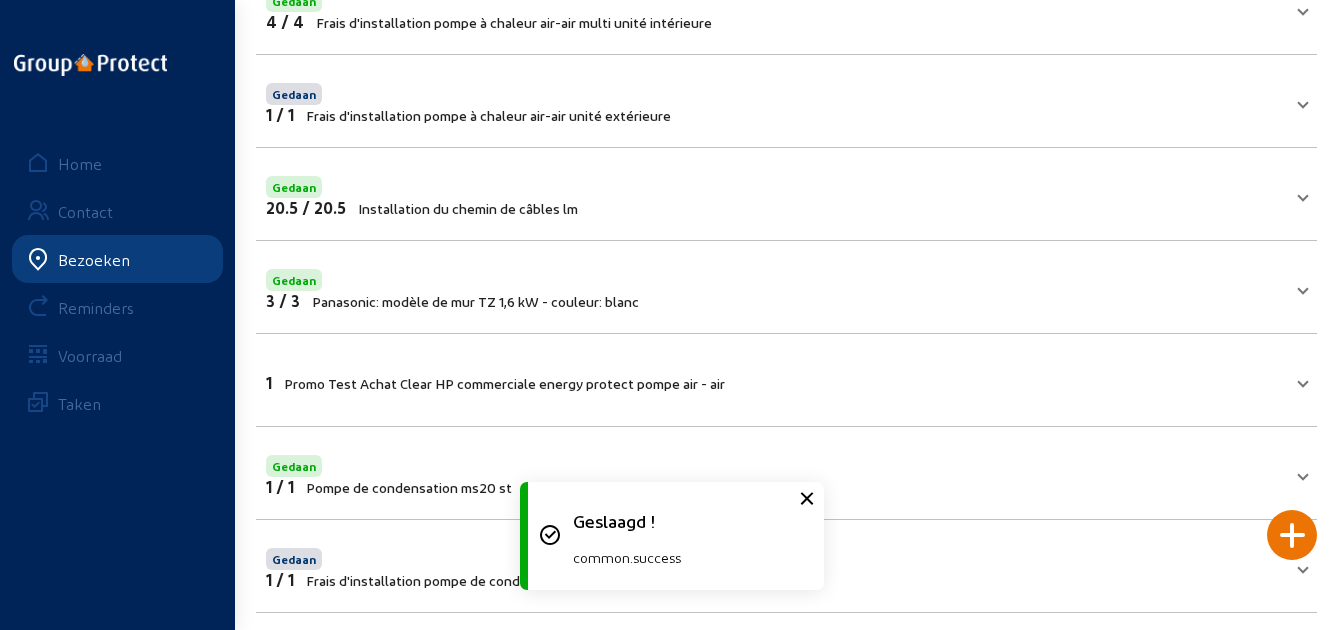 scroll, scrollTop: 807, scrollLeft: 0, axis: vertical 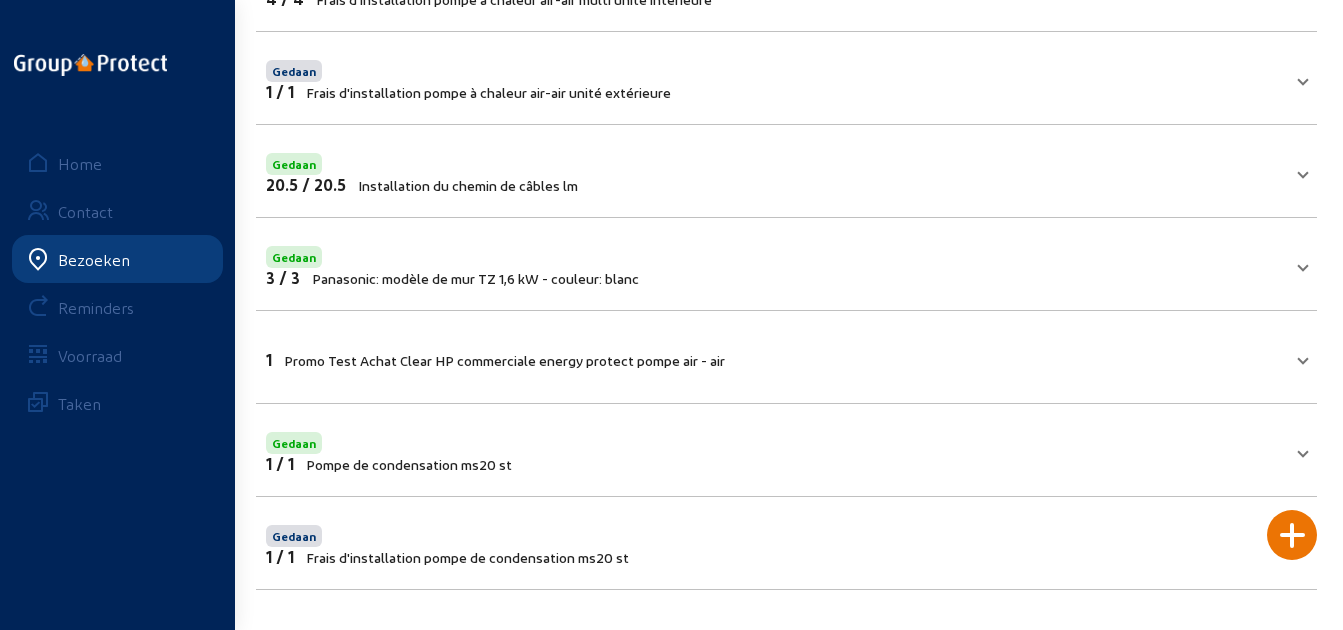 click on "Promo Test Achat Clear HP commerciale energy protect pompe air - air" at bounding box center [504, 360] 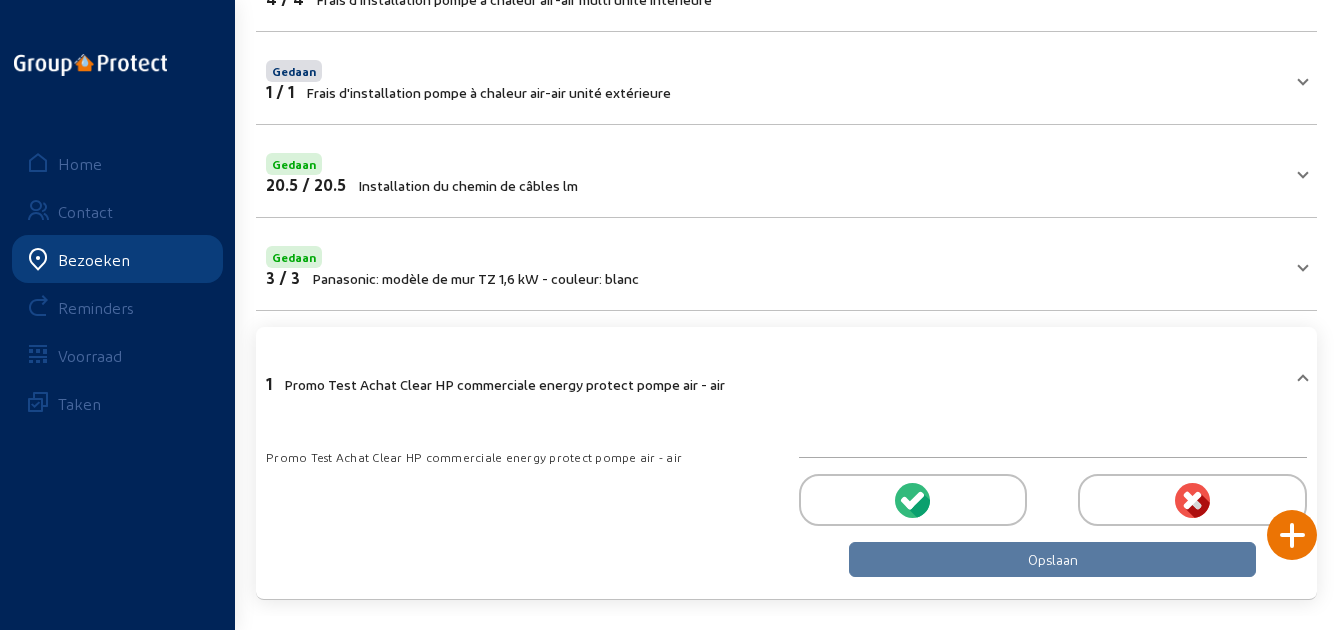 drag, startPoint x: 963, startPoint y: 511, endPoint x: 973, endPoint y: 520, distance: 13.453624 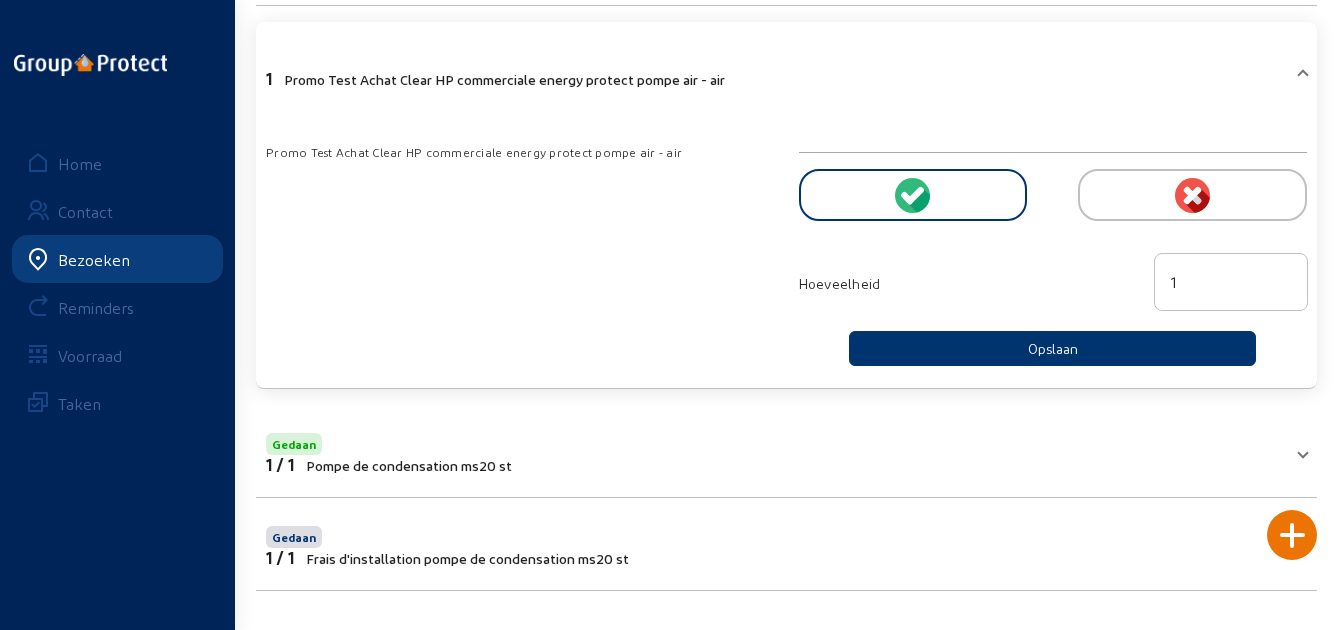 scroll, scrollTop: 1113, scrollLeft: 0, axis: vertical 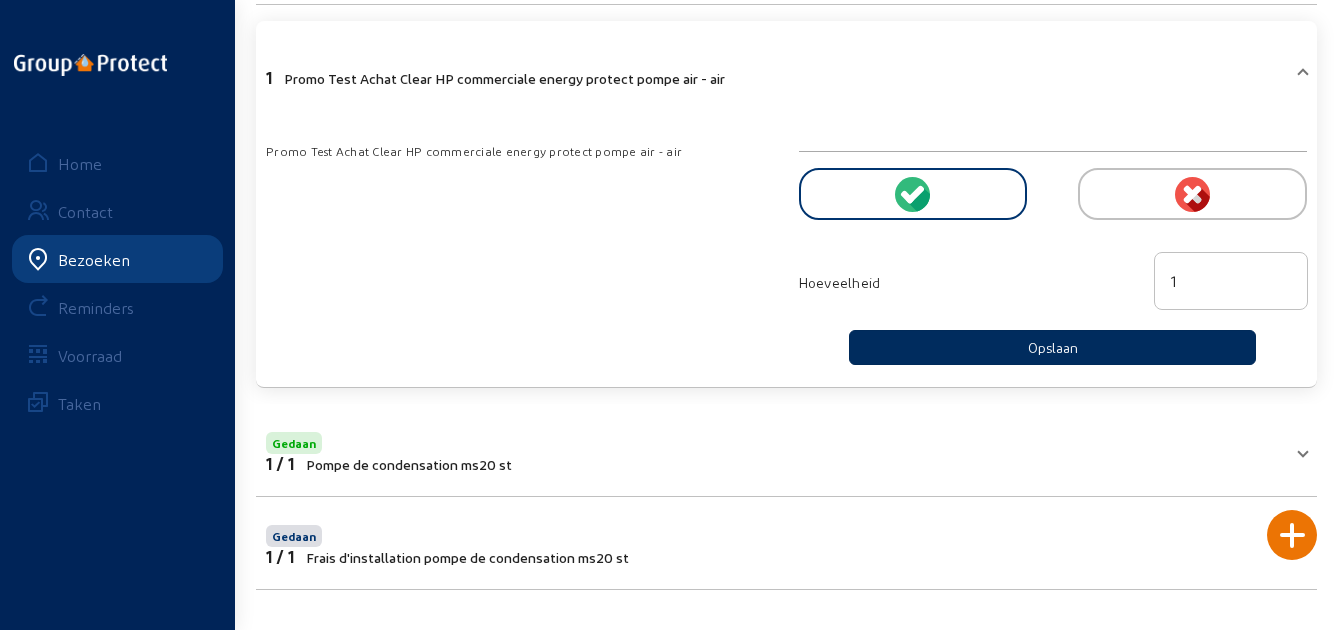 click on "Opslaan" at bounding box center [1052, 347] 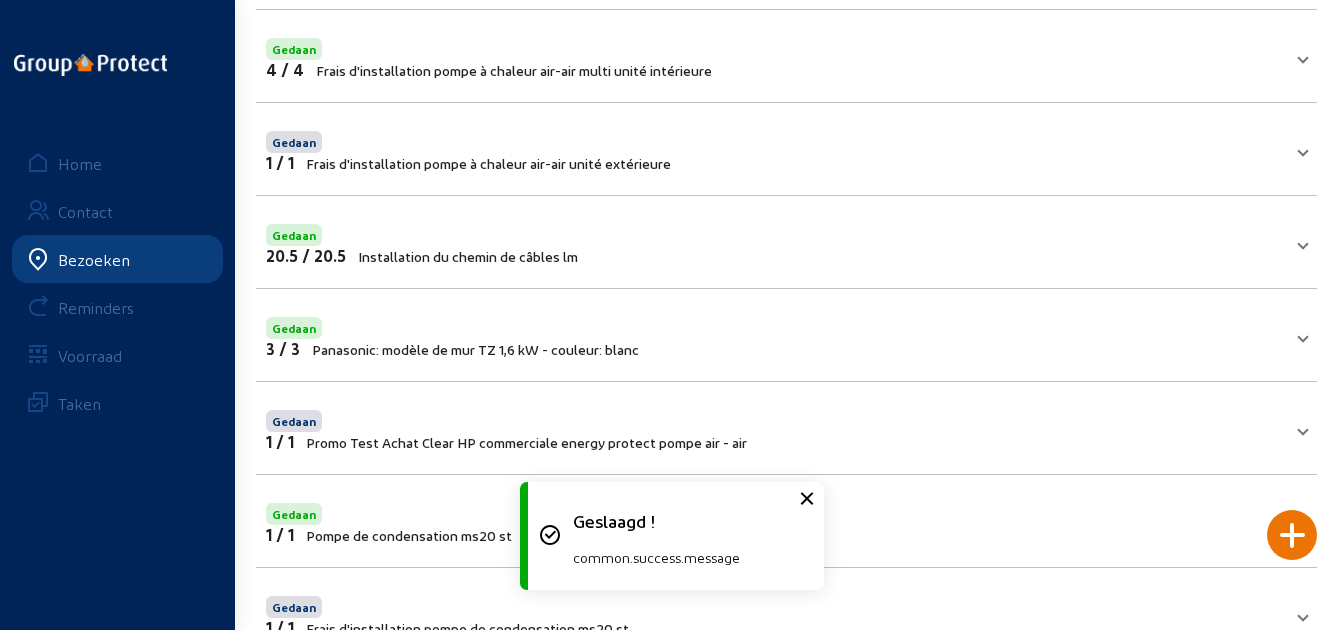 scroll, scrollTop: 807, scrollLeft: 0, axis: vertical 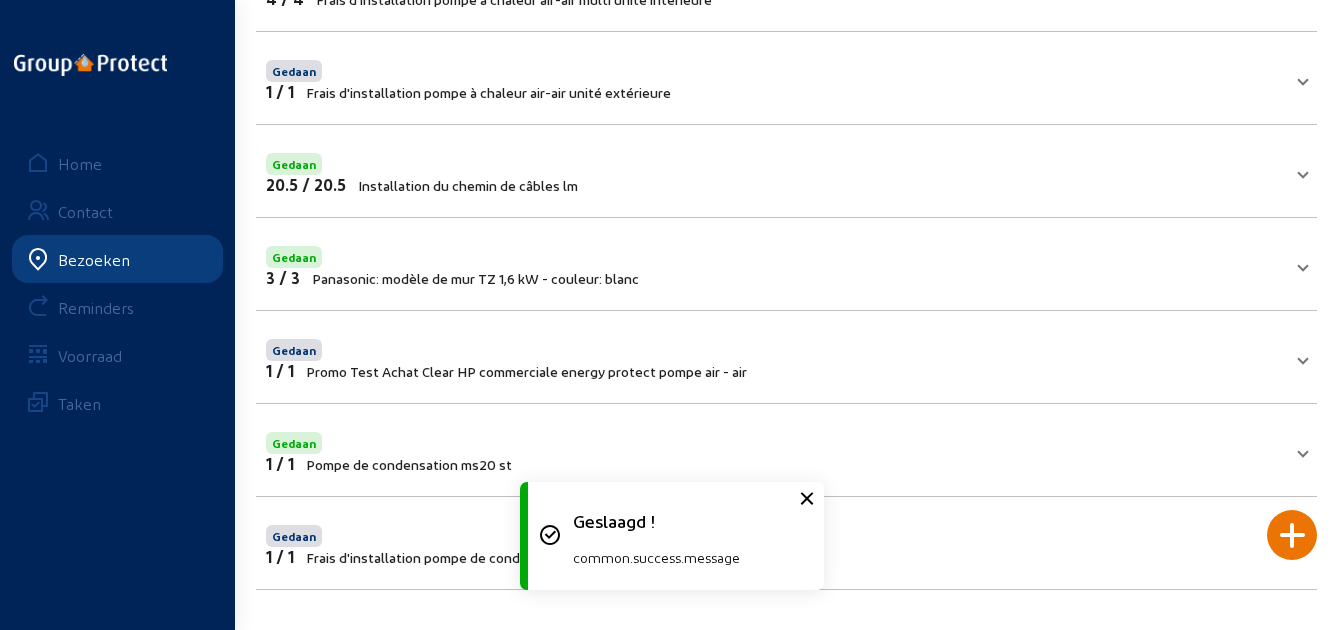 click on "Gedaan 1 / 1 Promo Test Achat Clear HP commerciale energy protect pompe air - air" at bounding box center [774, 357] 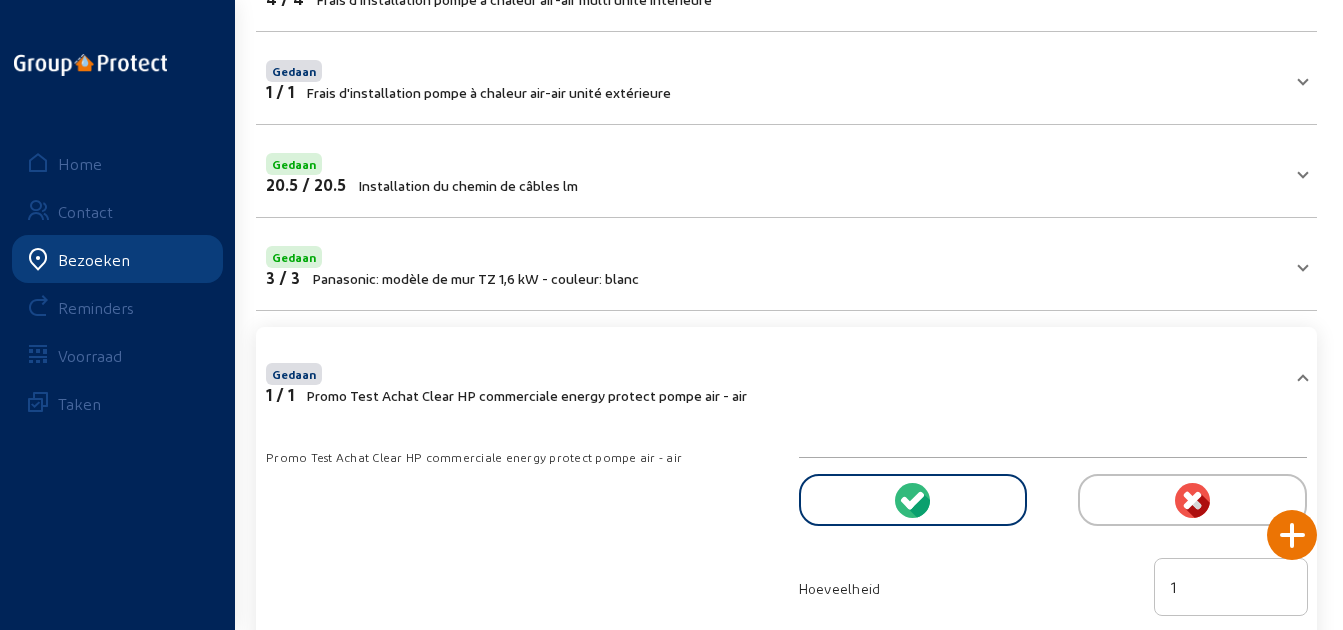 click on "Gedaan 1 / 1 Promo Test Achat Clear HP commerciale energy protect pompe air - air" at bounding box center (774, 381) 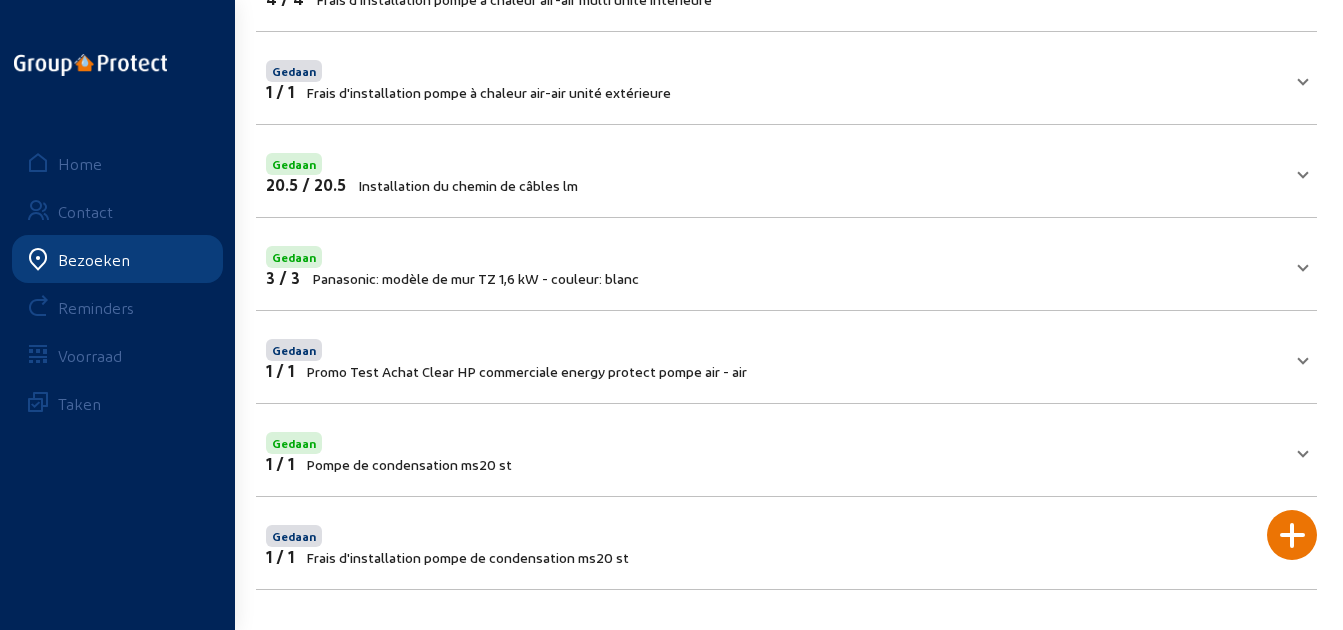 click 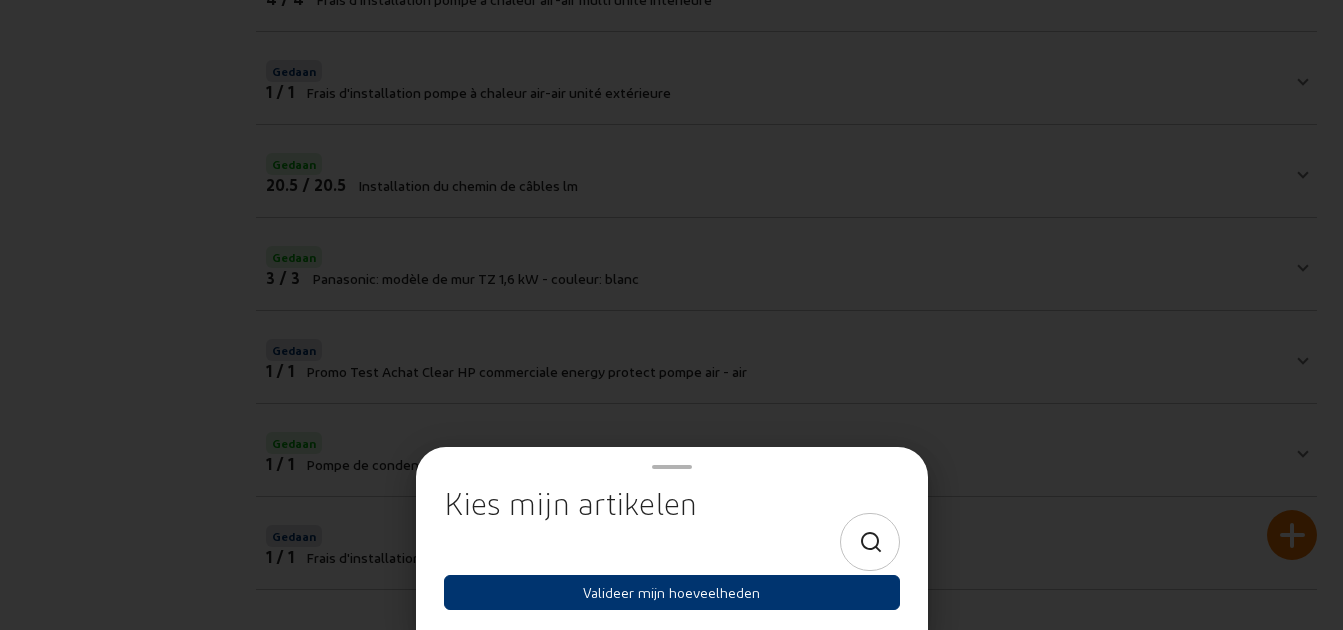 scroll, scrollTop: 0, scrollLeft: 0, axis: both 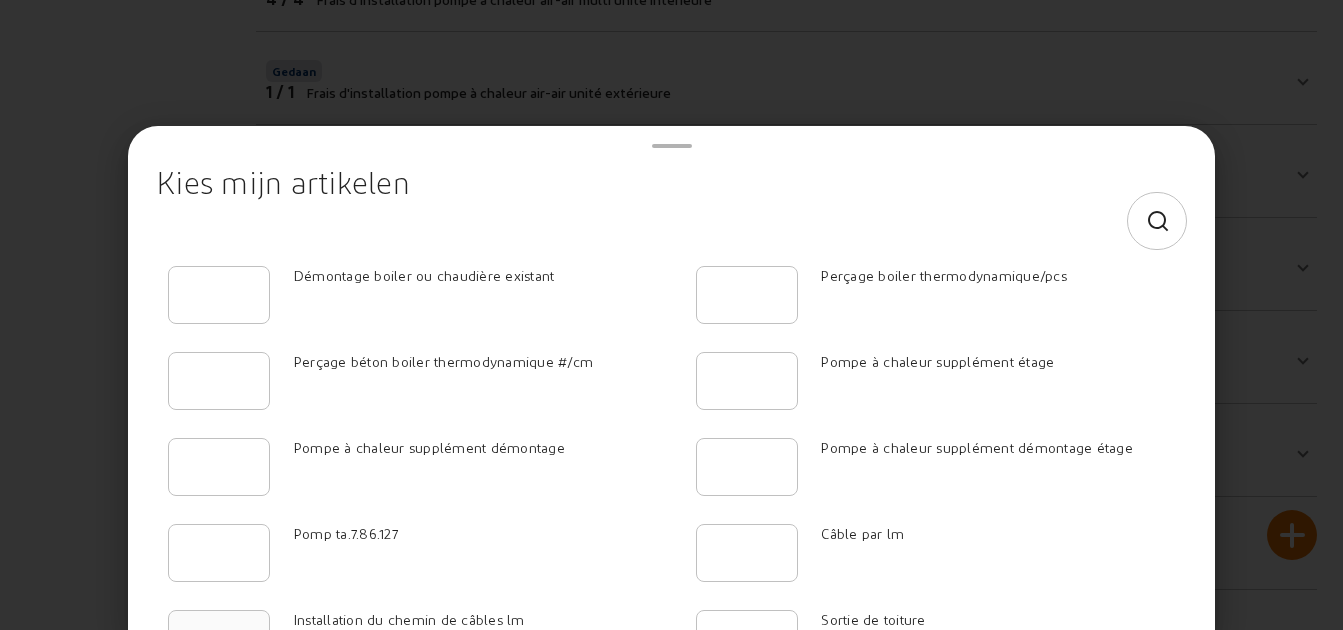 click 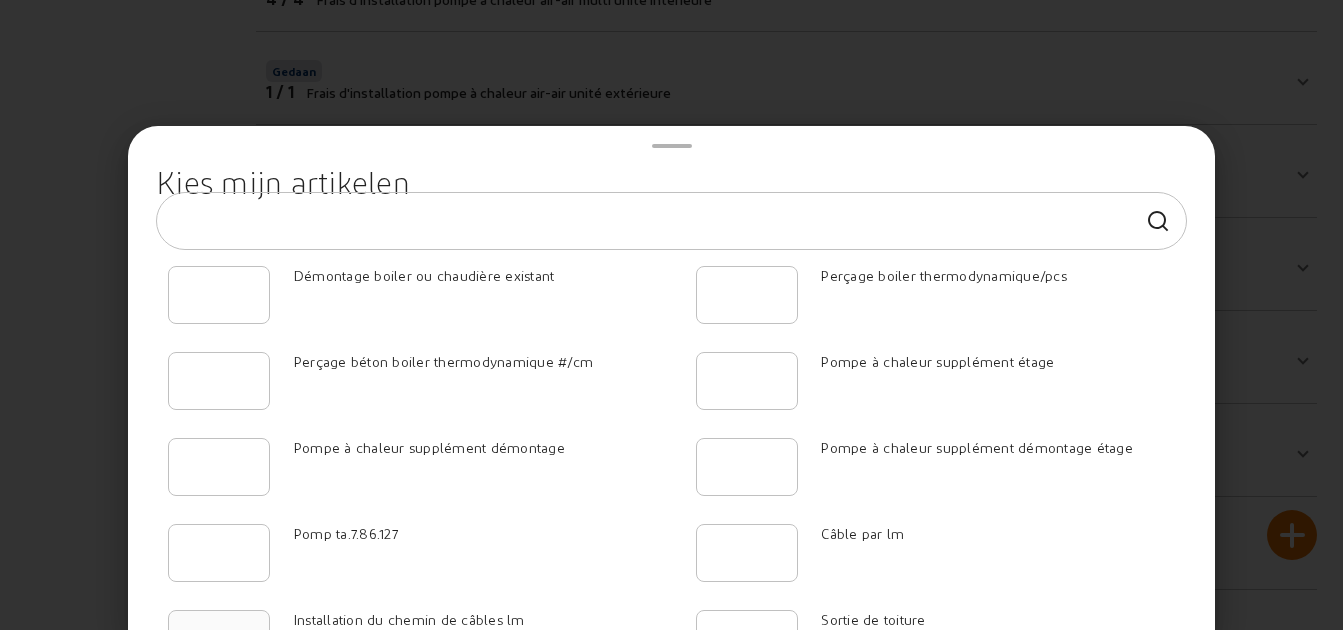 click at bounding box center [654, 221] 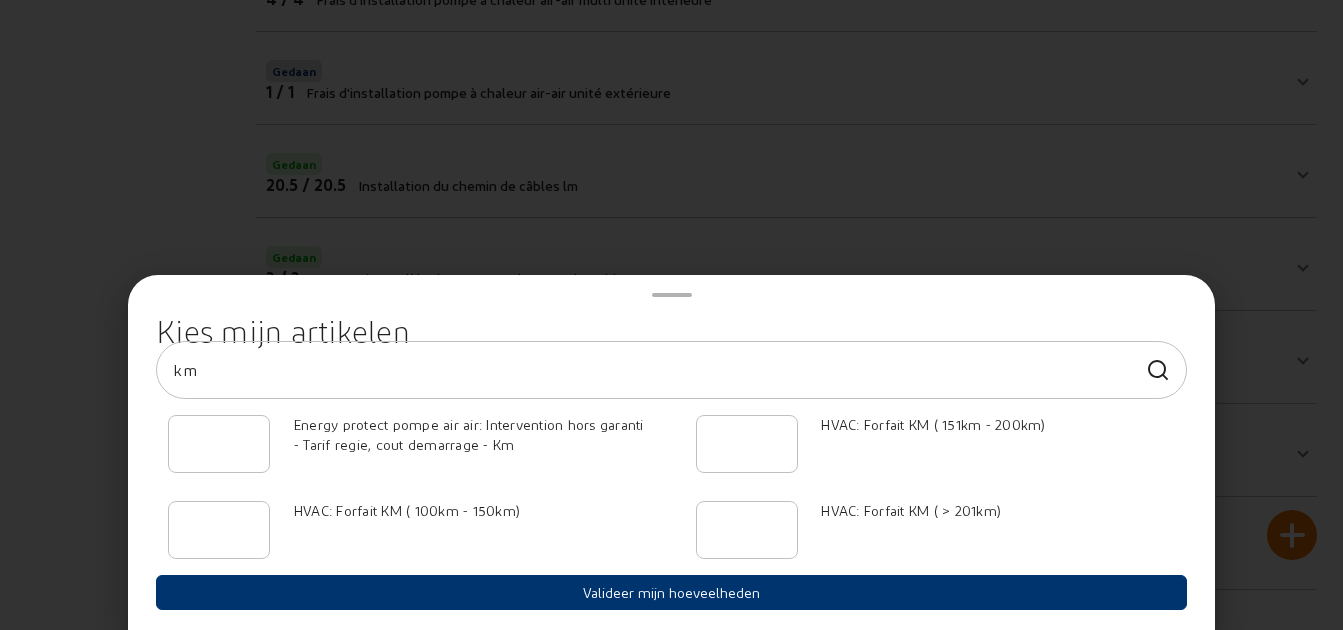 type on "km" 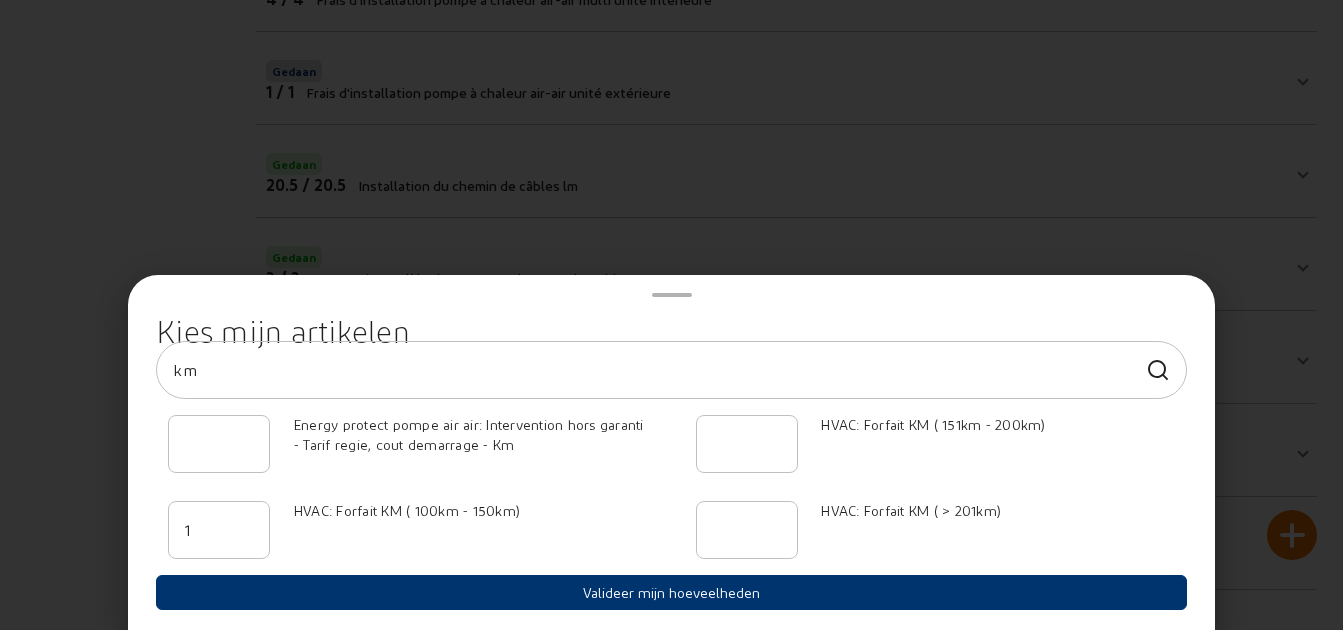 type on "1" 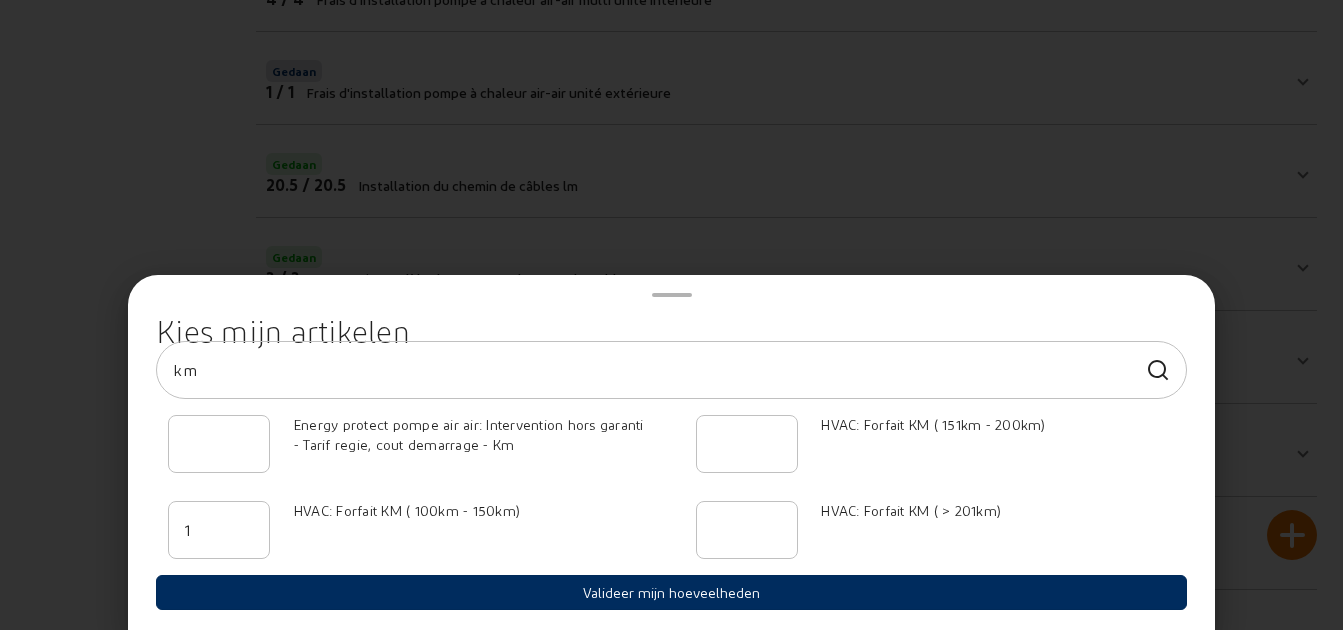 click on "Valideer mijn hoeveelheden" 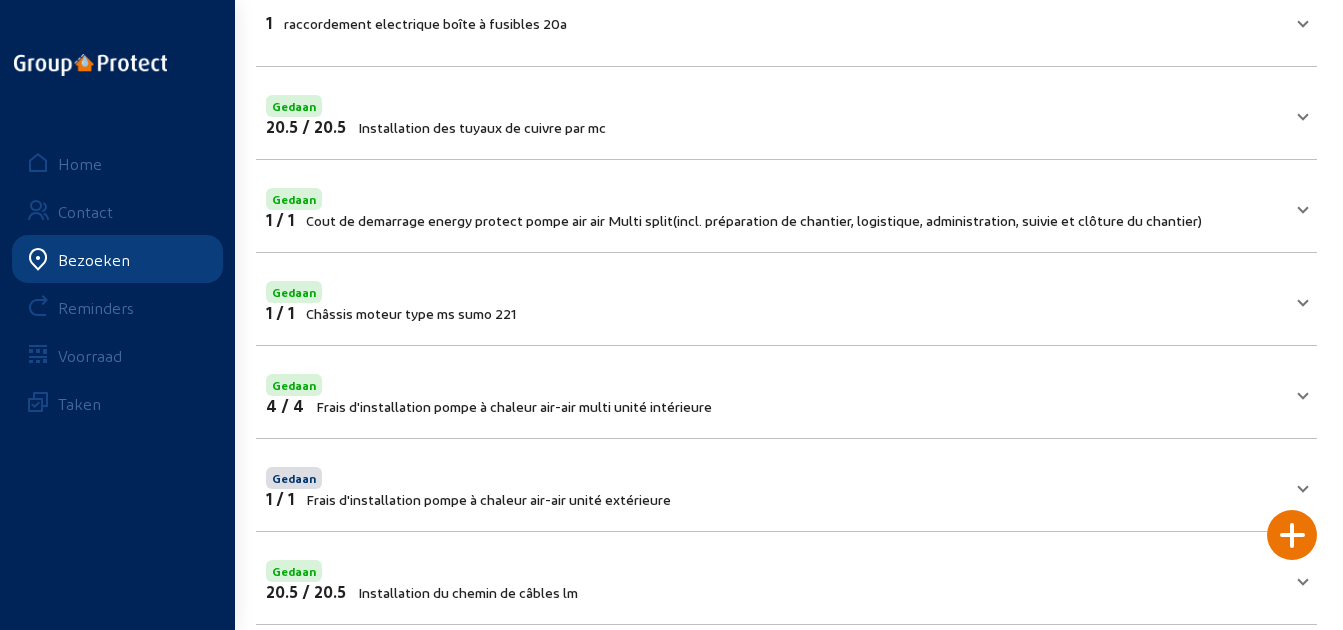 scroll, scrollTop: 0, scrollLeft: 0, axis: both 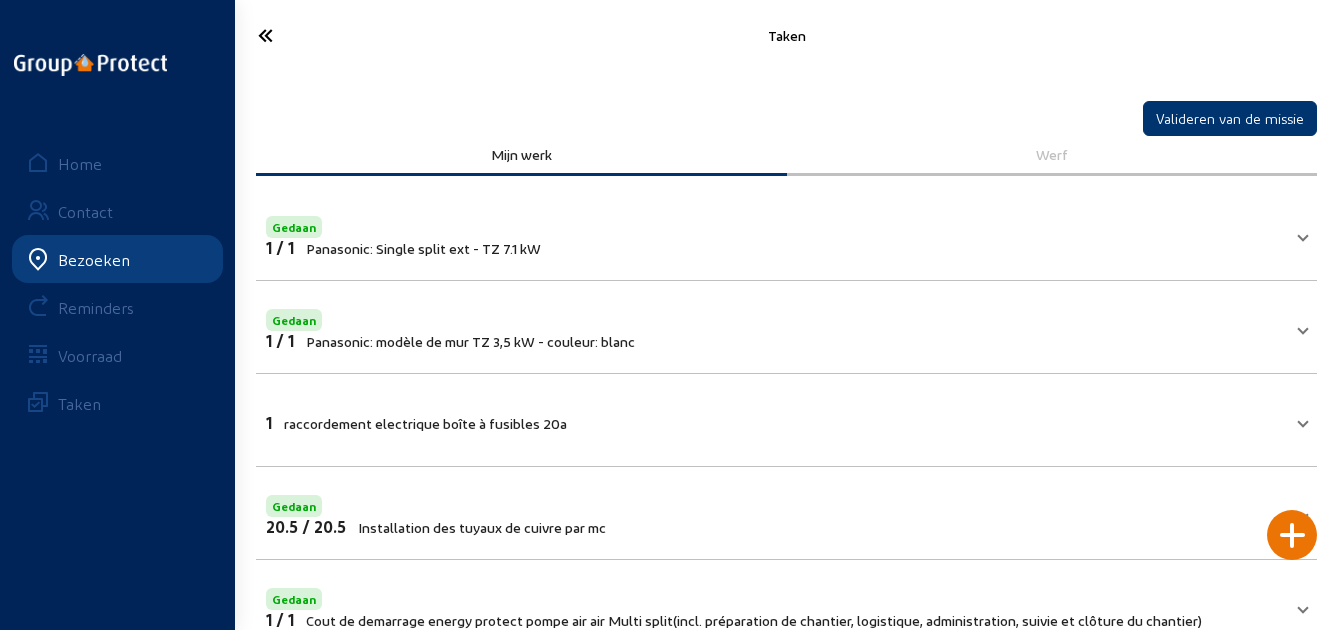click 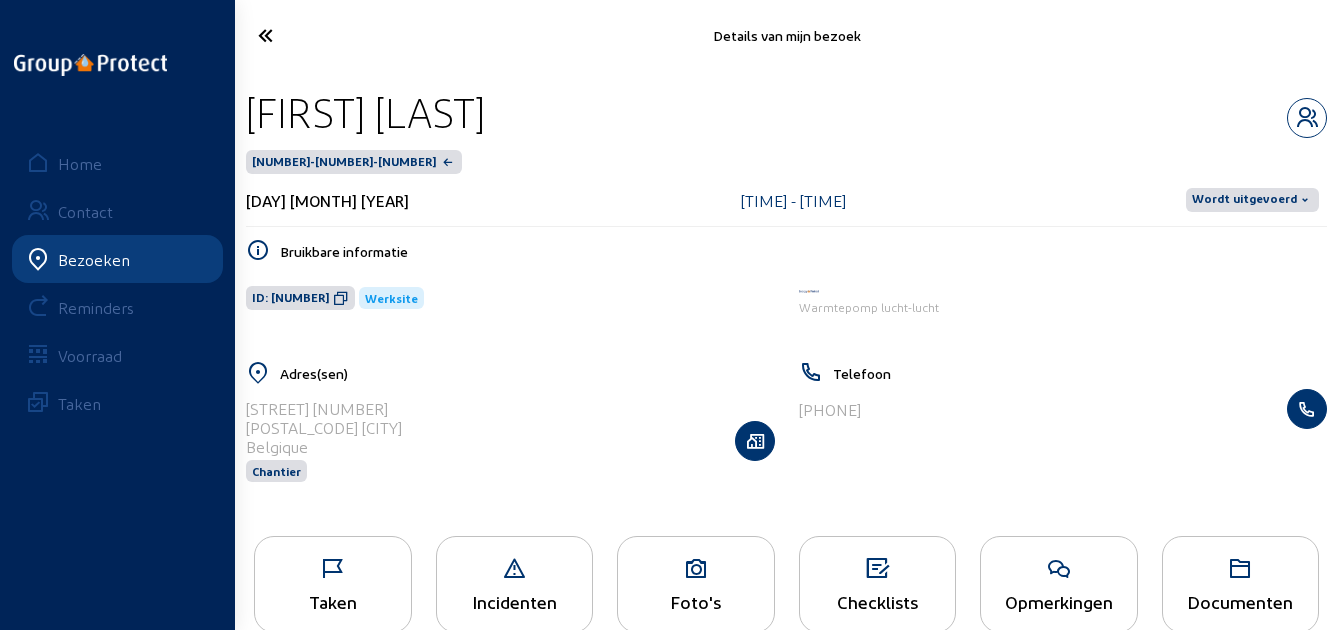 click on "Wordt uitgevoerd" 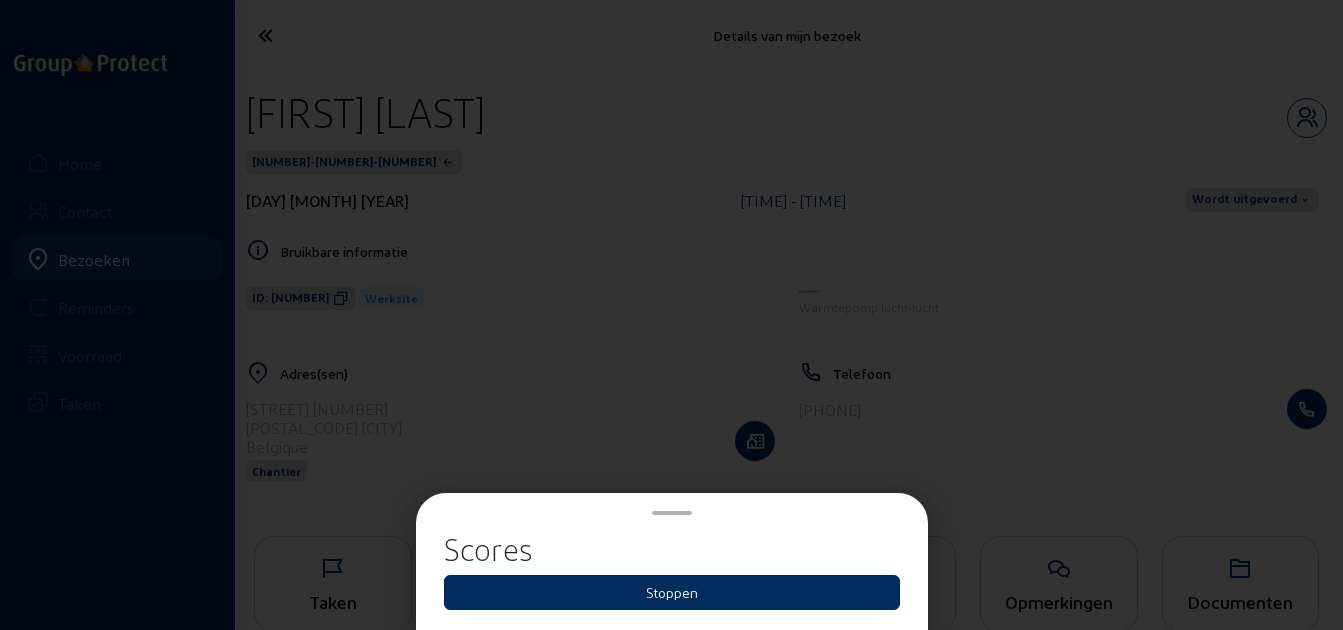 click on "Stoppen" at bounding box center [672, 592] 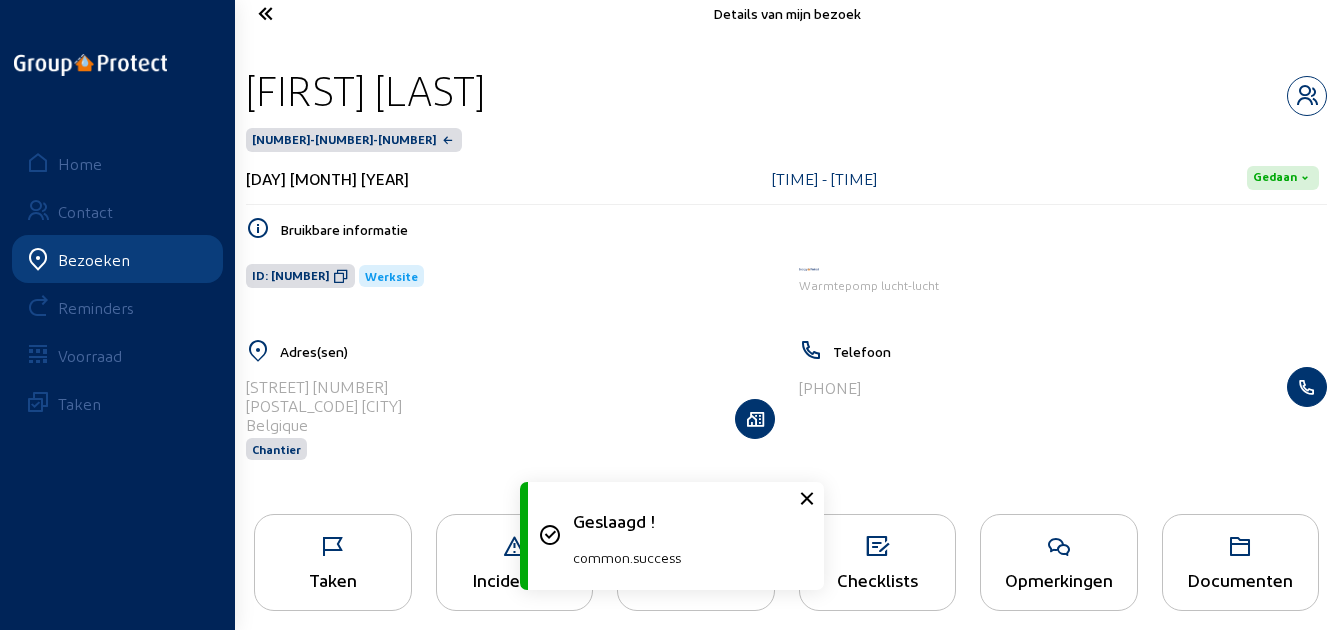 scroll, scrollTop: 41, scrollLeft: 0, axis: vertical 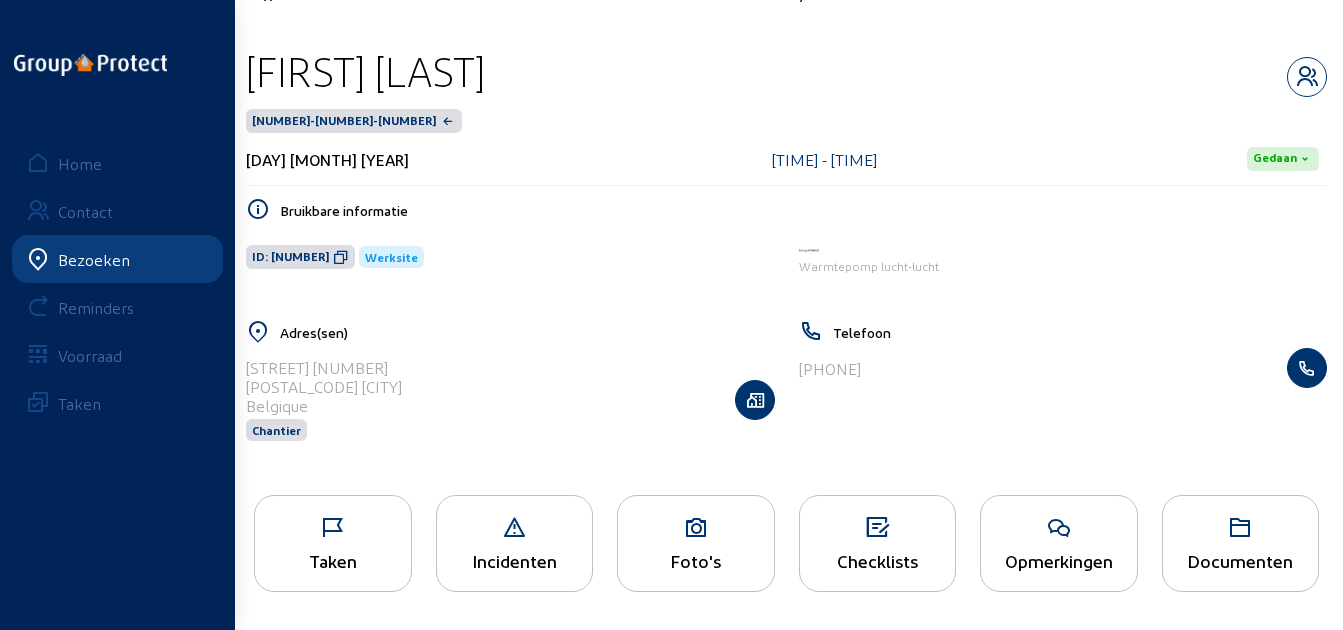 click on "Checklists" 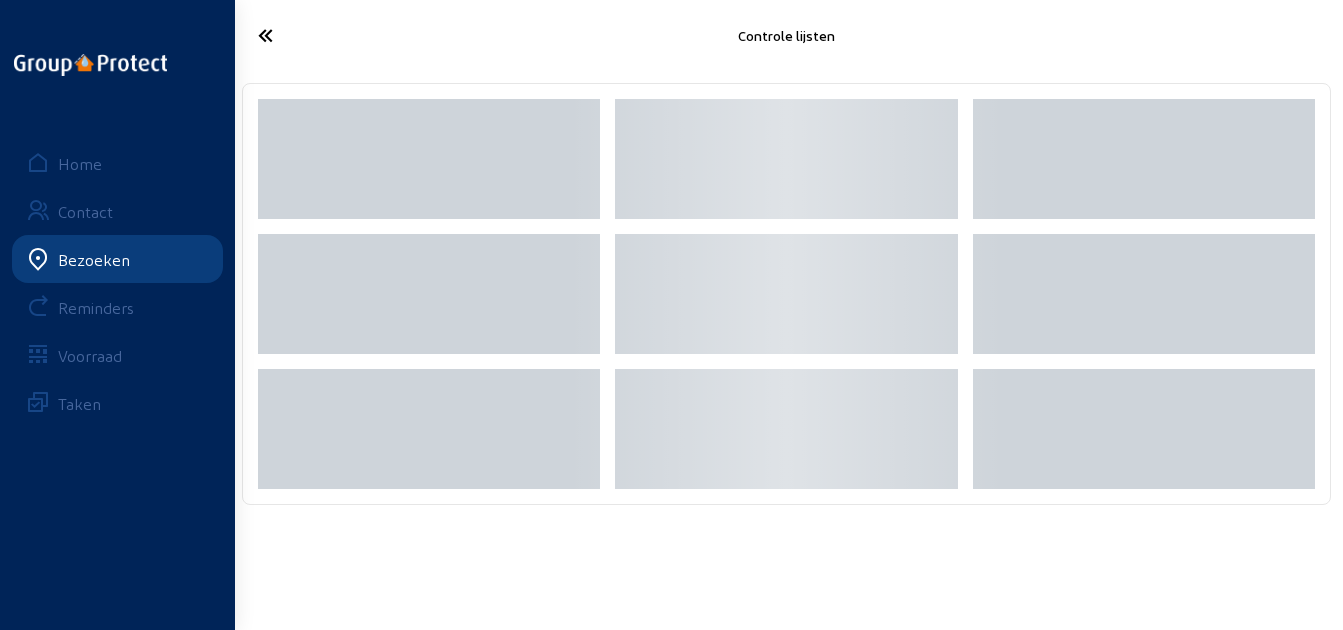 scroll, scrollTop: 0, scrollLeft: 0, axis: both 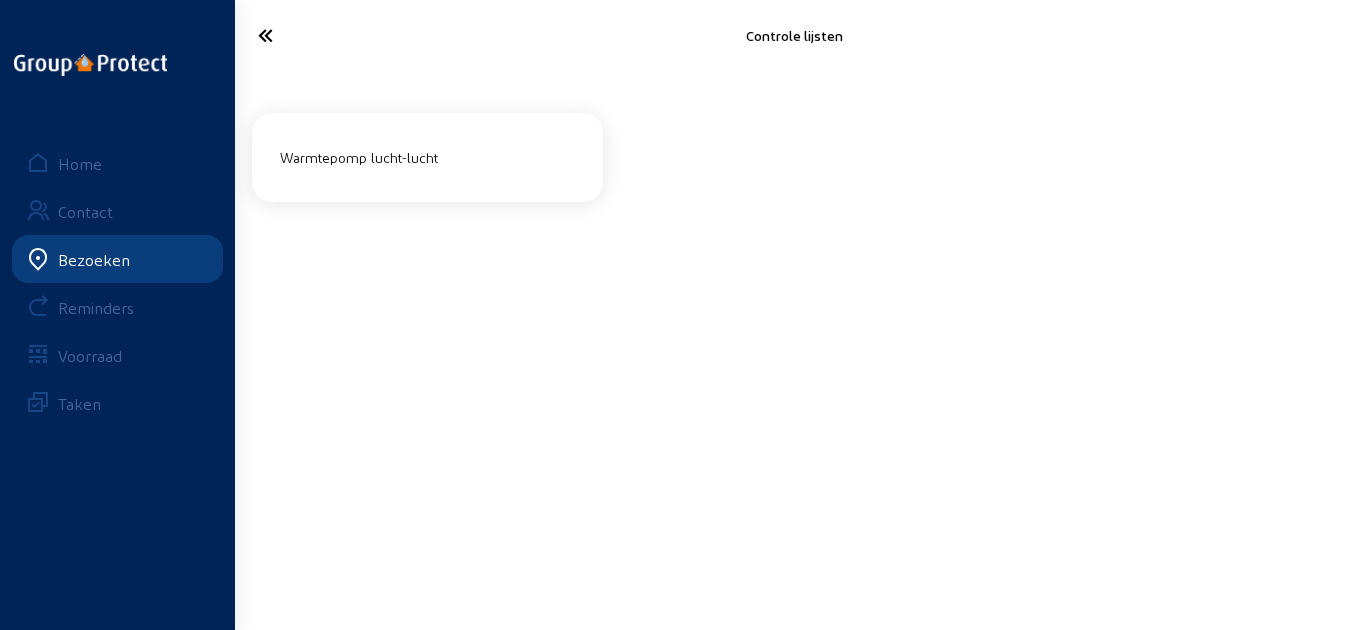click on "Warmtepomp lucht-lucht" 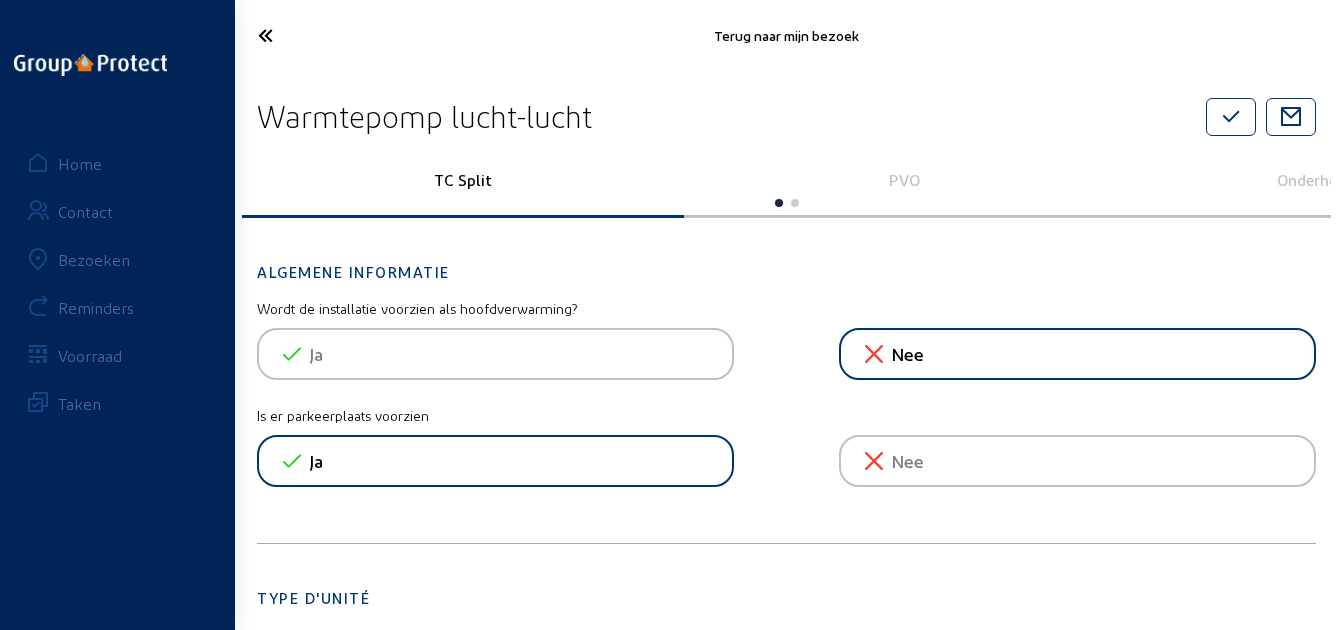 click on "PVO" 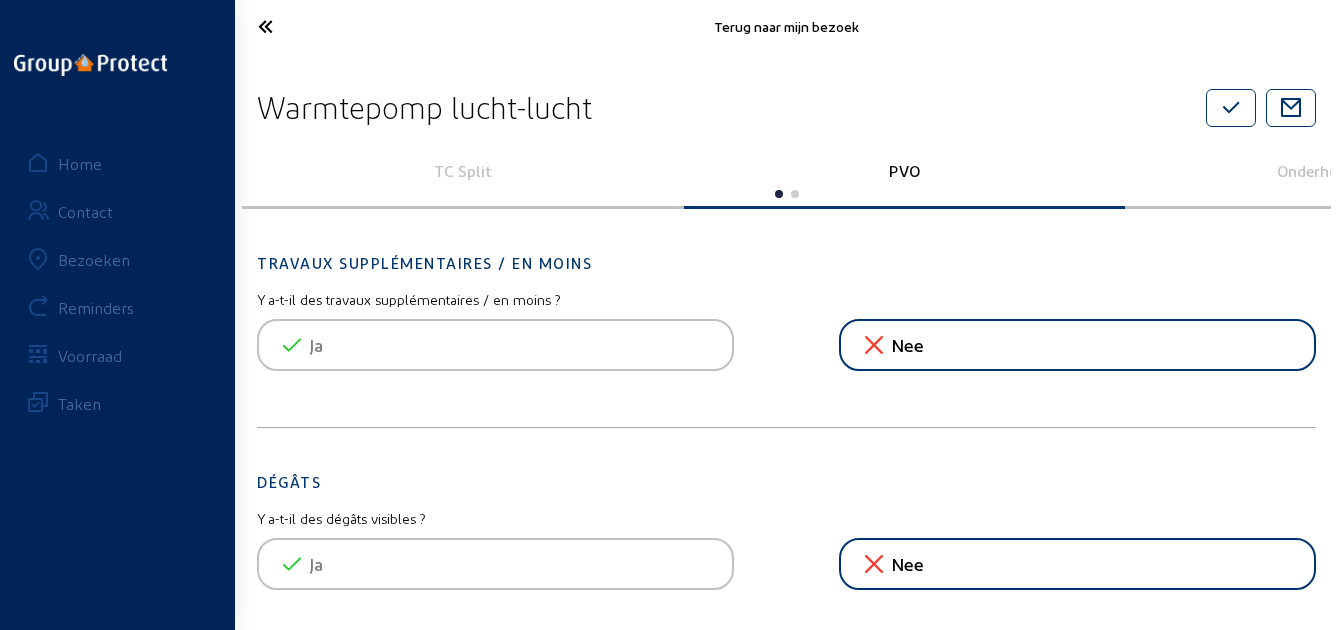 scroll, scrollTop: 0, scrollLeft: 0, axis: both 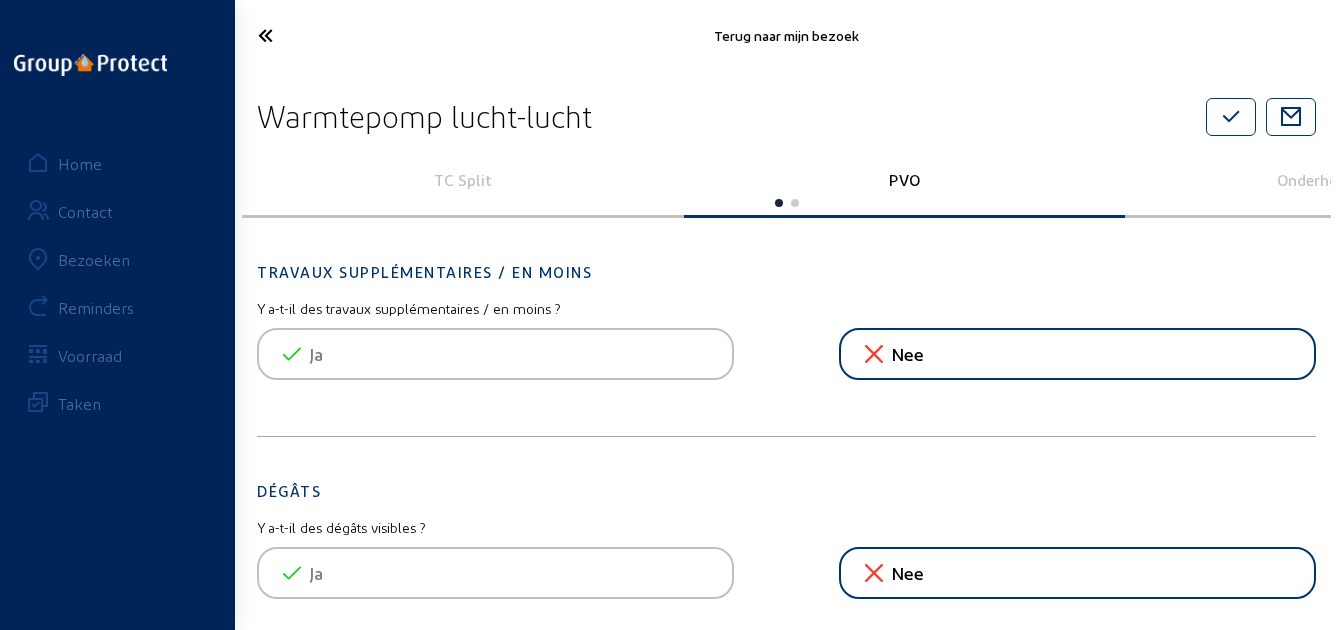 click on "TC Split" 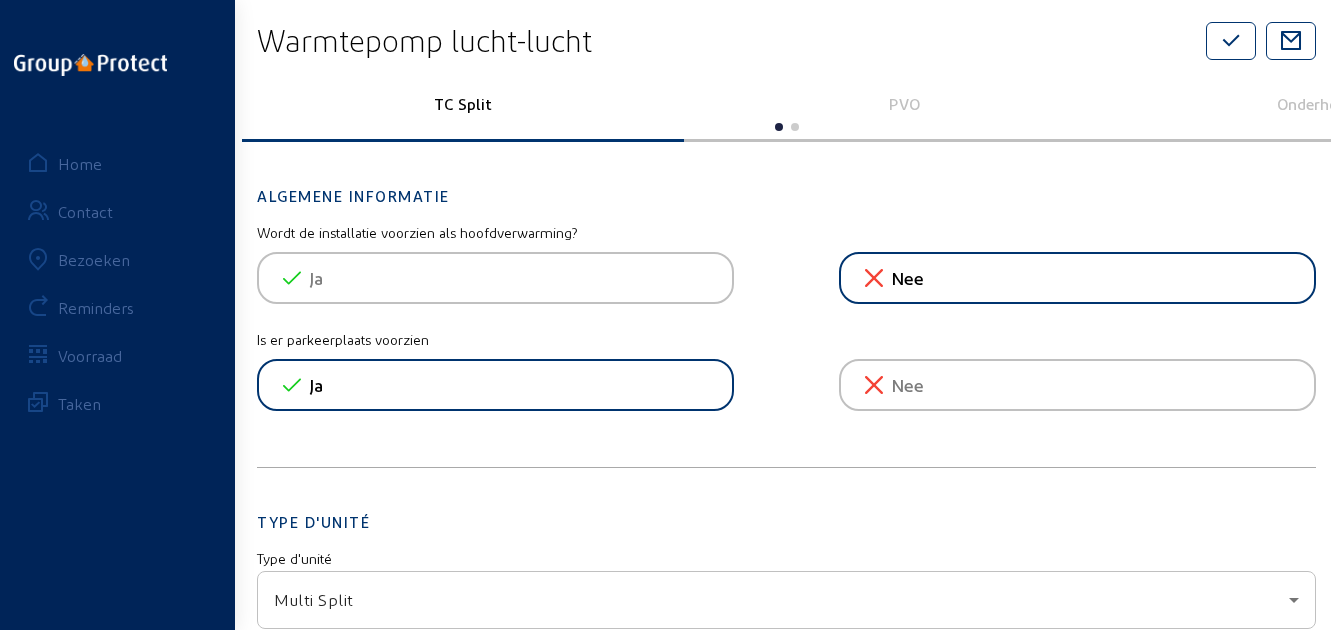 scroll, scrollTop: 0, scrollLeft: 0, axis: both 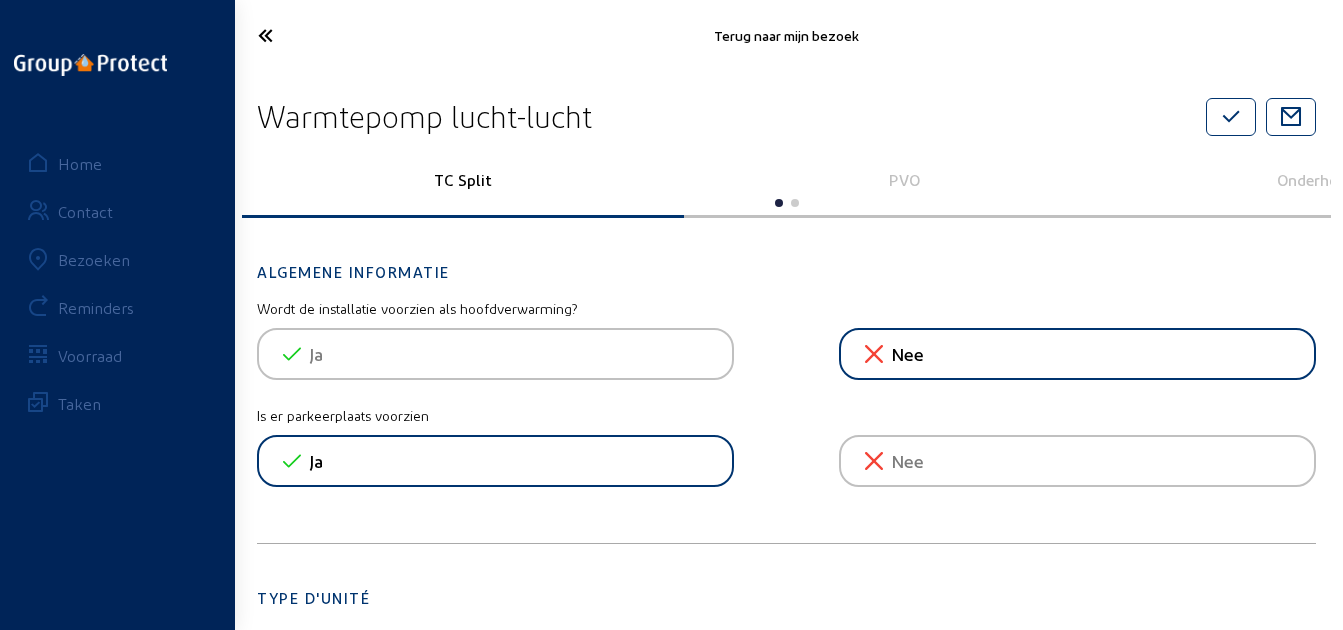 drag, startPoint x: 260, startPoint y: 38, endPoint x: 317, endPoint y: 49, distance: 58.0517 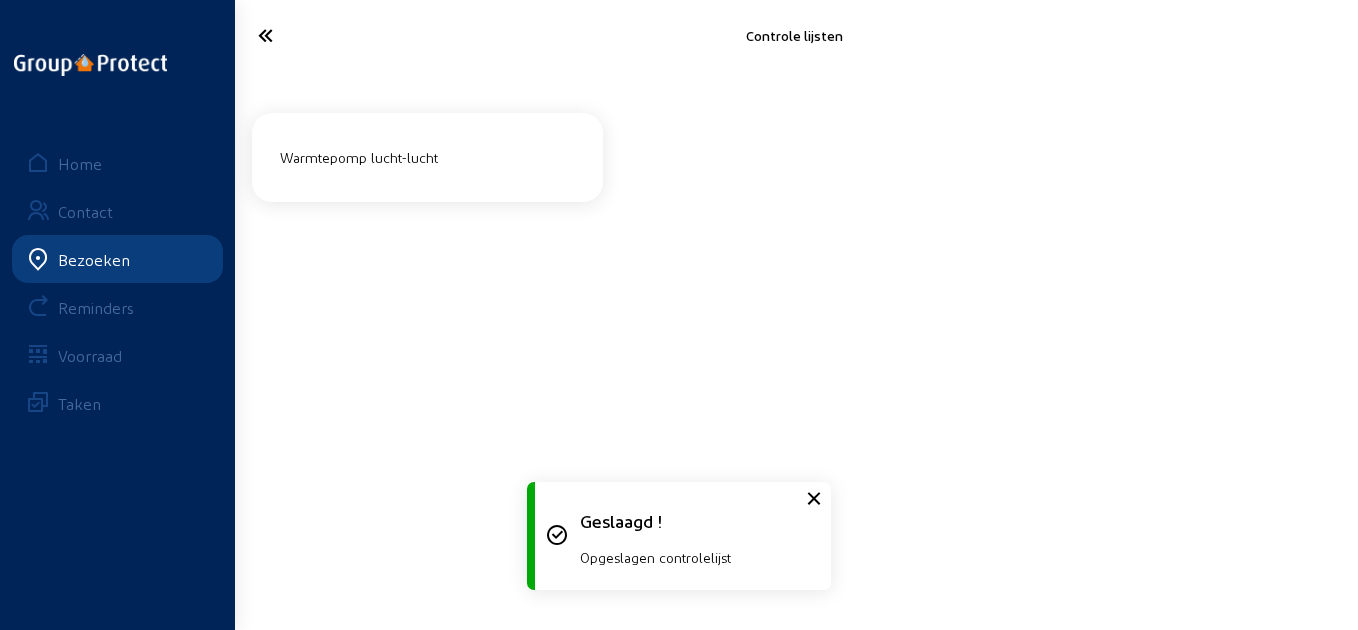 click 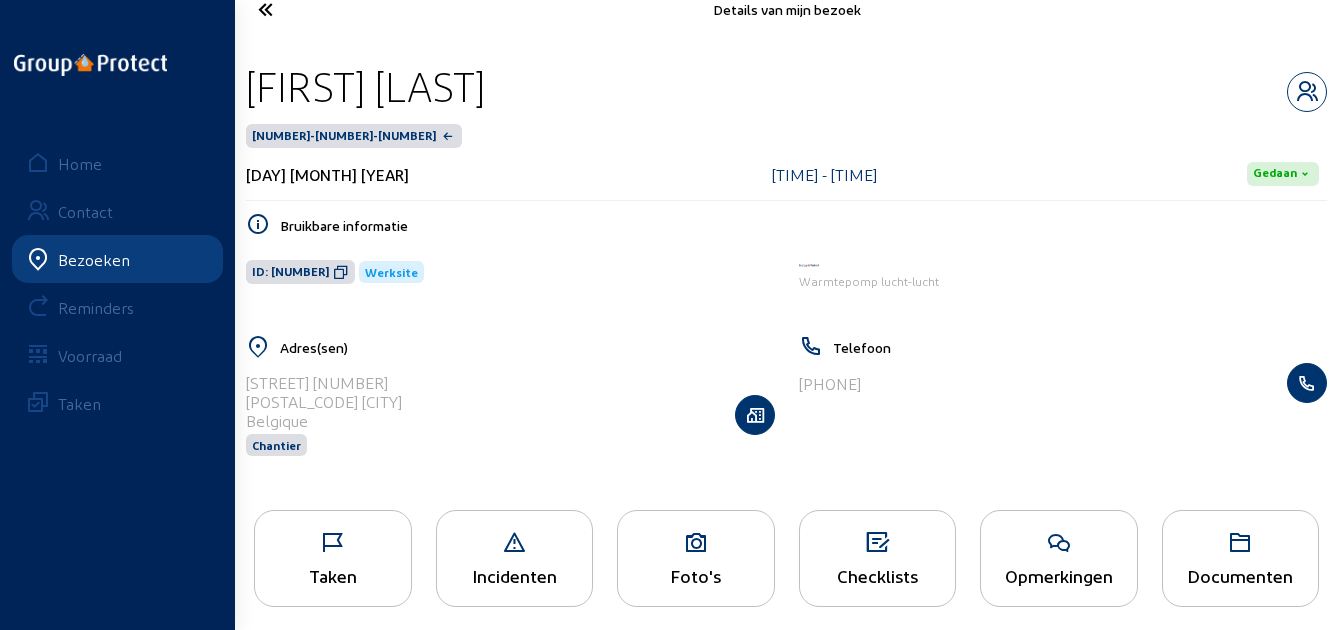 scroll, scrollTop: 41, scrollLeft: 0, axis: vertical 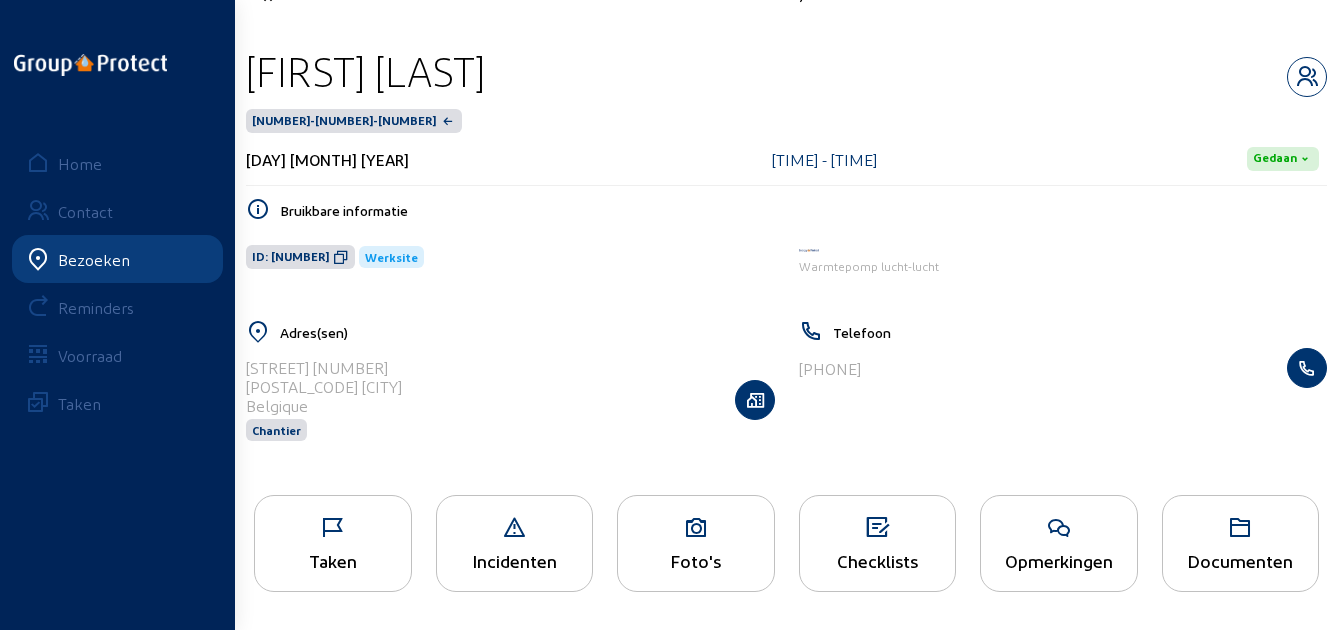 click on "Foto's" 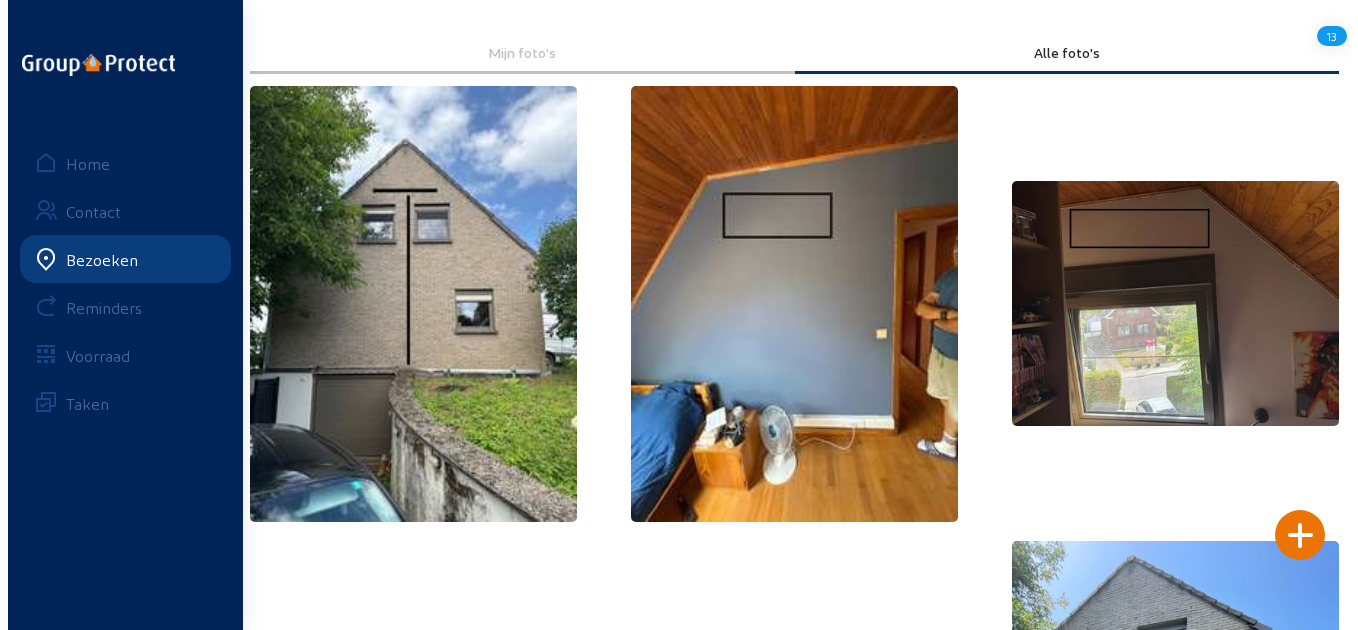 scroll, scrollTop: 0, scrollLeft: 0, axis: both 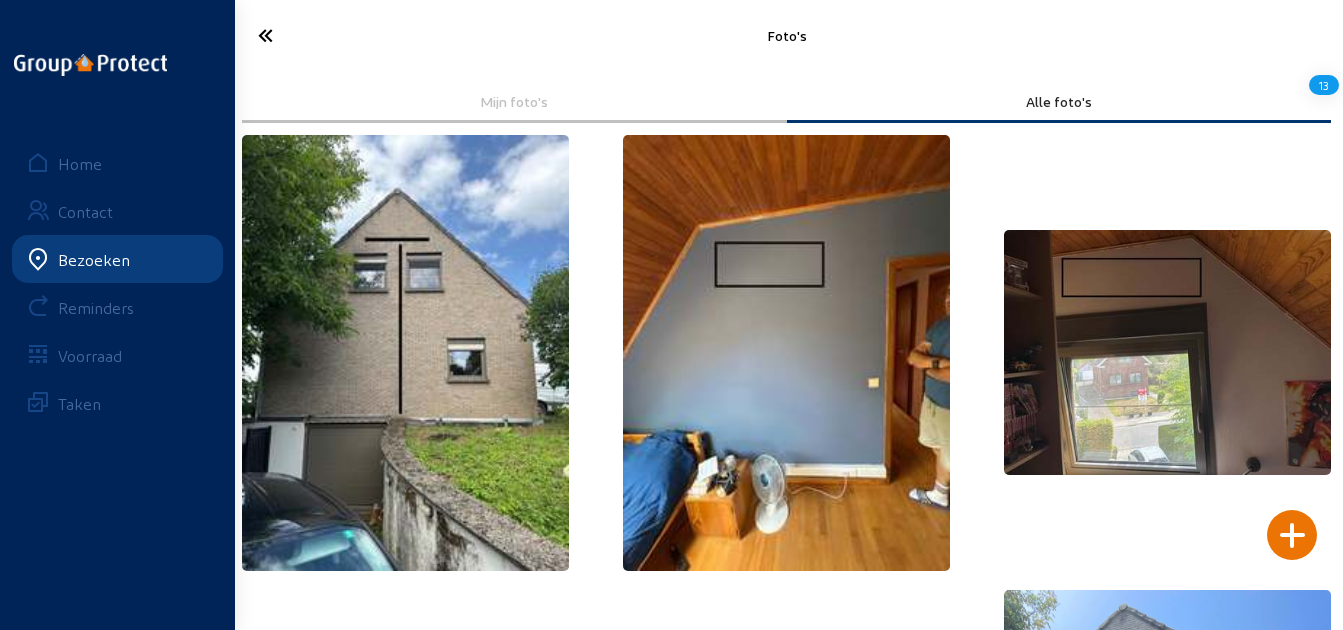 click 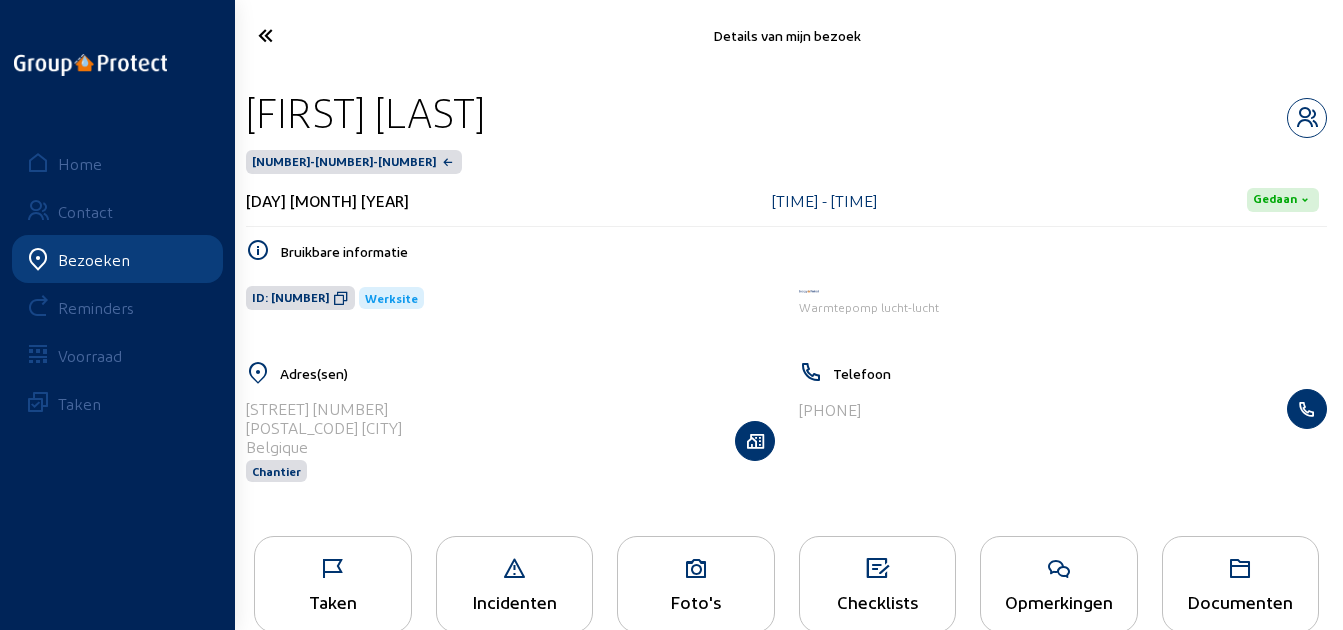 click 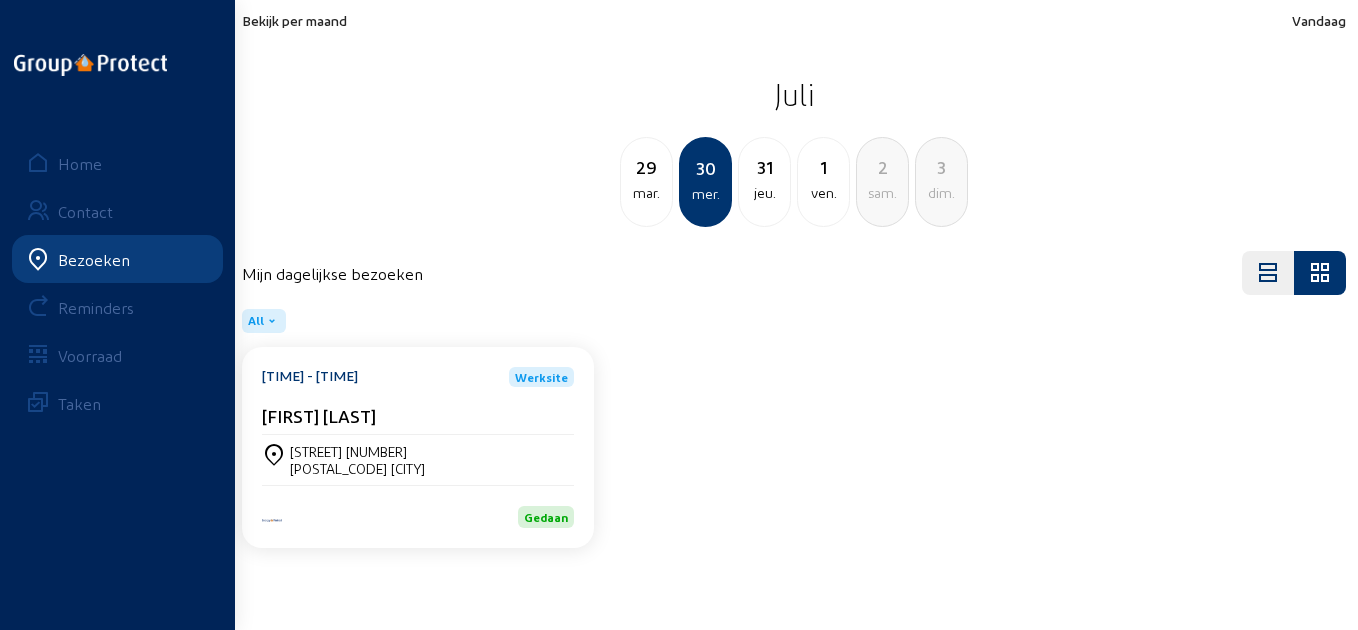click on "Bekijk per maand" 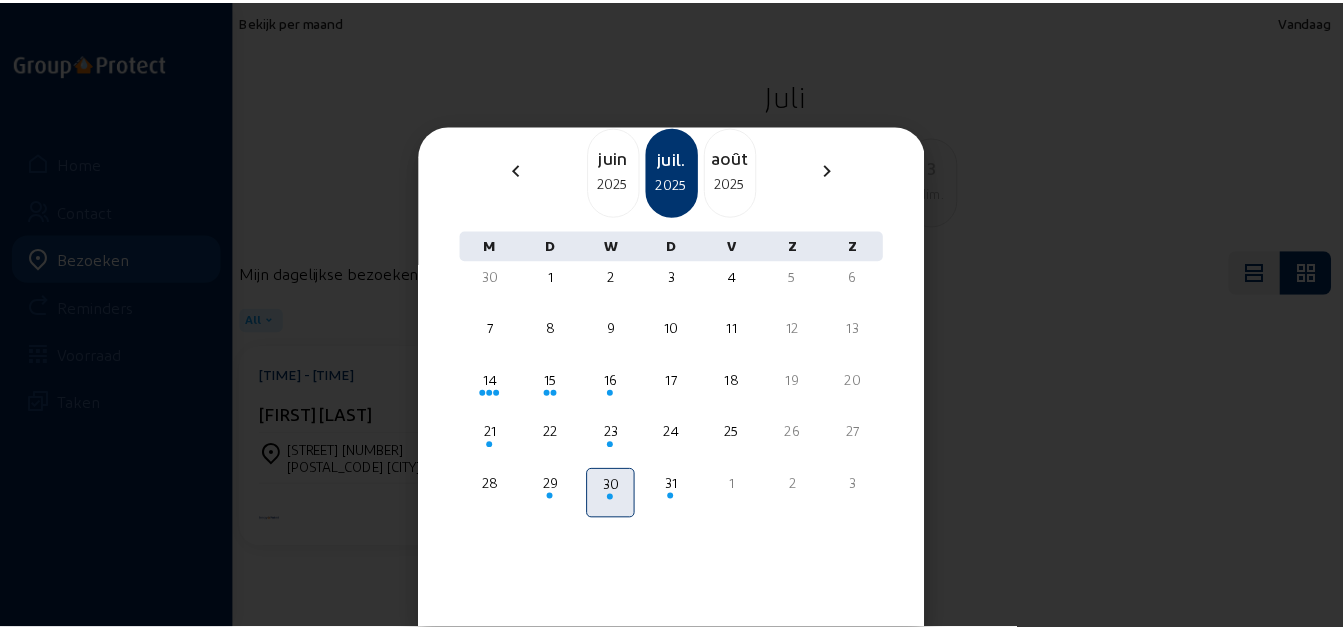 scroll, scrollTop: 140, scrollLeft: 0, axis: vertical 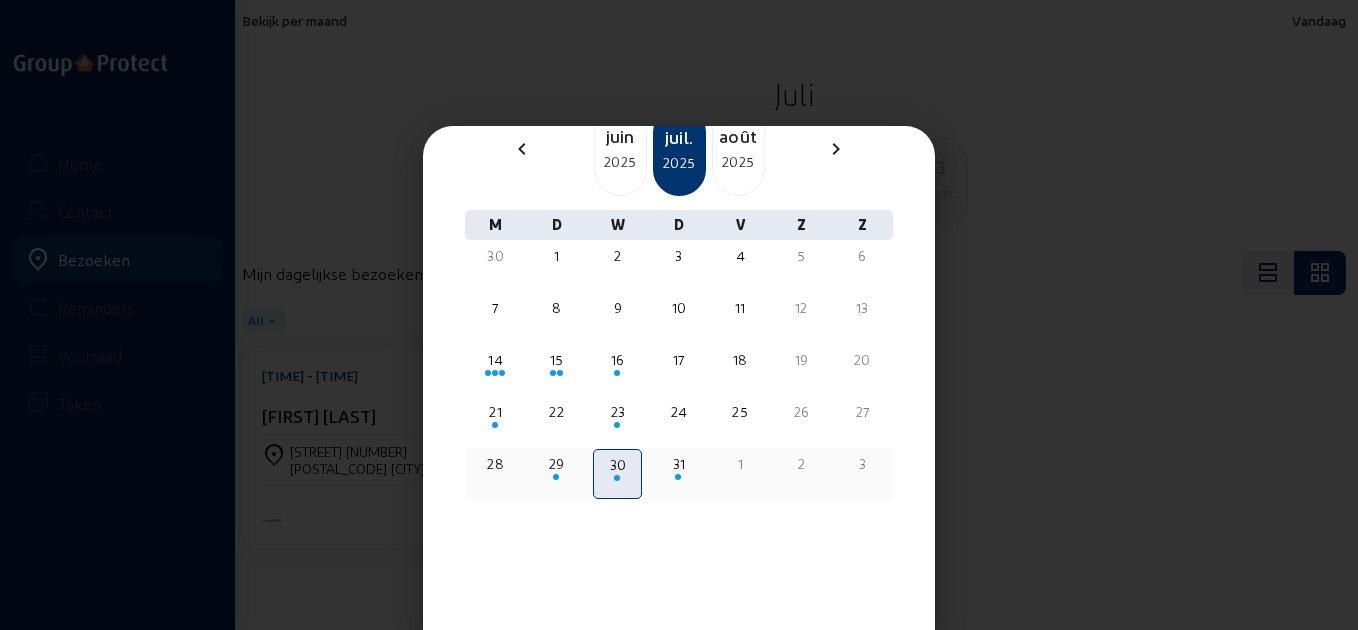 click on "31" at bounding box center (678, 464) 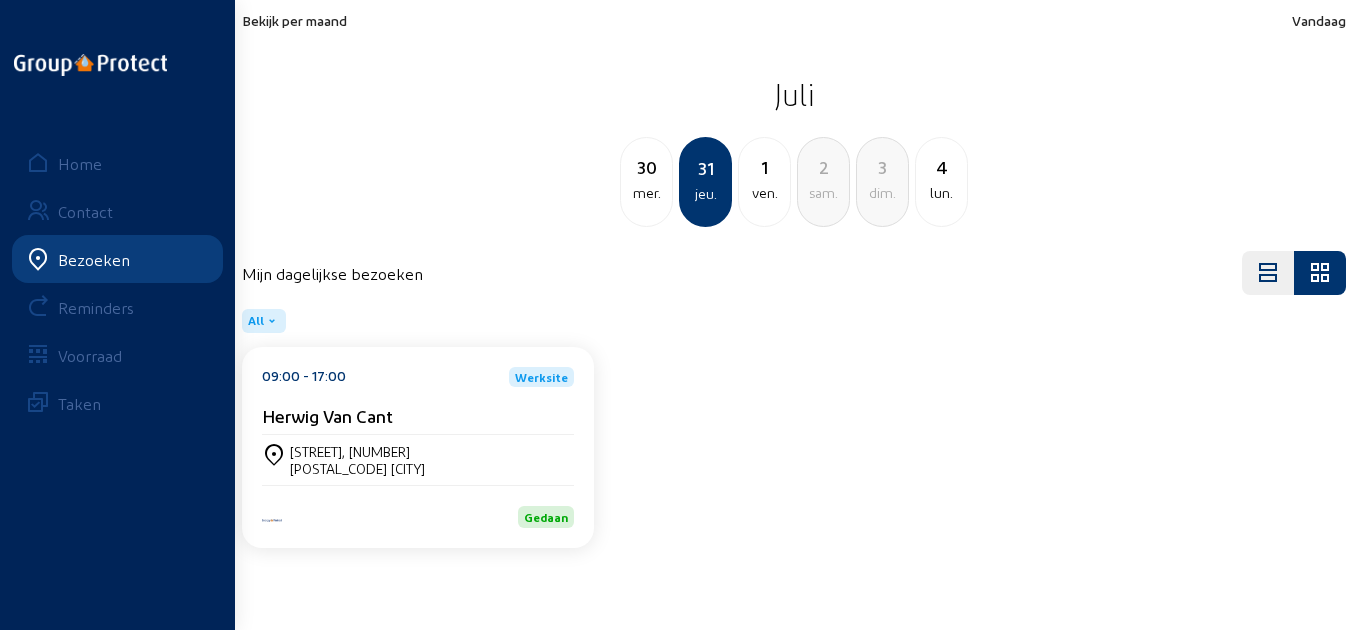 click on "[TIME] - [TIME]  Werksite [NAME]" 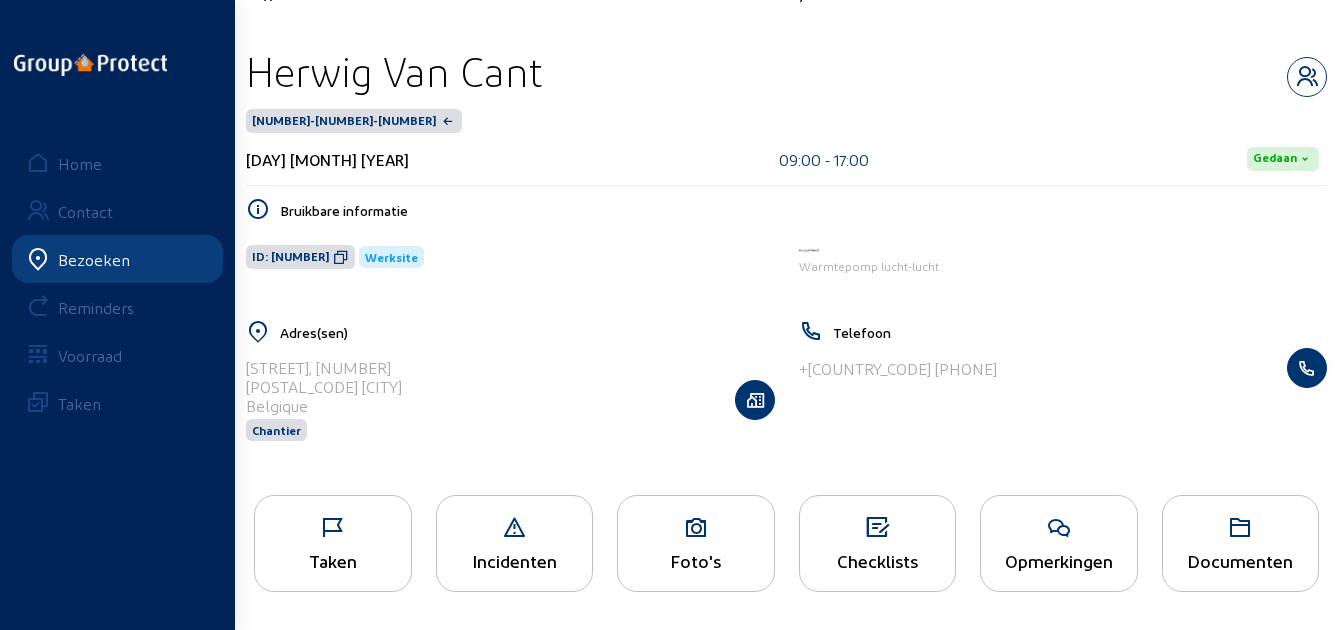scroll, scrollTop: 0, scrollLeft: 0, axis: both 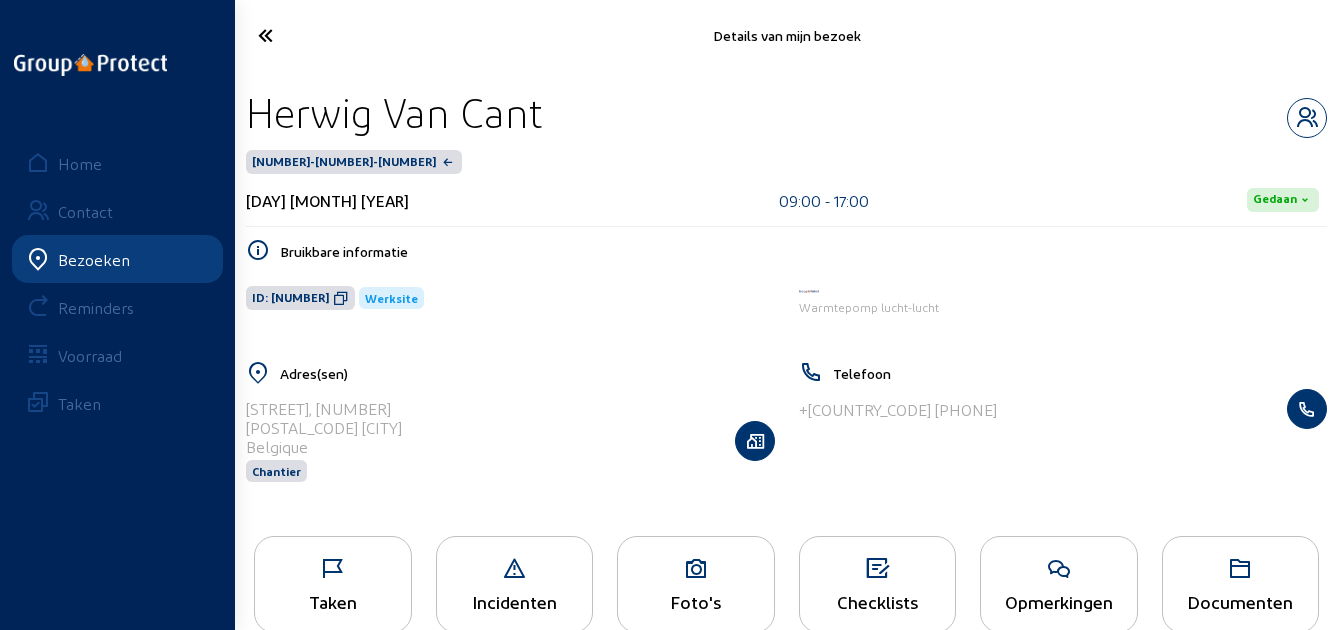 click 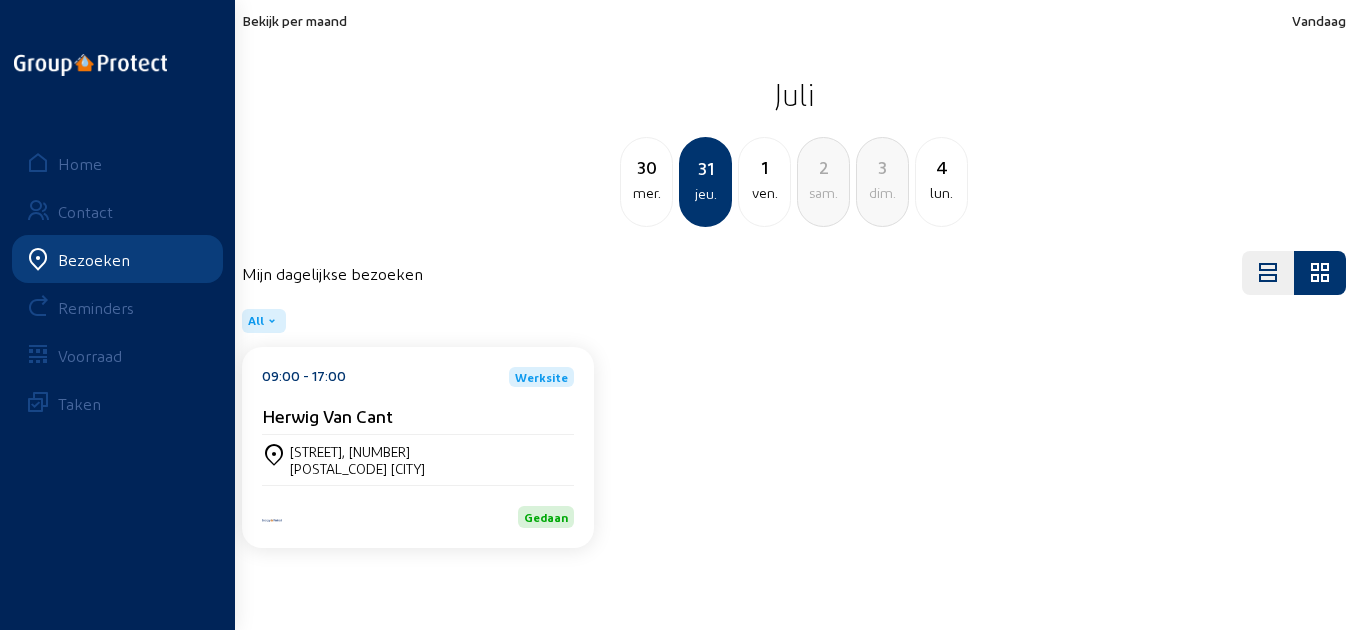 click on "30" 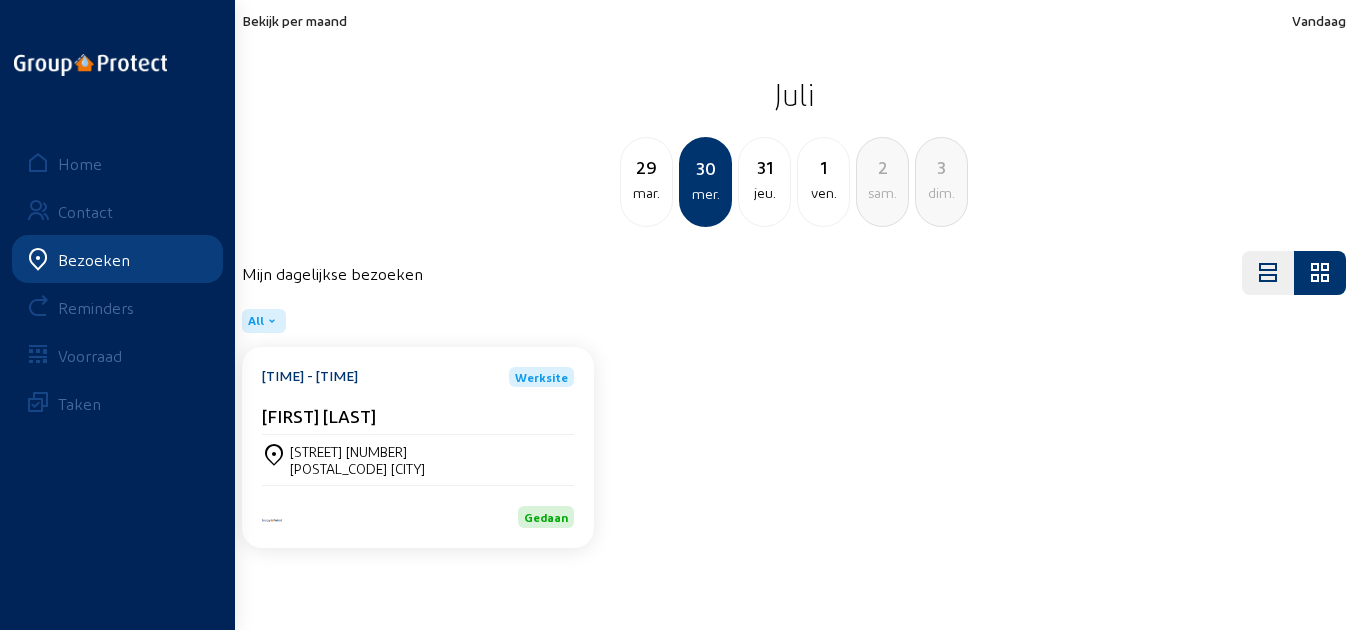 click on "[FIRST] [LAST]" 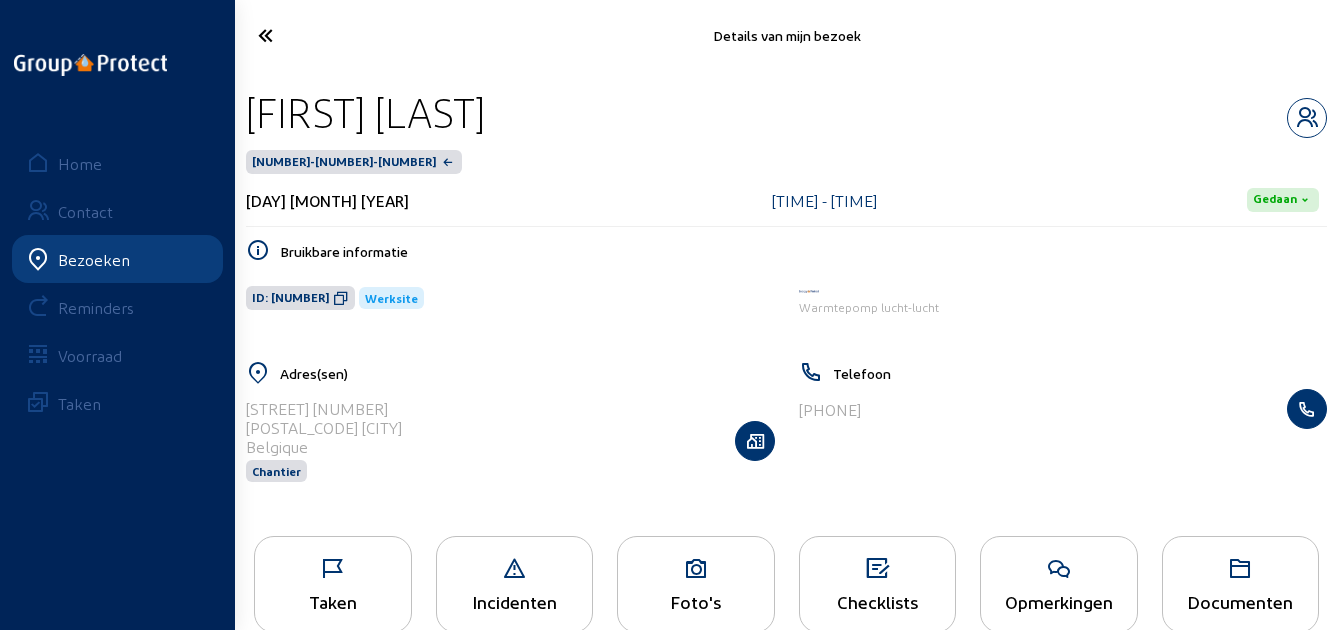 drag, startPoint x: 602, startPoint y: 118, endPoint x: 236, endPoint y: 117, distance: 366.00137 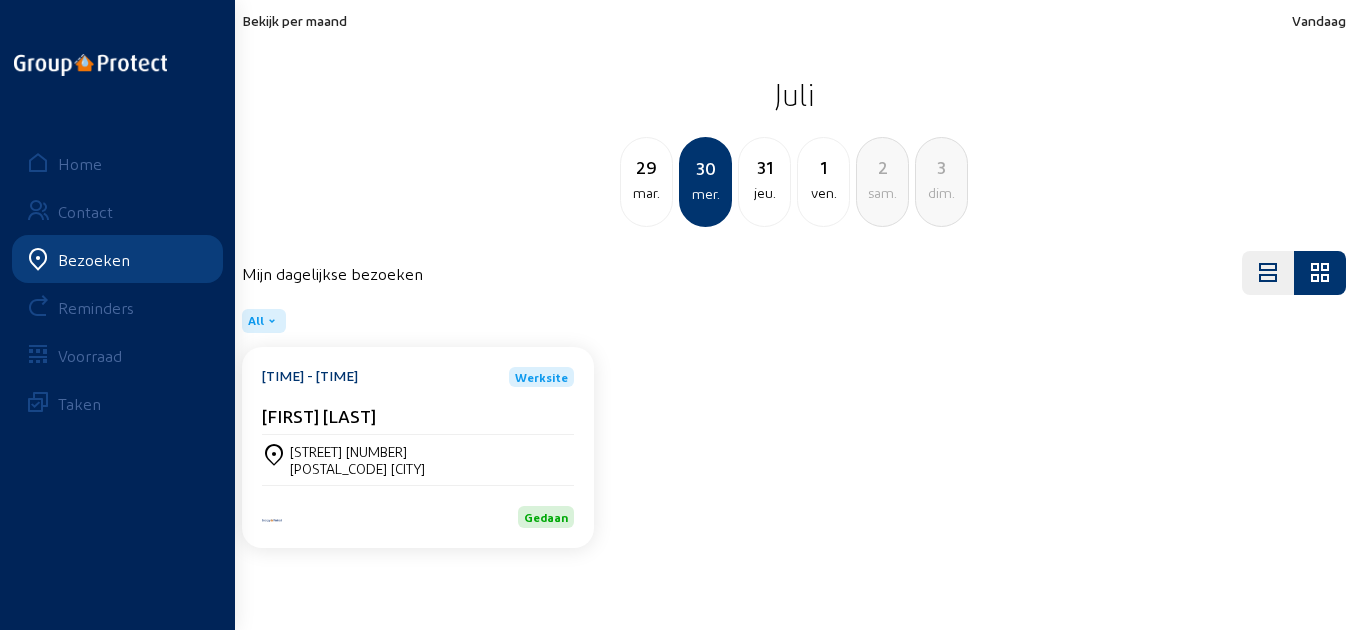 click on "jeu." 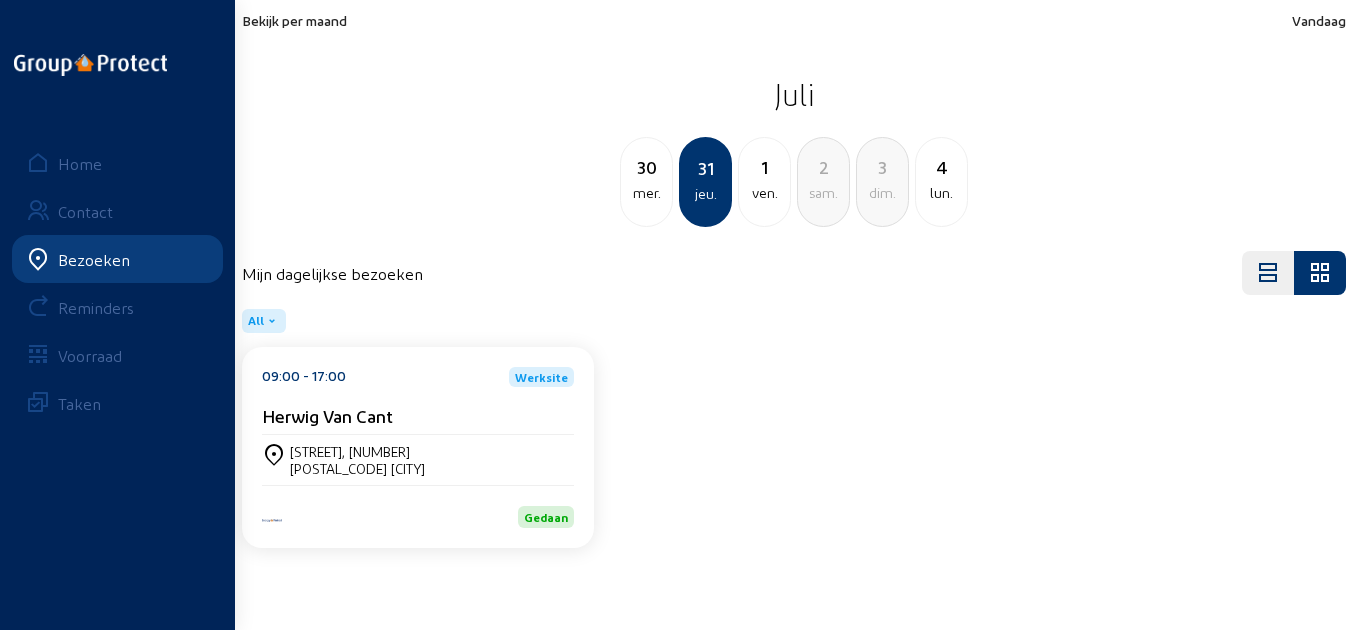 click on "[TIME] - [TIME]  Werksite [NAME]" 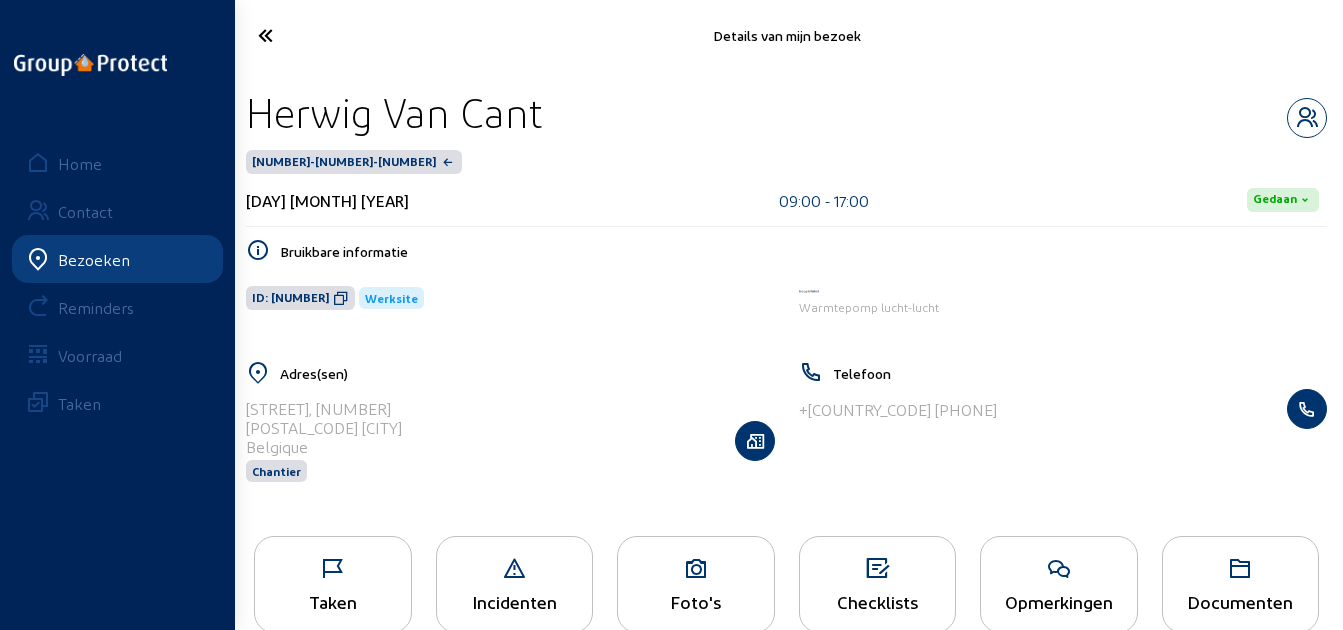 drag, startPoint x: 581, startPoint y: 110, endPoint x: 238, endPoint y: 120, distance: 343.14575 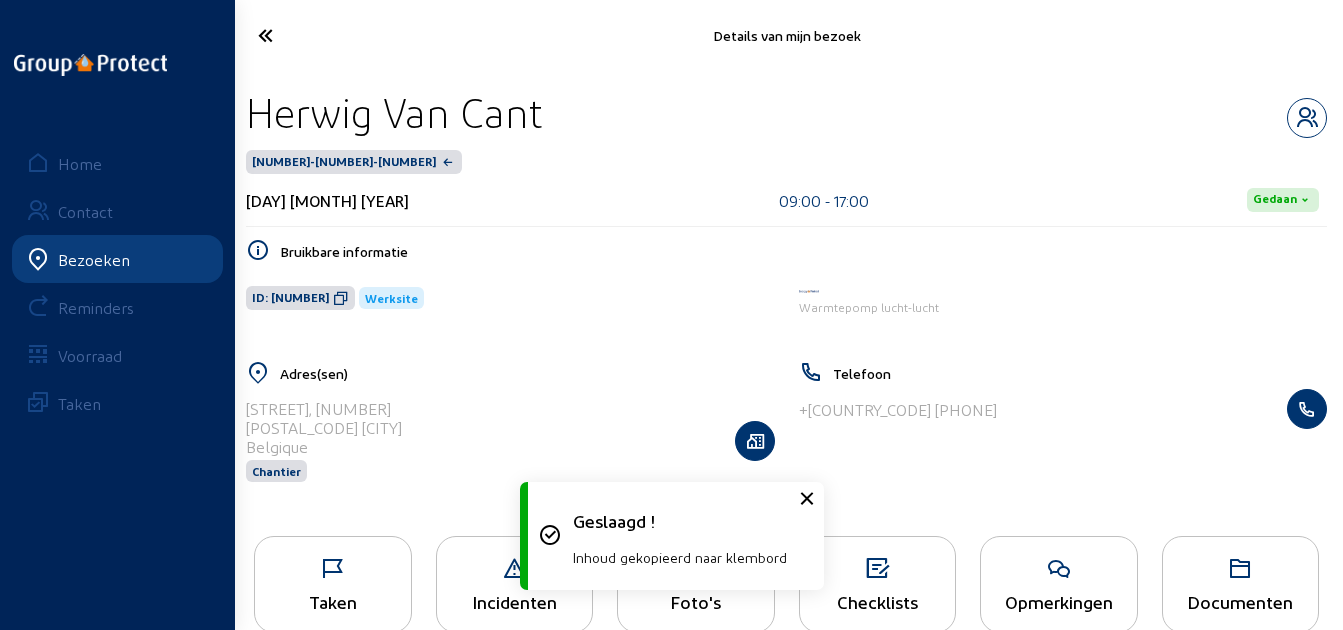 click on "Taken" 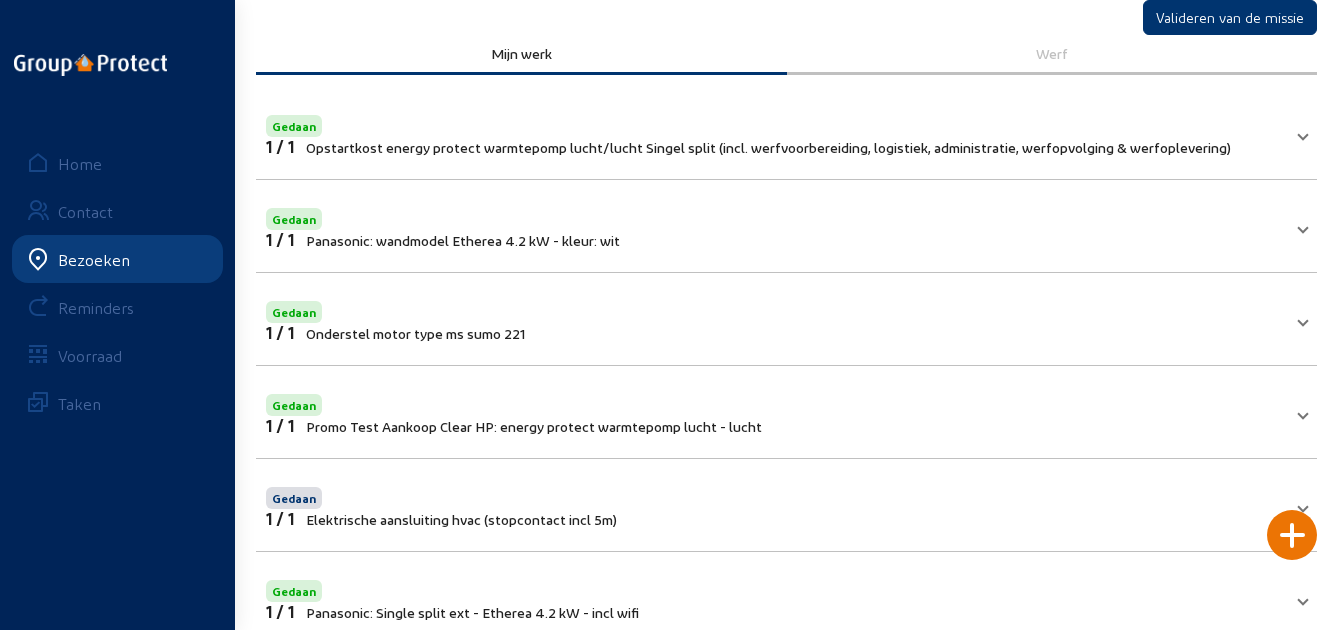 scroll, scrollTop: 1, scrollLeft: 0, axis: vertical 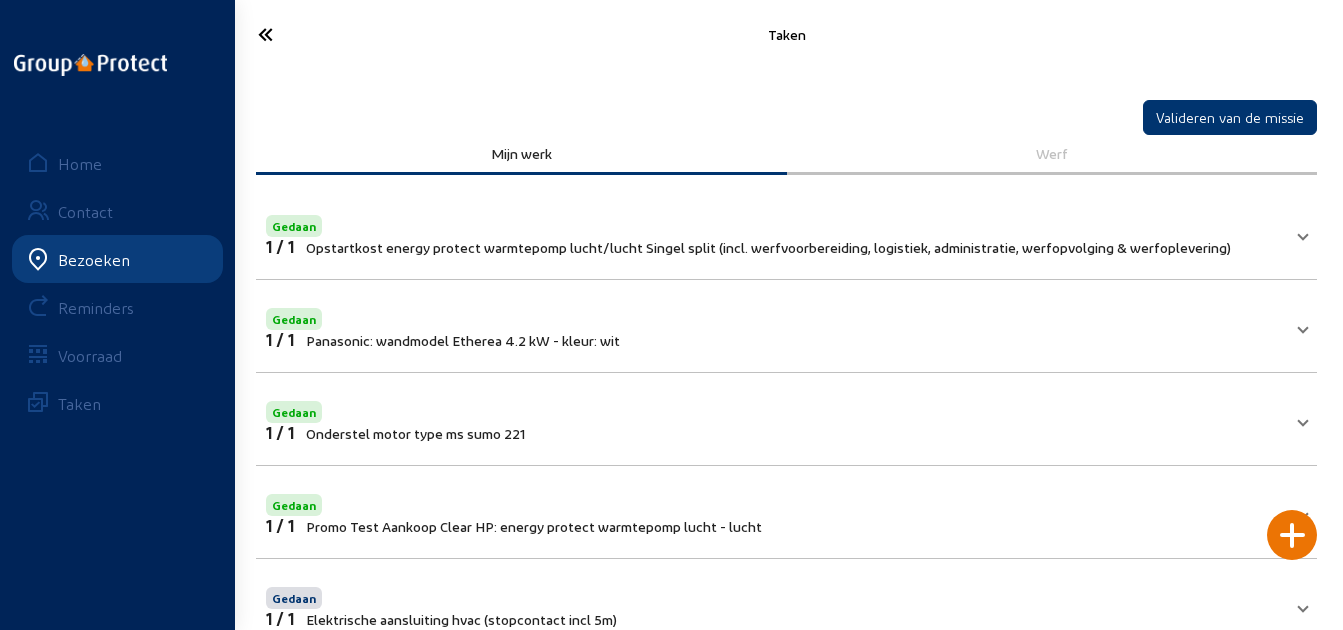 click 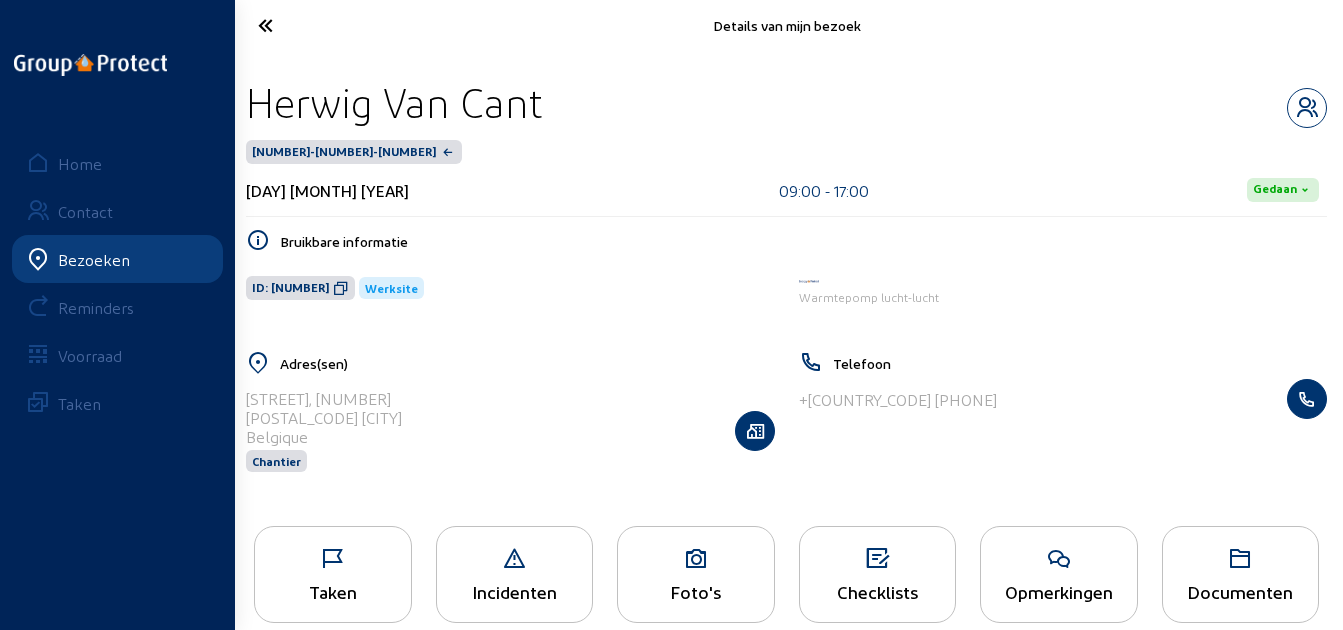 scroll, scrollTop: 41, scrollLeft: 0, axis: vertical 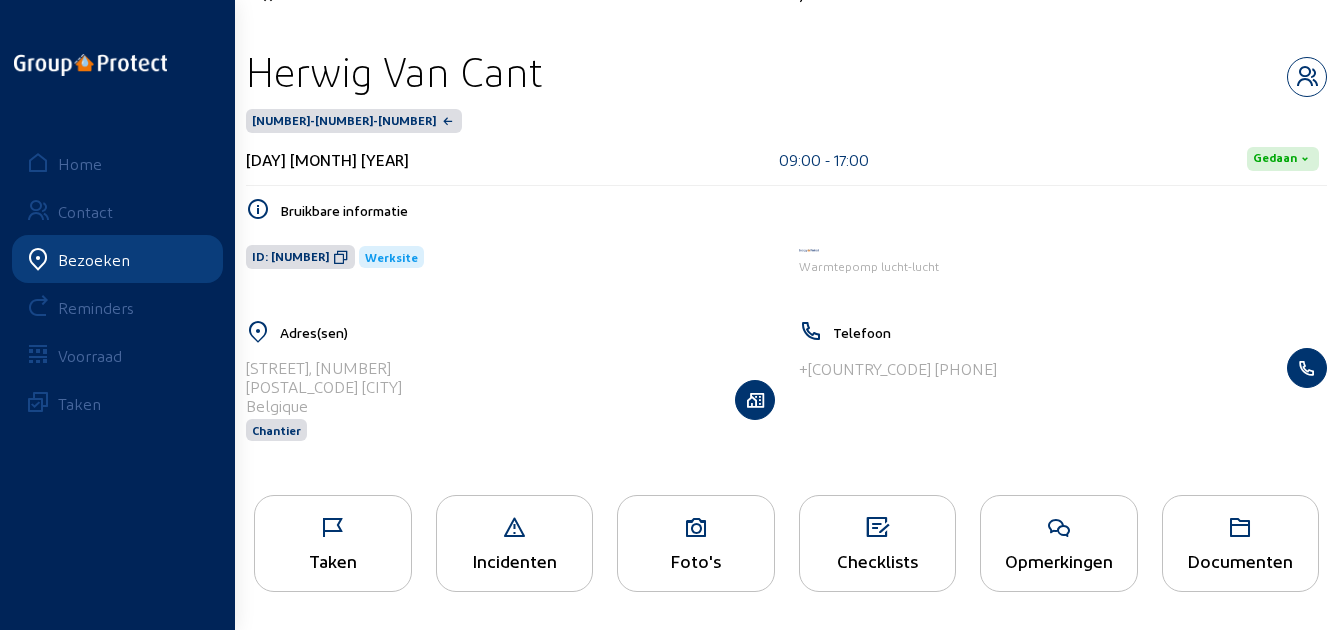 click 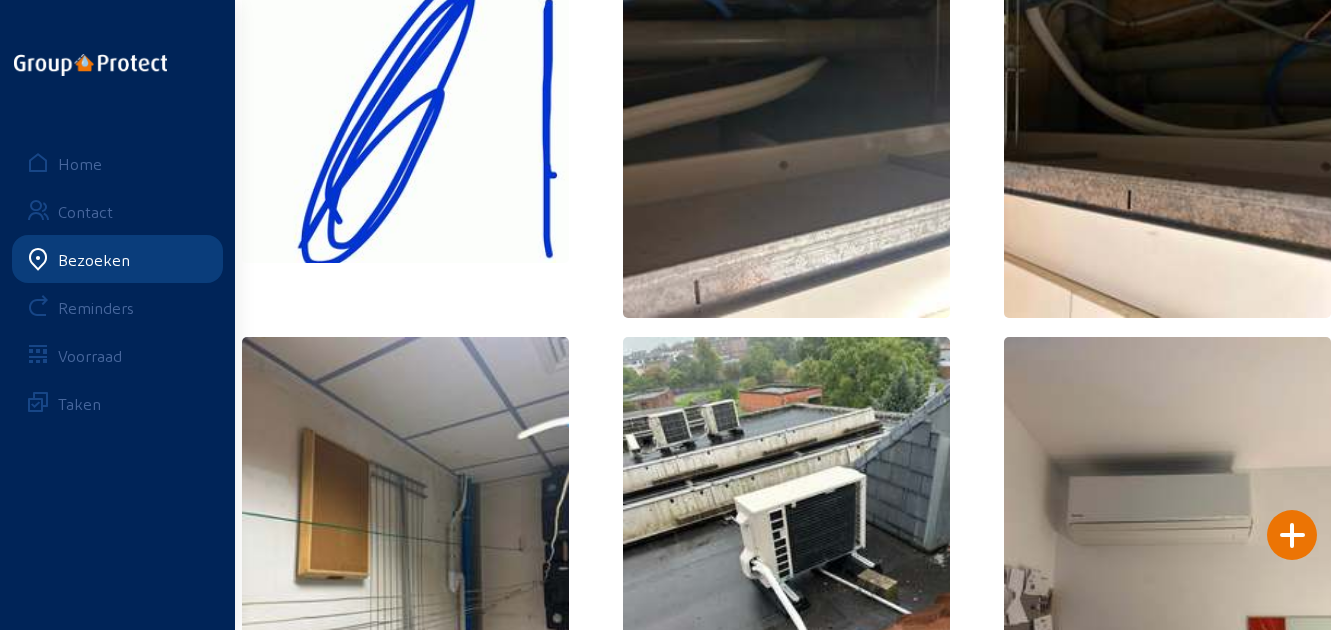 scroll, scrollTop: 0, scrollLeft: 0, axis: both 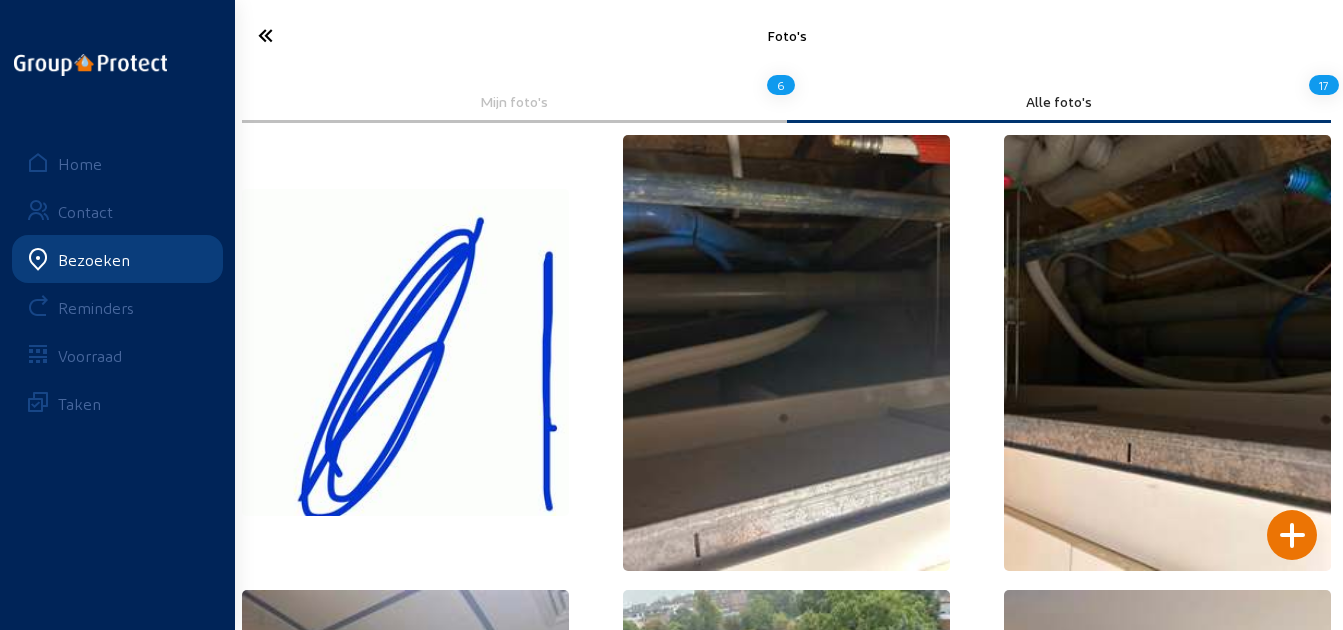 click 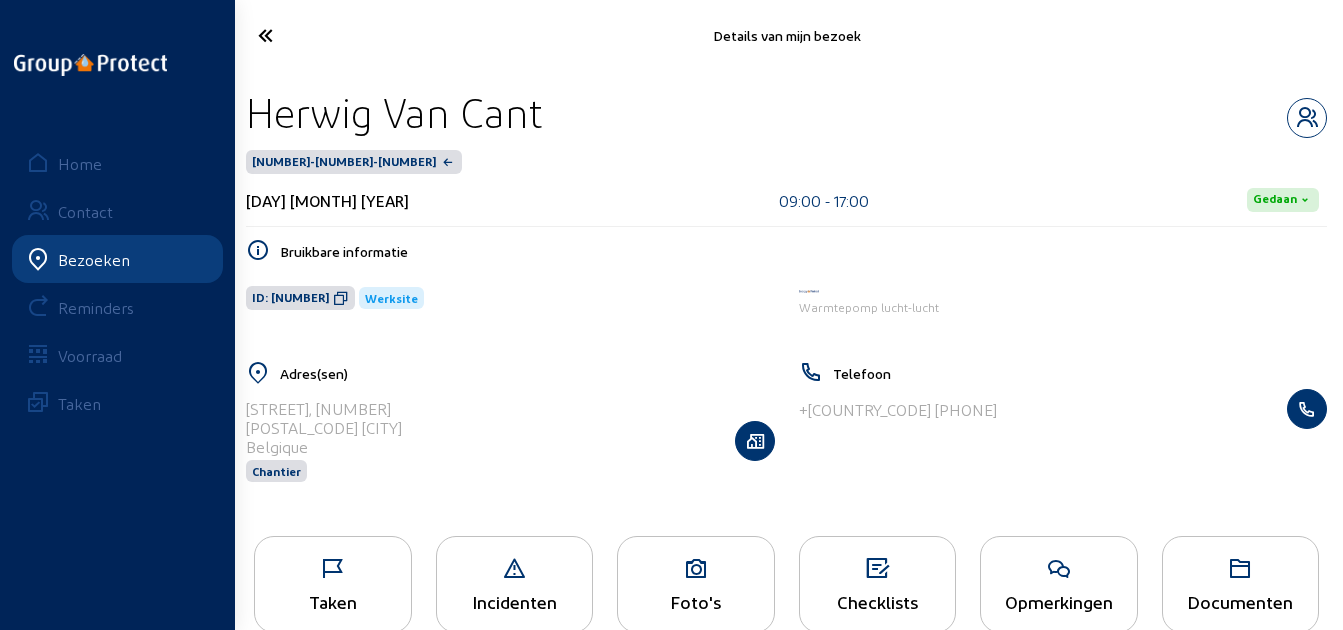 click 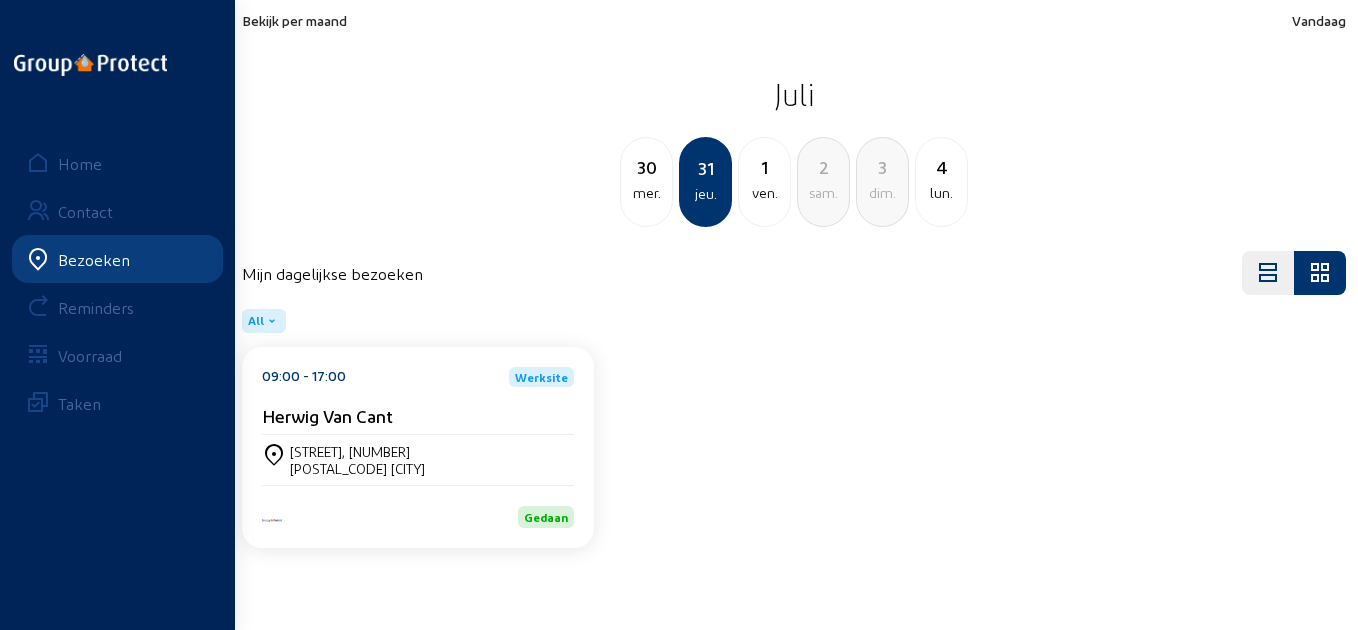 click on "1" 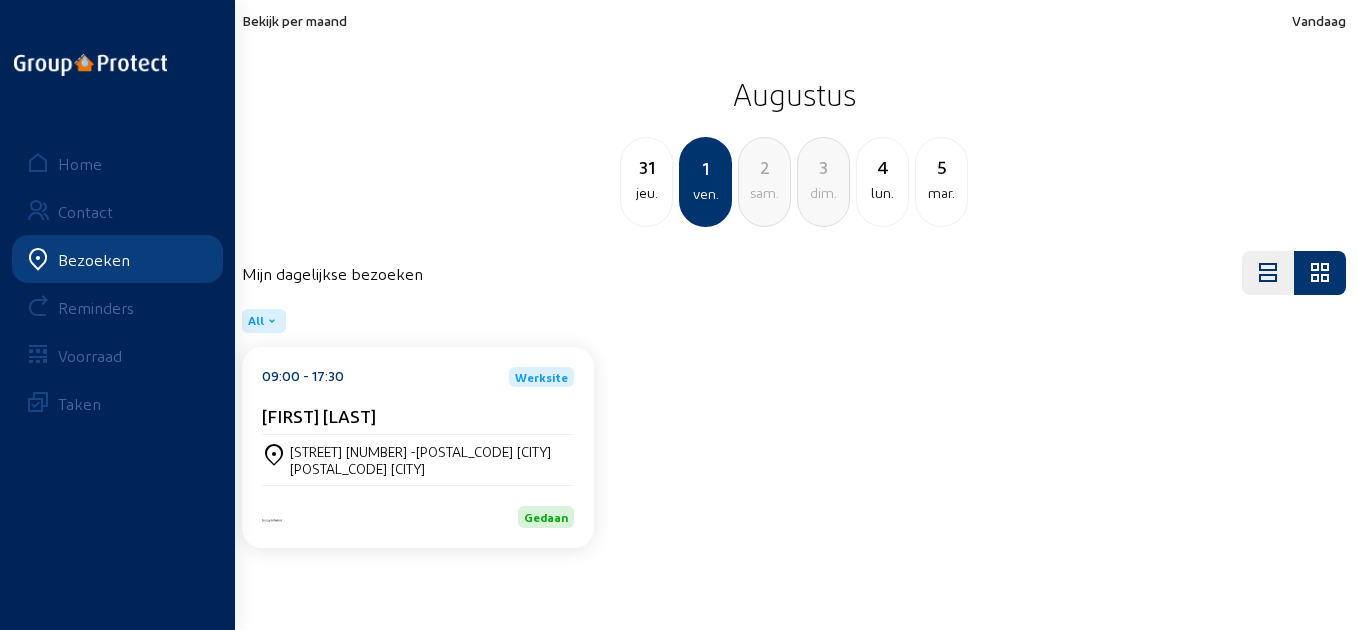 click on "[STREET] [NUMBER] -[POSTAL_CODE] [CITY]" 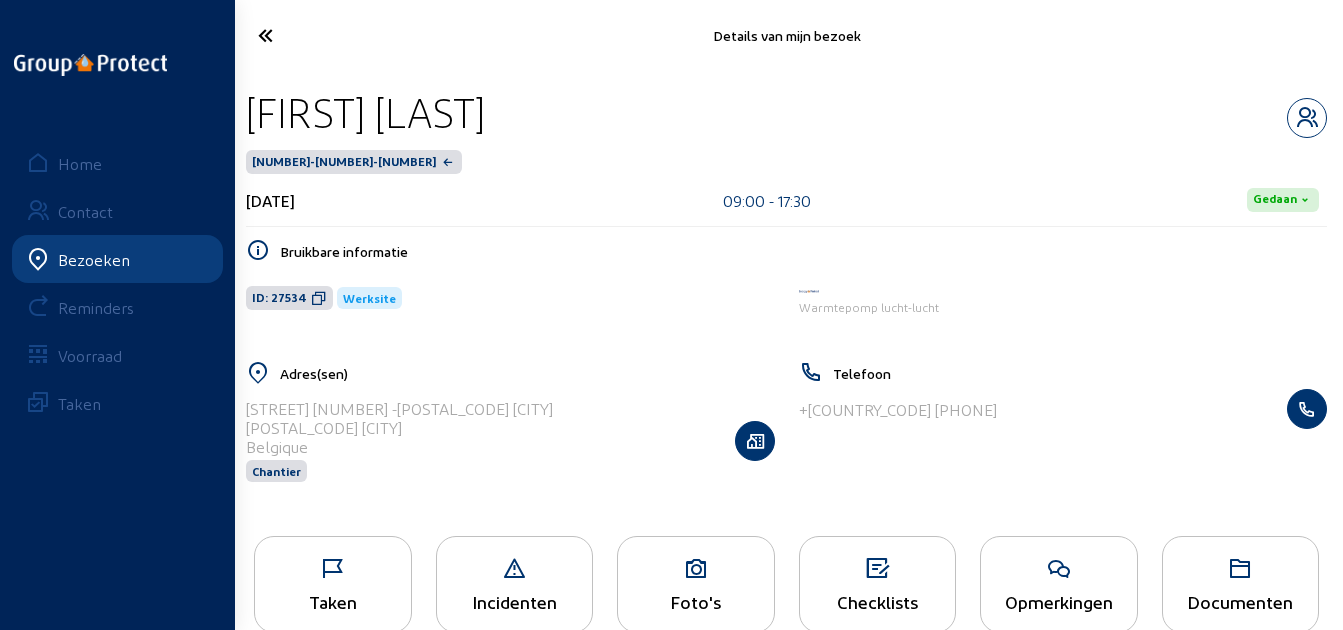 drag, startPoint x: 562, startPoint y: 103, endPoint x: 247, endPoint y: 113, distance: 315.1587 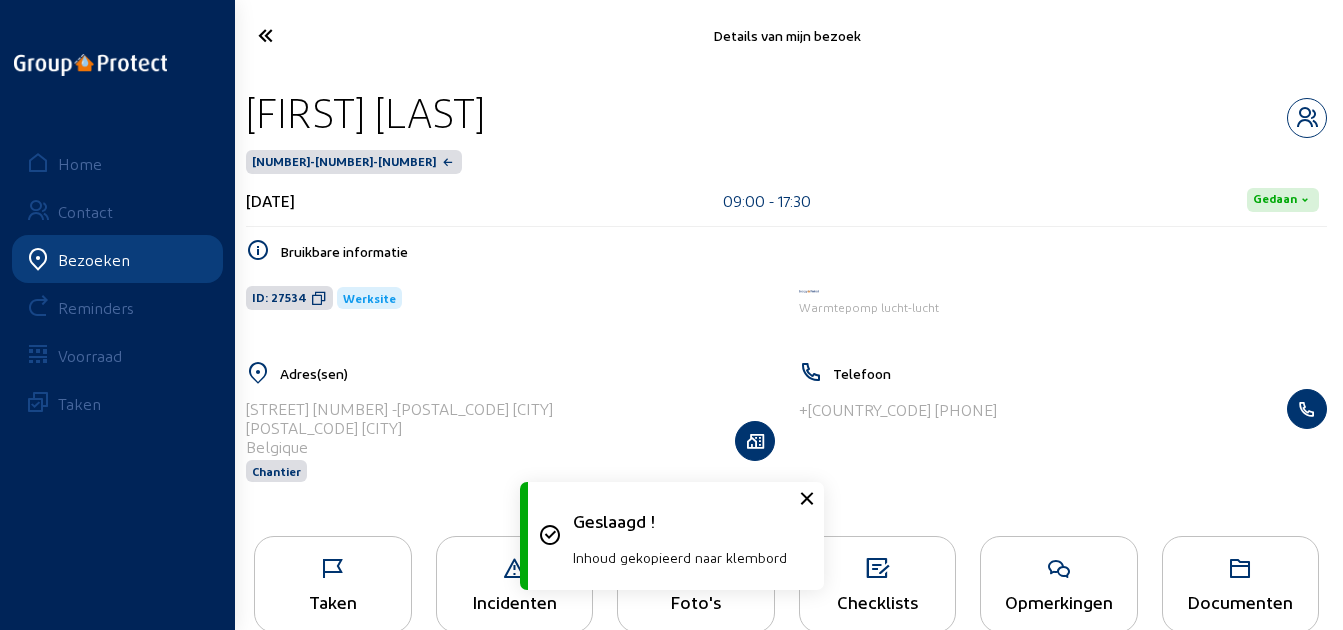 click 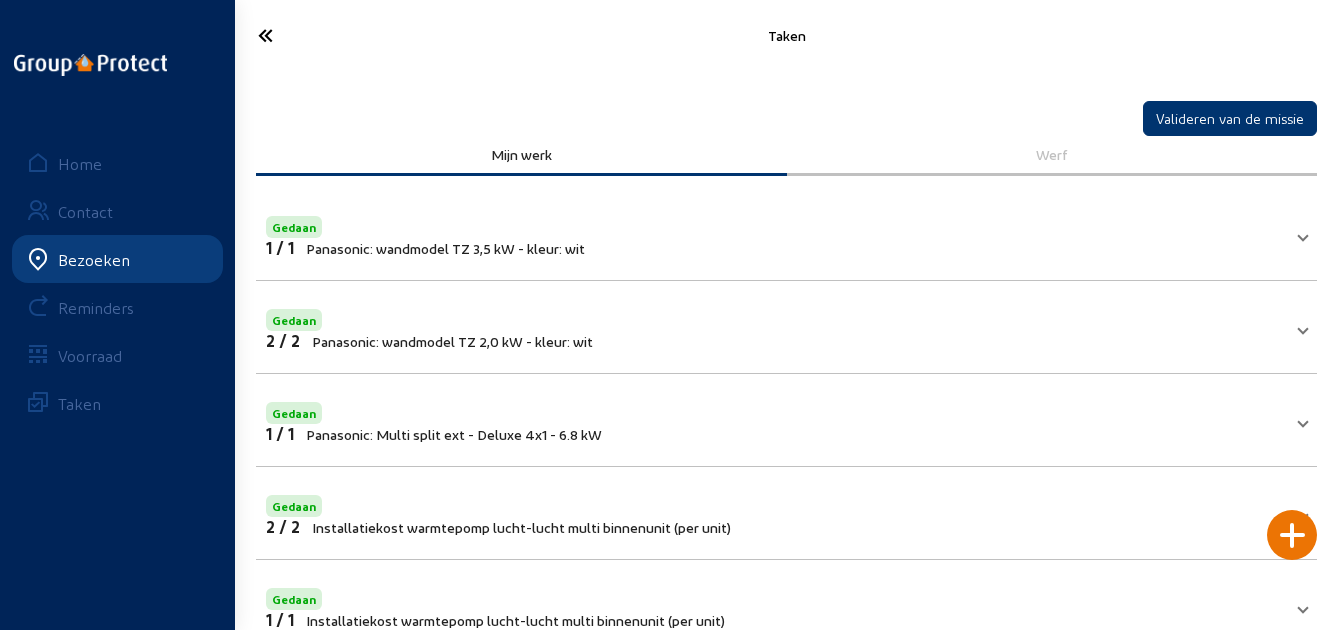 click 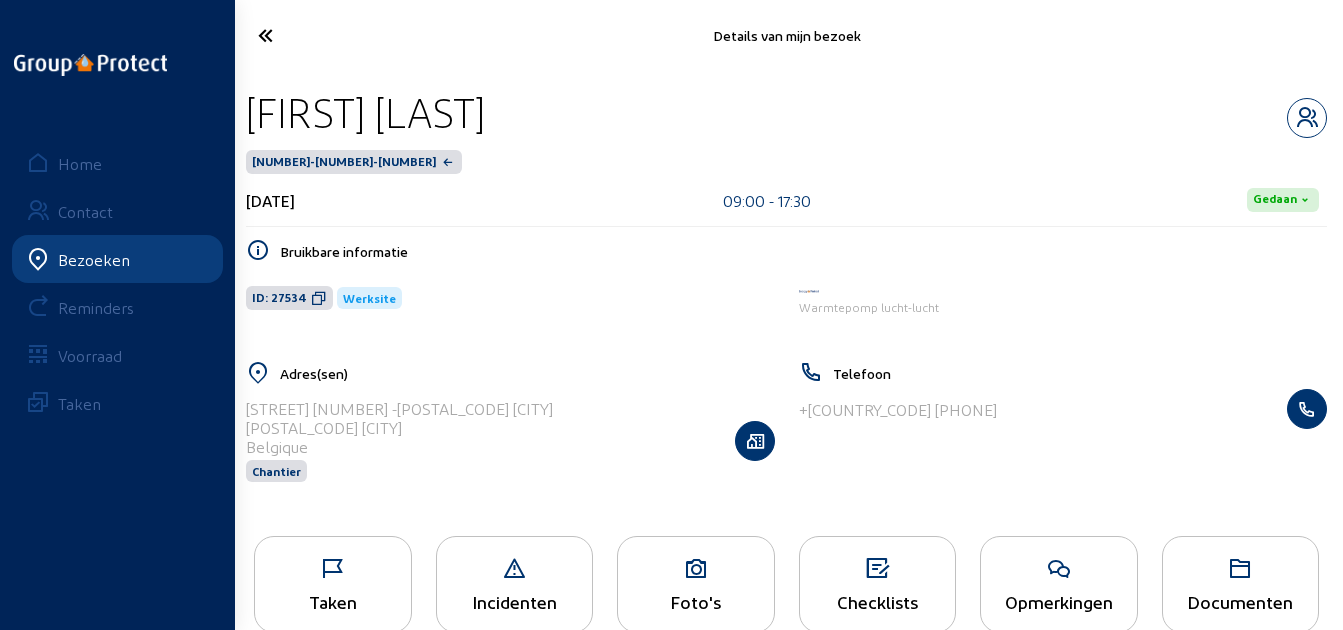 scroll, scrollTop: 41, scrollLeft: 0, axis: vertical 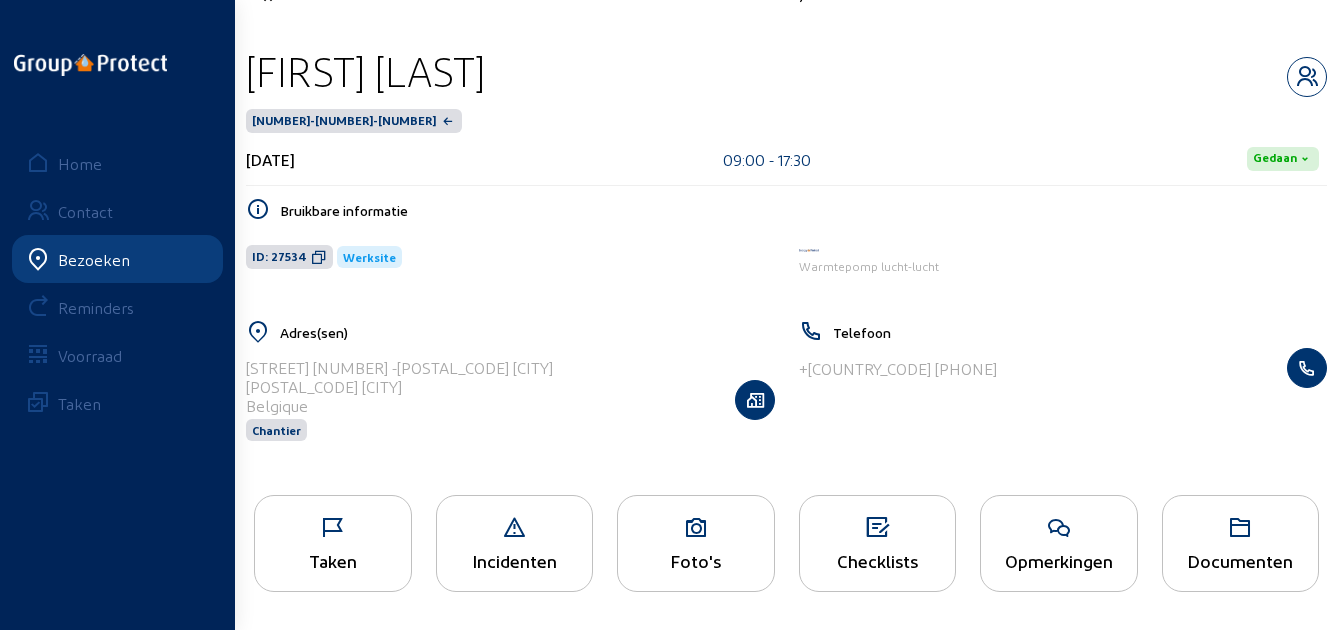 click on "Foto's" 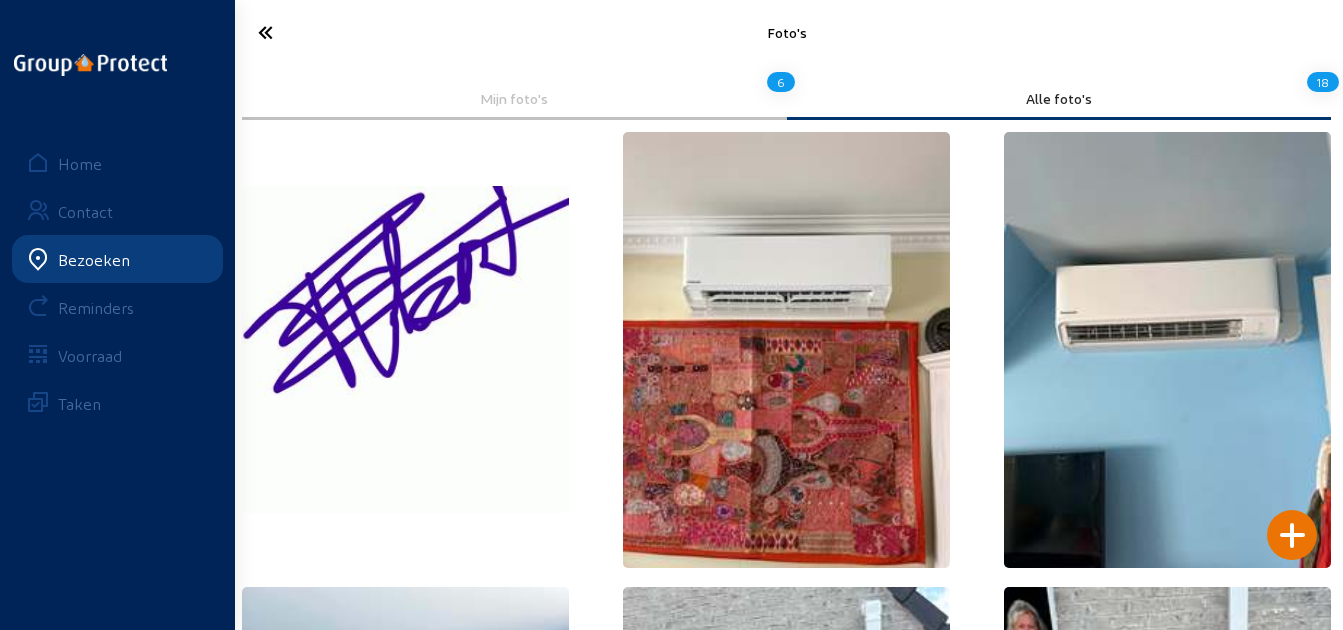 scroll, scrollTop: 0, scrollLeft: 0, axis: both 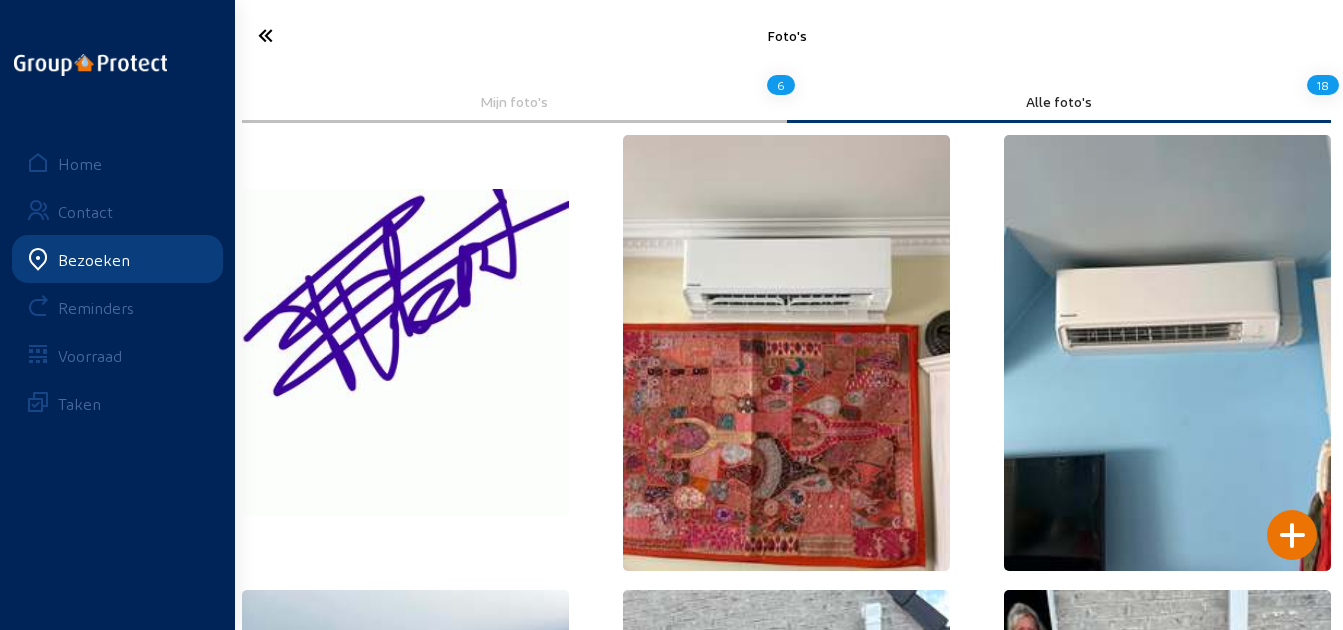 click 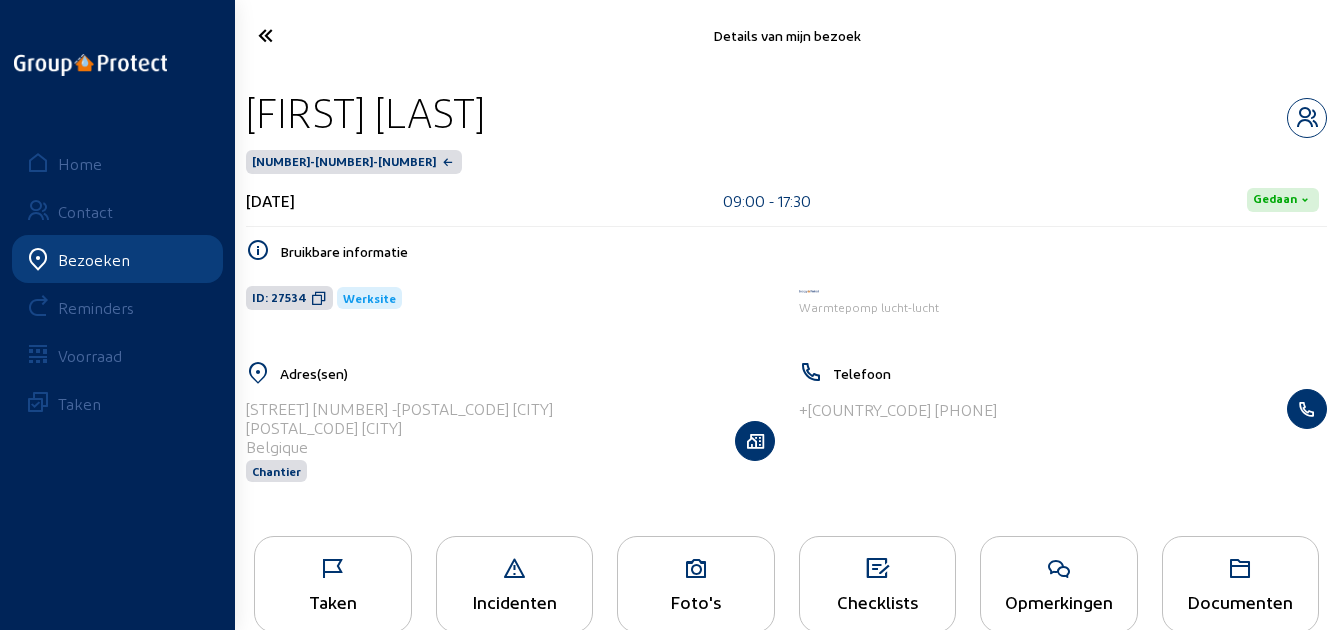 click 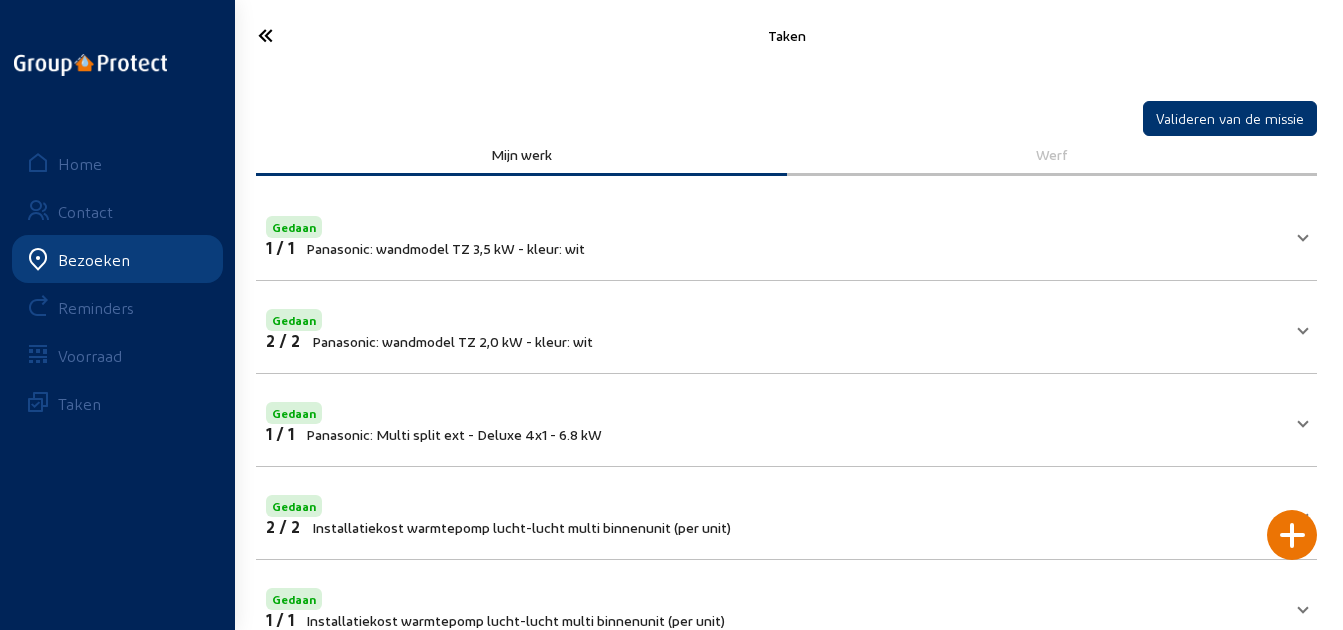 click on "Gedaan 1 / 1 Panasonic: wandmodel TZ 3,5 kW - kleur: wit" at bounding box center (774, 234) 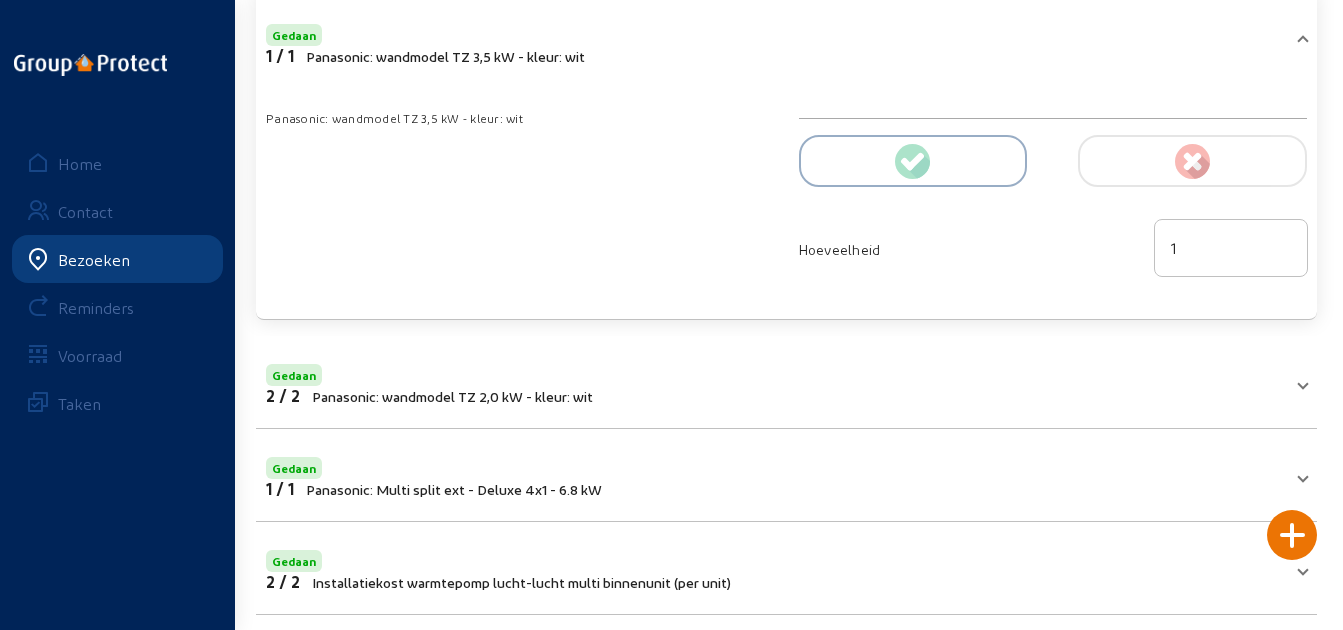 click on "Gedaan 2 / 2 Panasonic: wandmodel TZ 2,0 kW - kleur: wit" at bounding box center (774, 382) 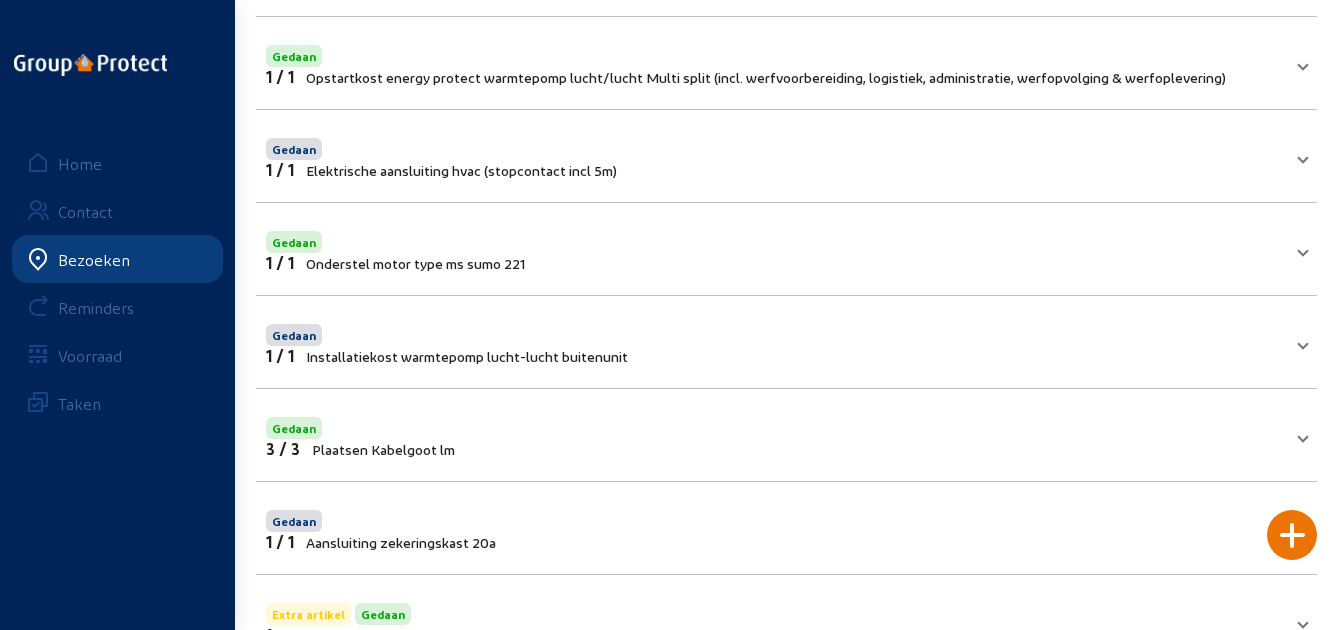 scroll, scrollTop: 1264, scrollLeft: 0, axis: vertical 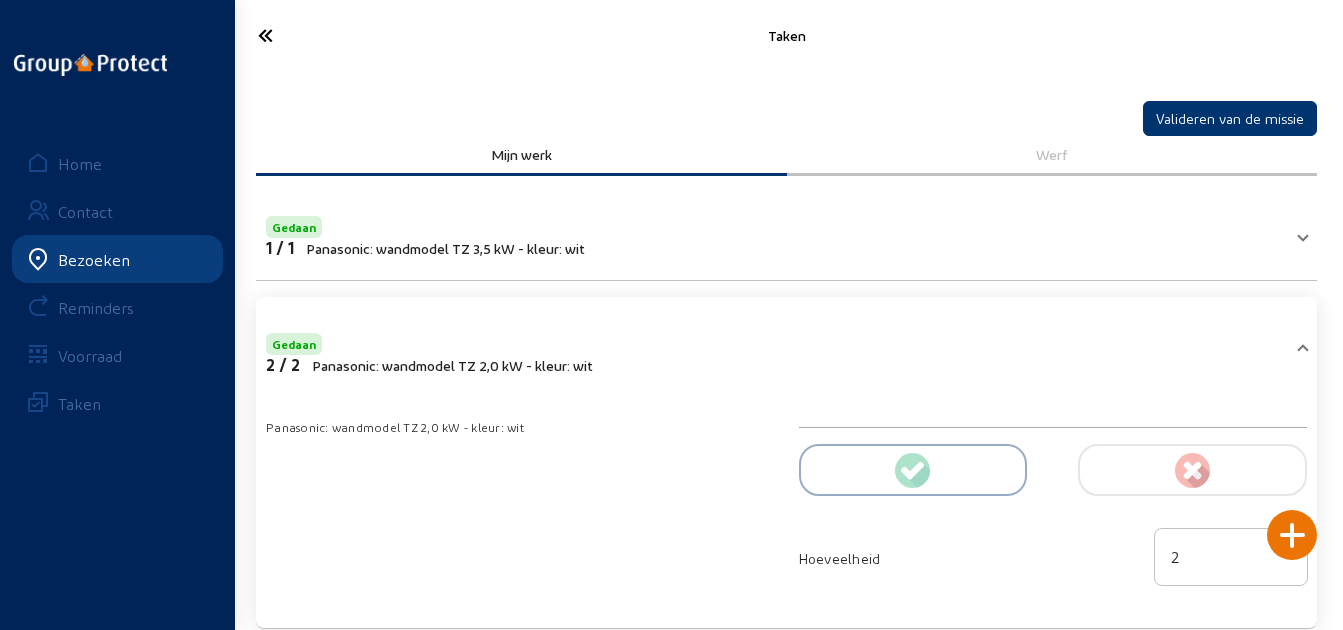 click 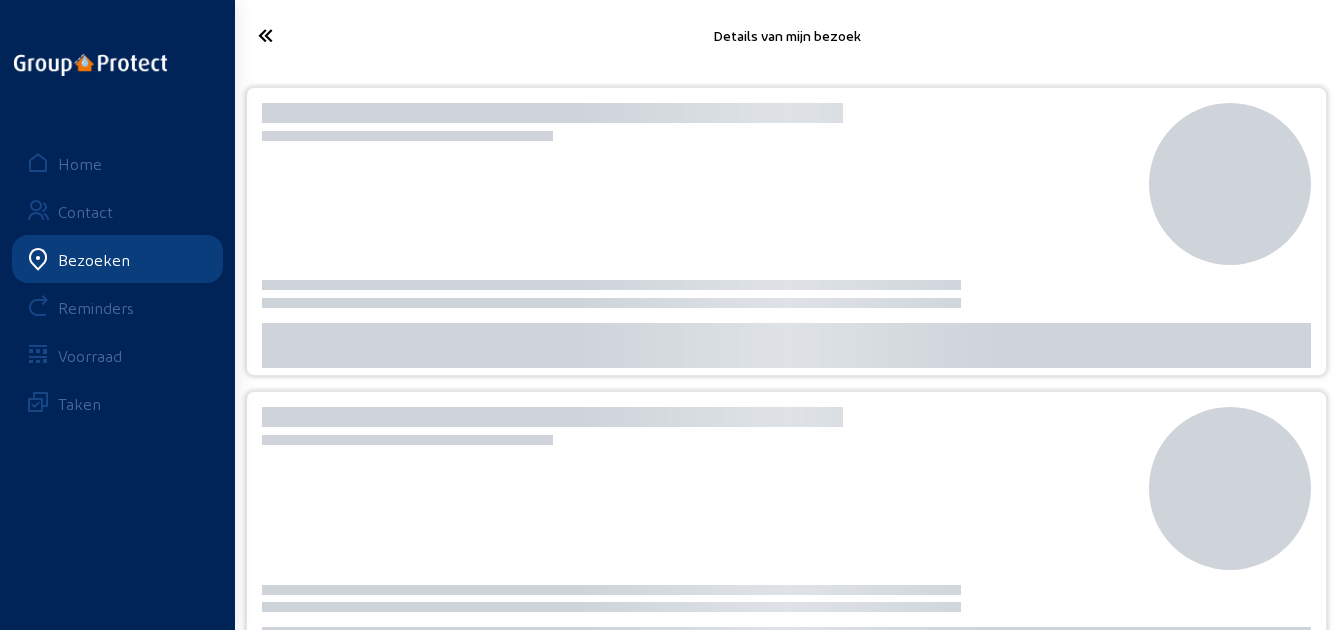 click 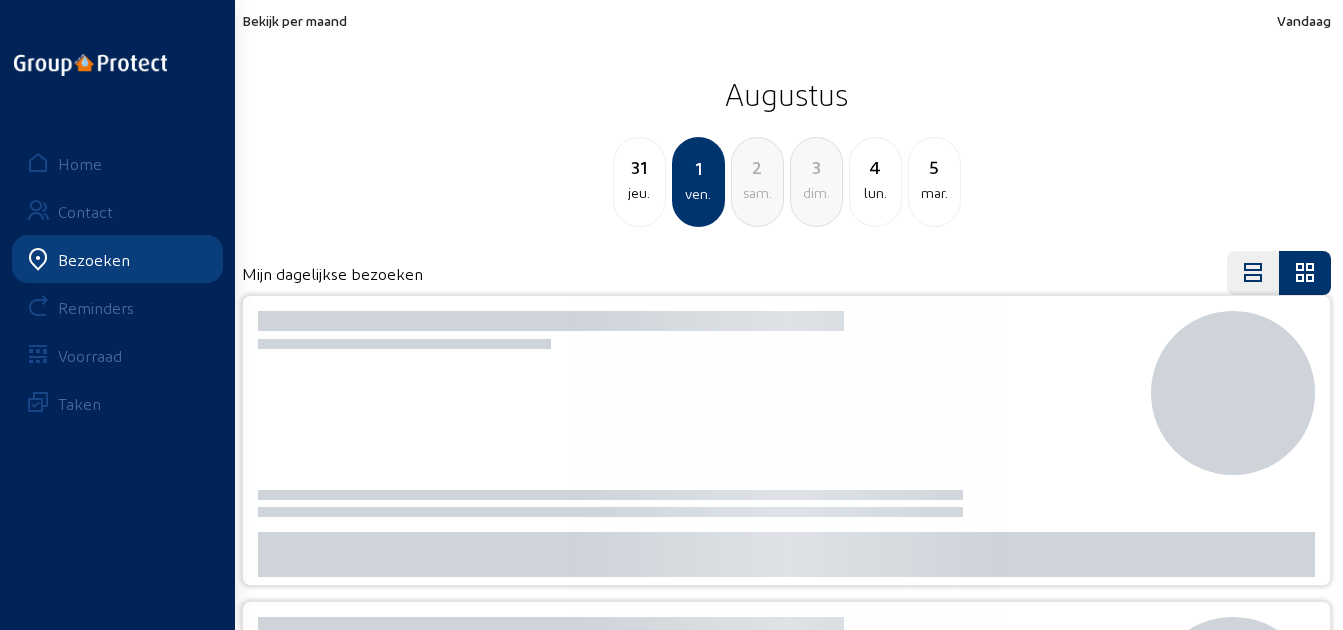 click on "4" 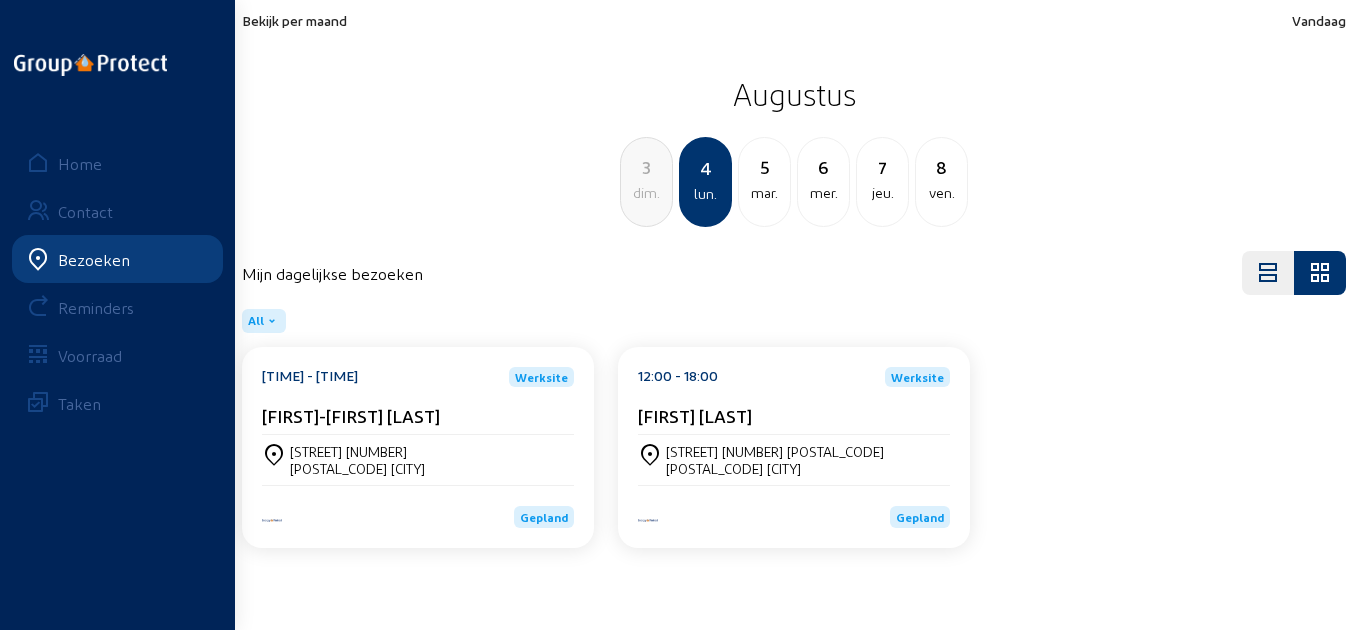 click on "5" 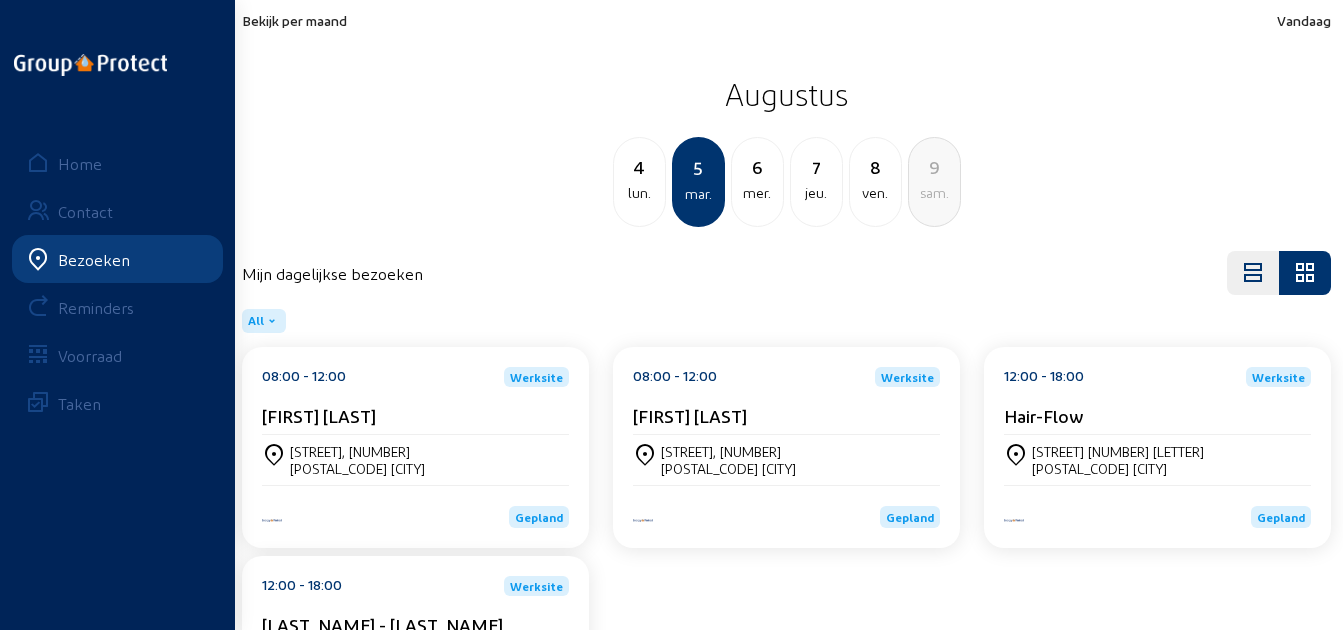 click on "6" 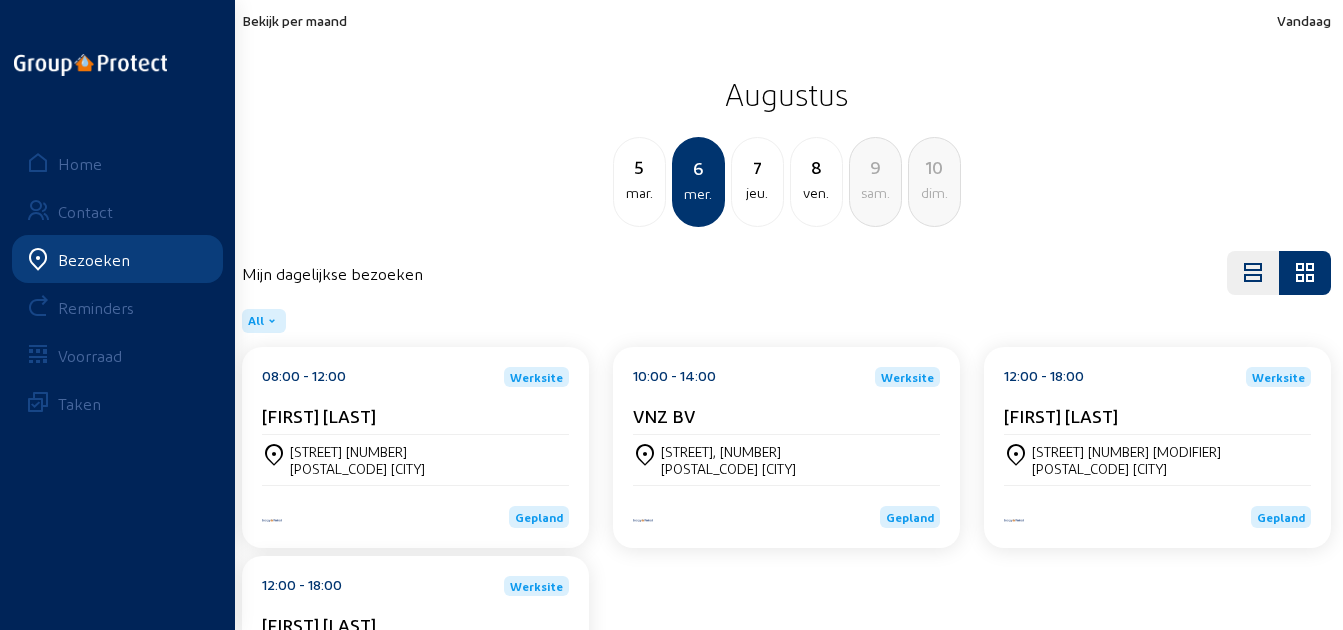 click on "5" 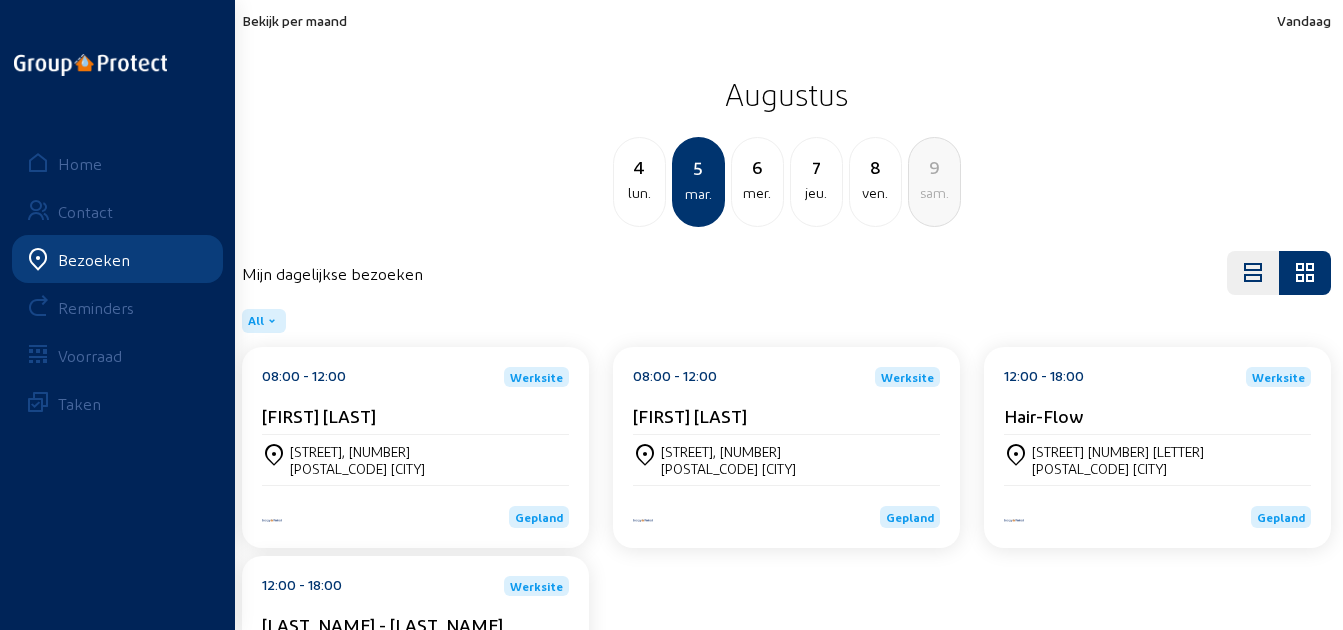 click on "4" 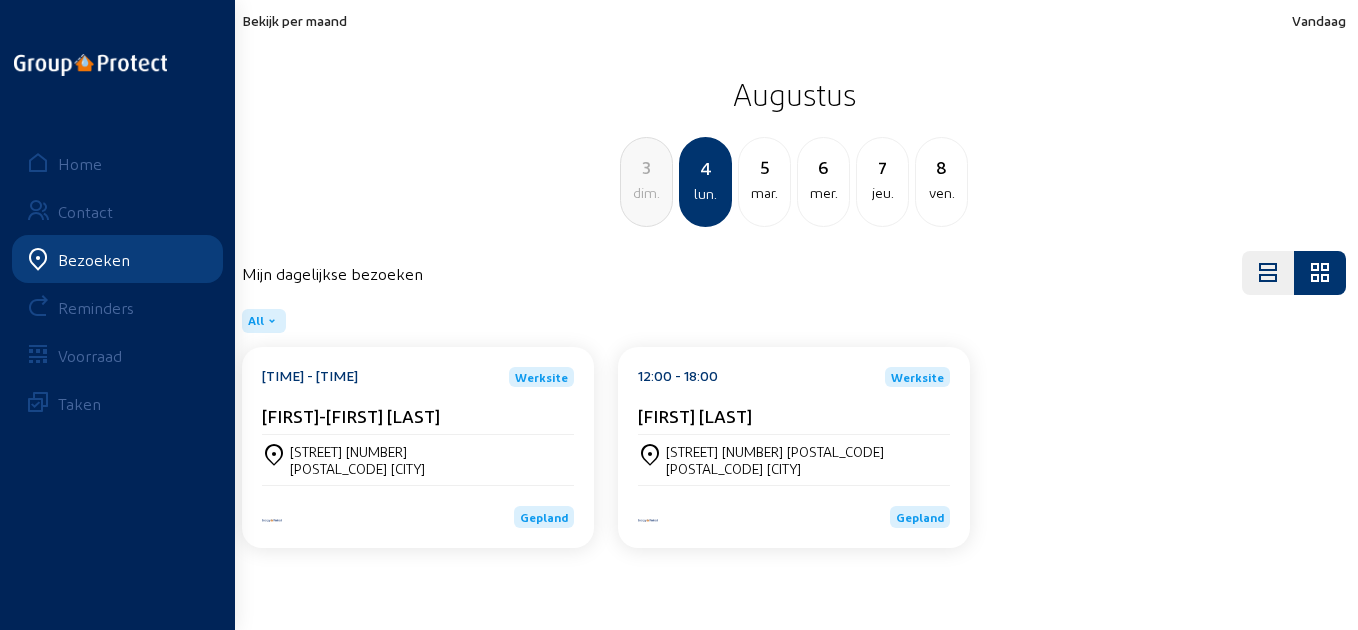 click on "[STREET] [NUMBER] [POSTAL_CODE] [CITY]" 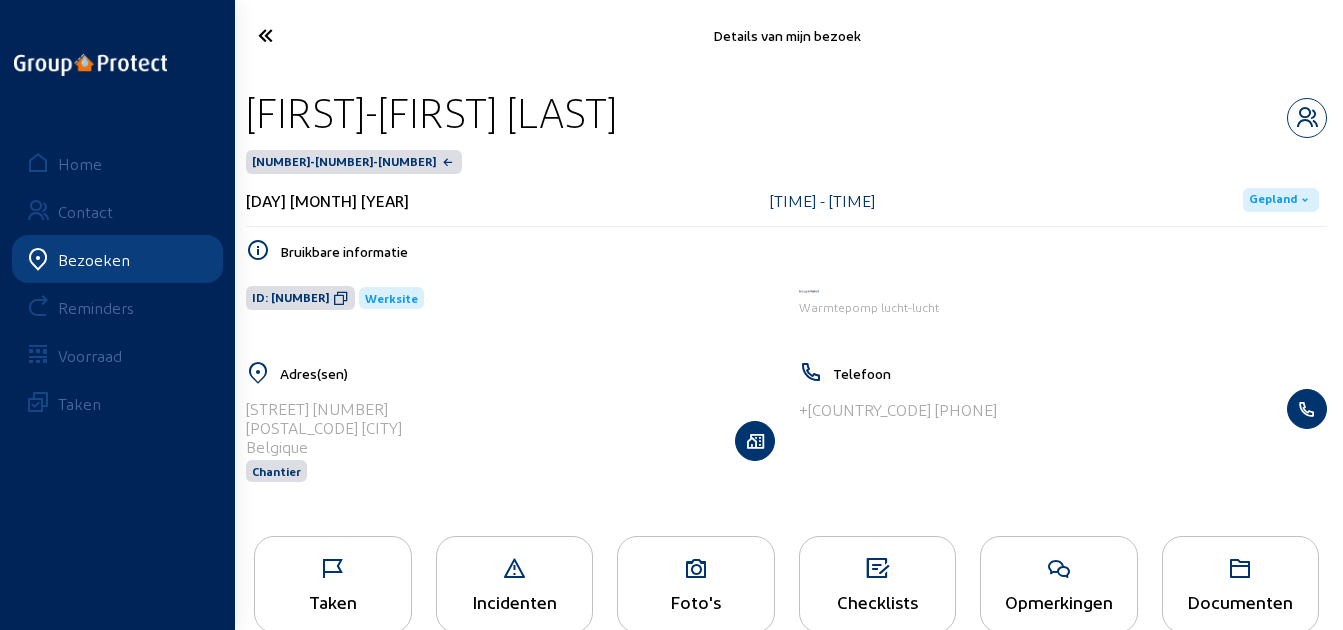 click on "Taken" 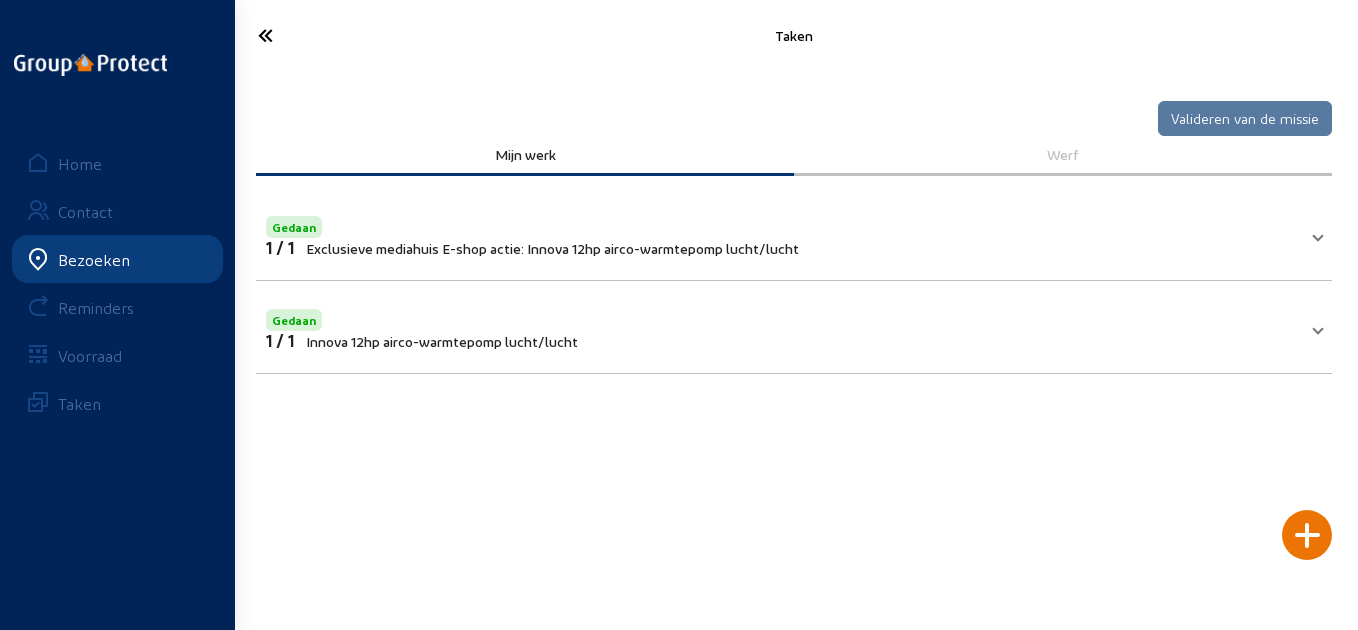 drag, startPoint x: 276, startPoint y: 15, endPoint x: 290, endPoint y: 29, distance: 19.79899 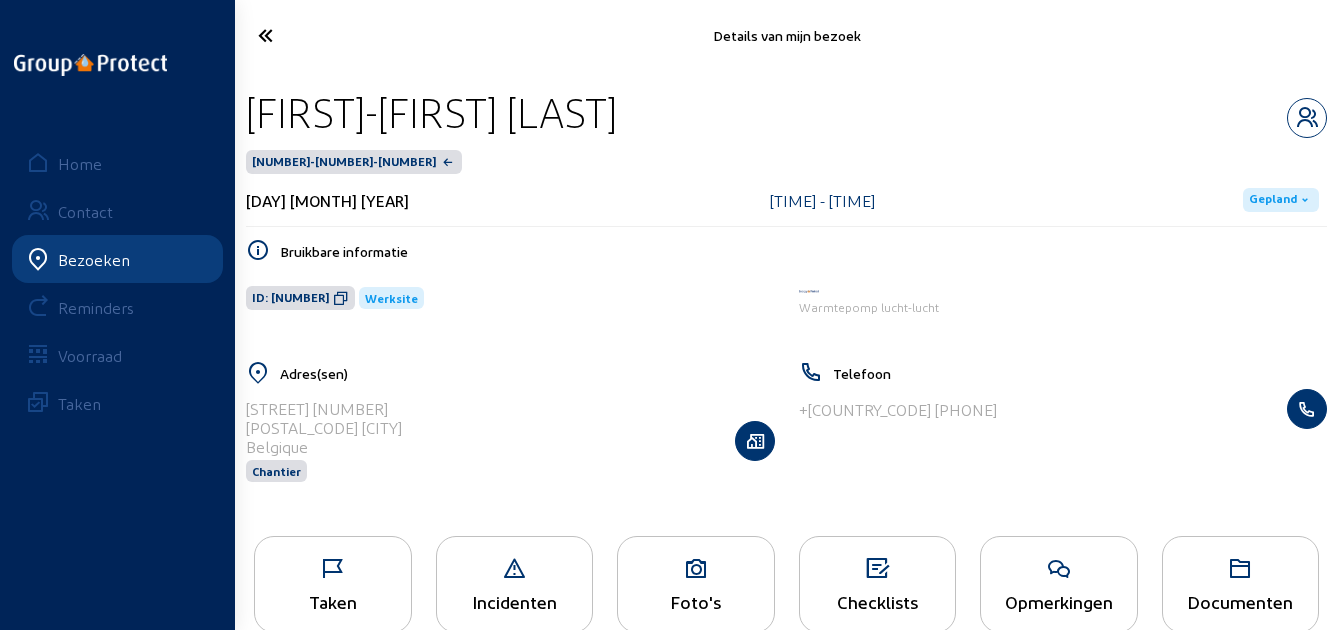 drag, startPoint x: 818, startPoint y: 565, endPoint x: 832, endPoint y: 562, distance: 14.3178215 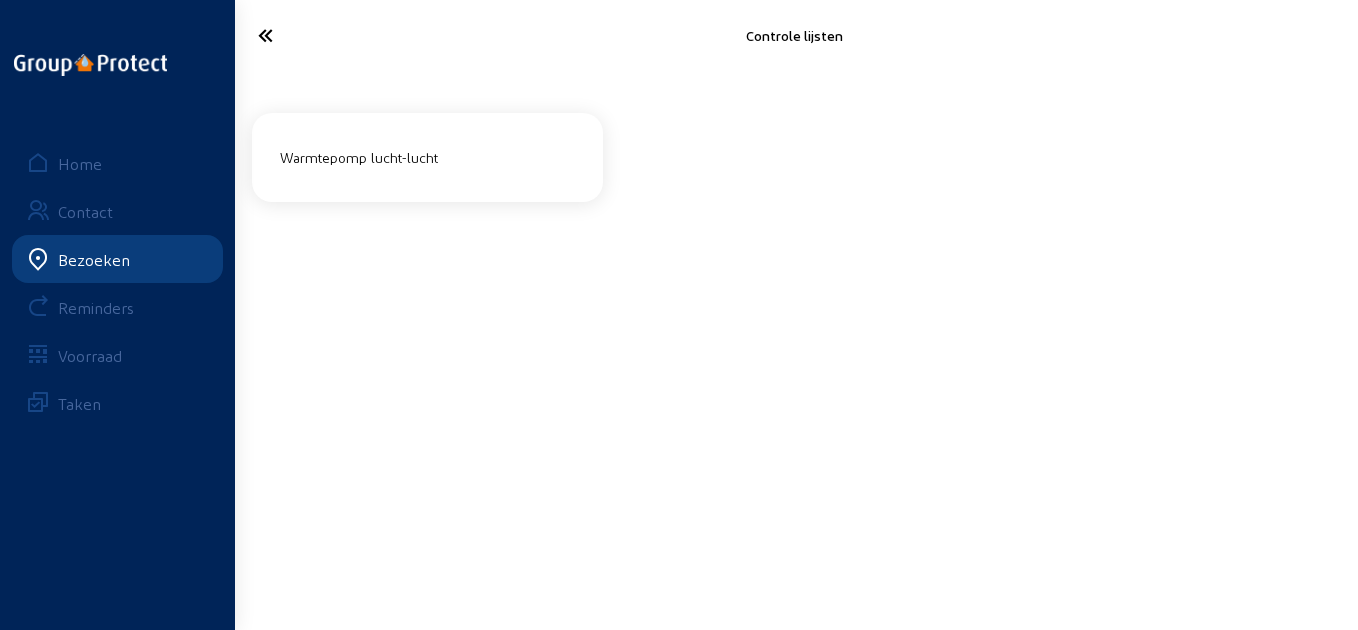 click on "Warmtepomp lucht-lucht" 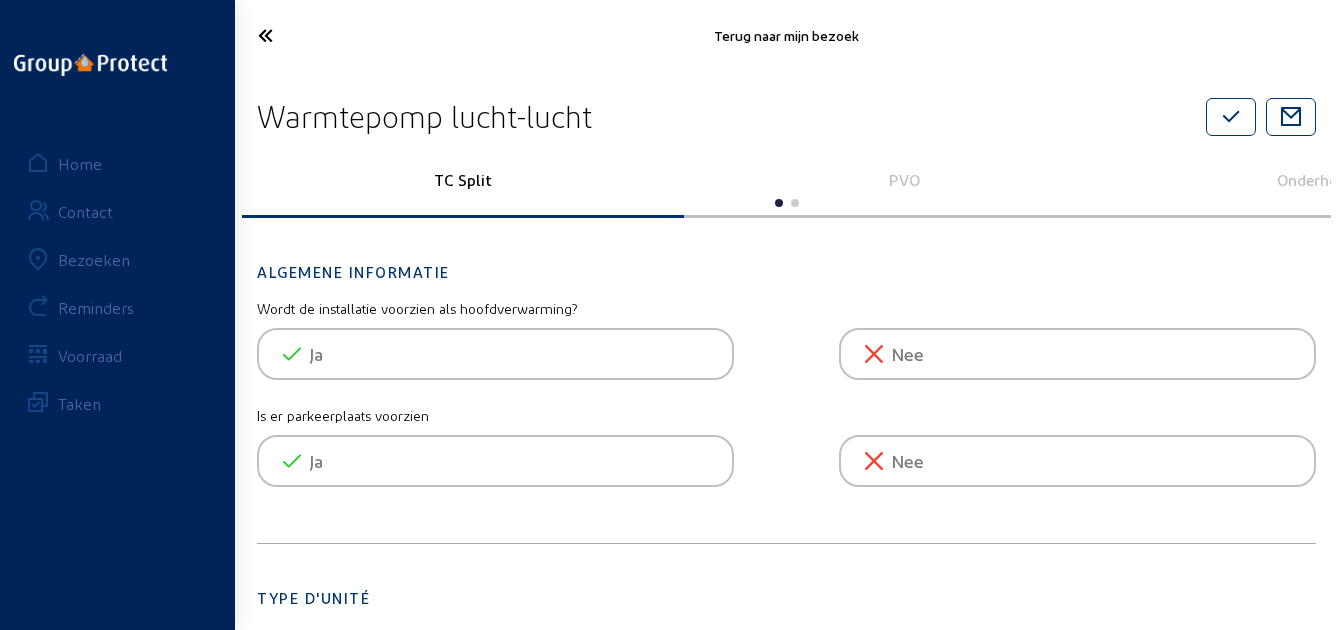 click on "PVO" 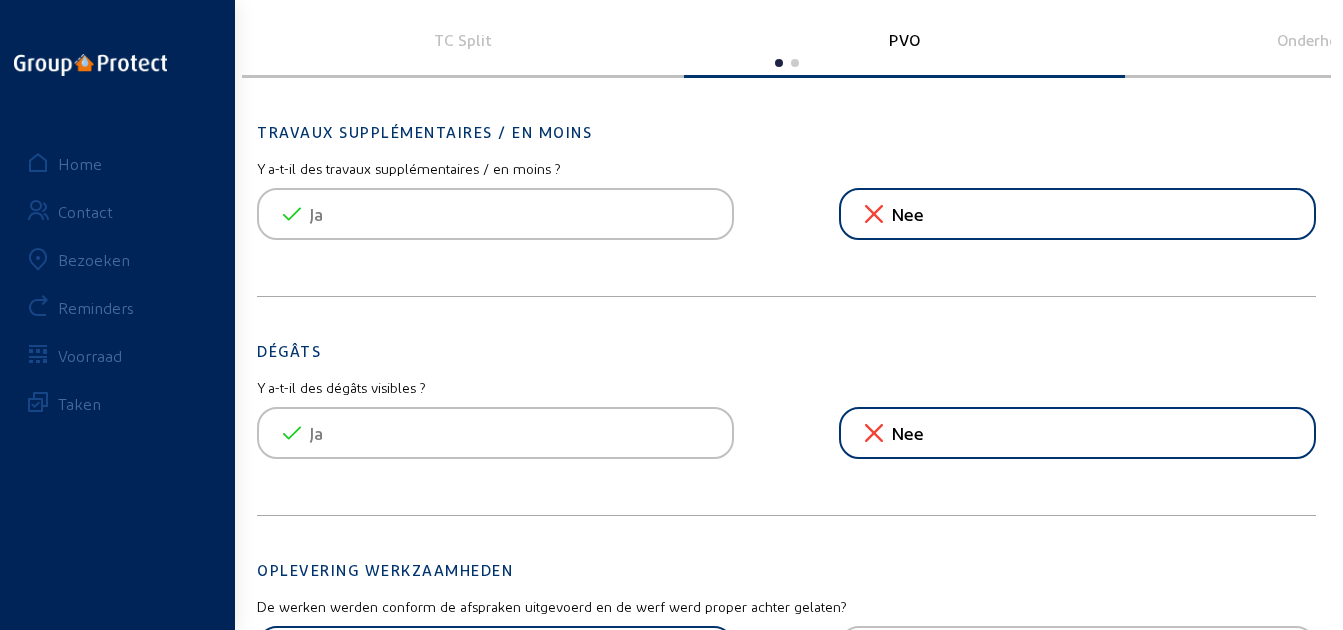 scroll, scrollTop: 0, scrollLeft: 0, axis: both 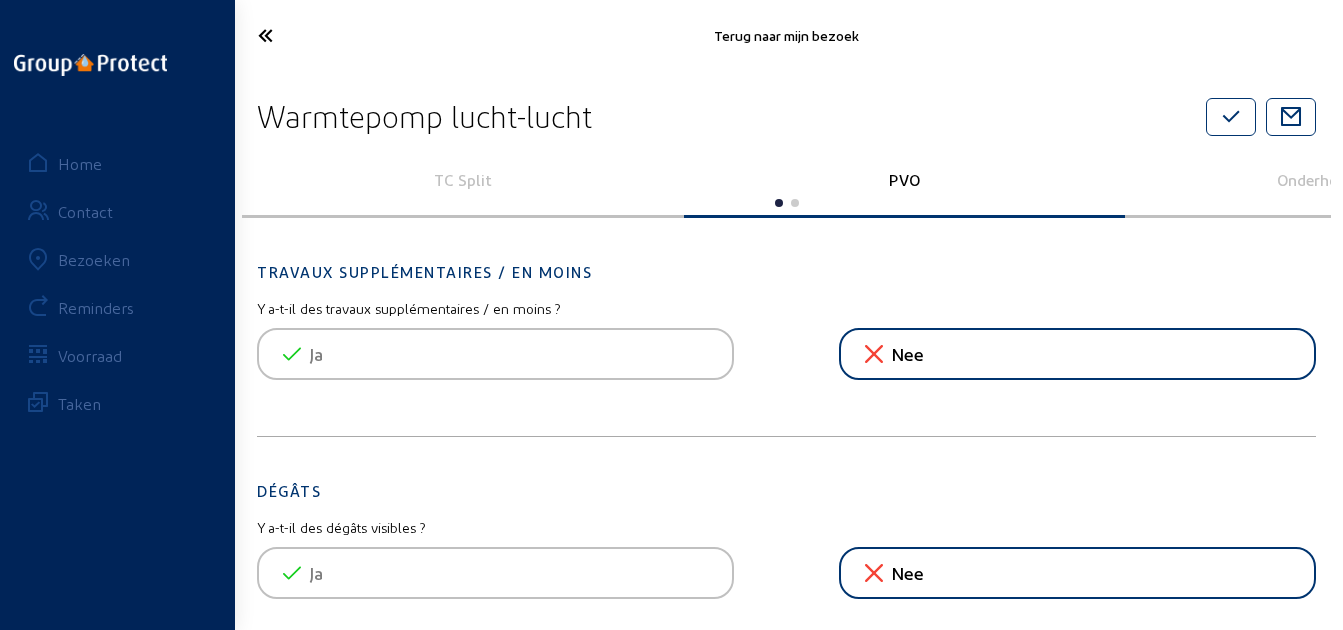 click 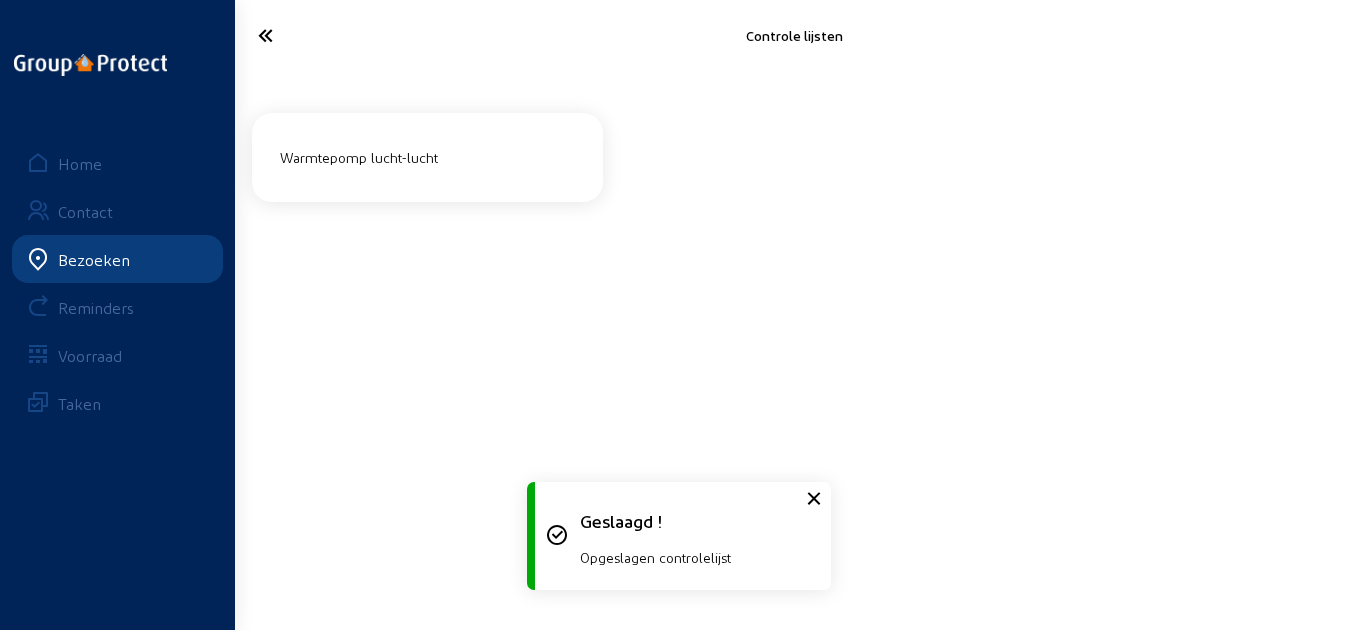 click 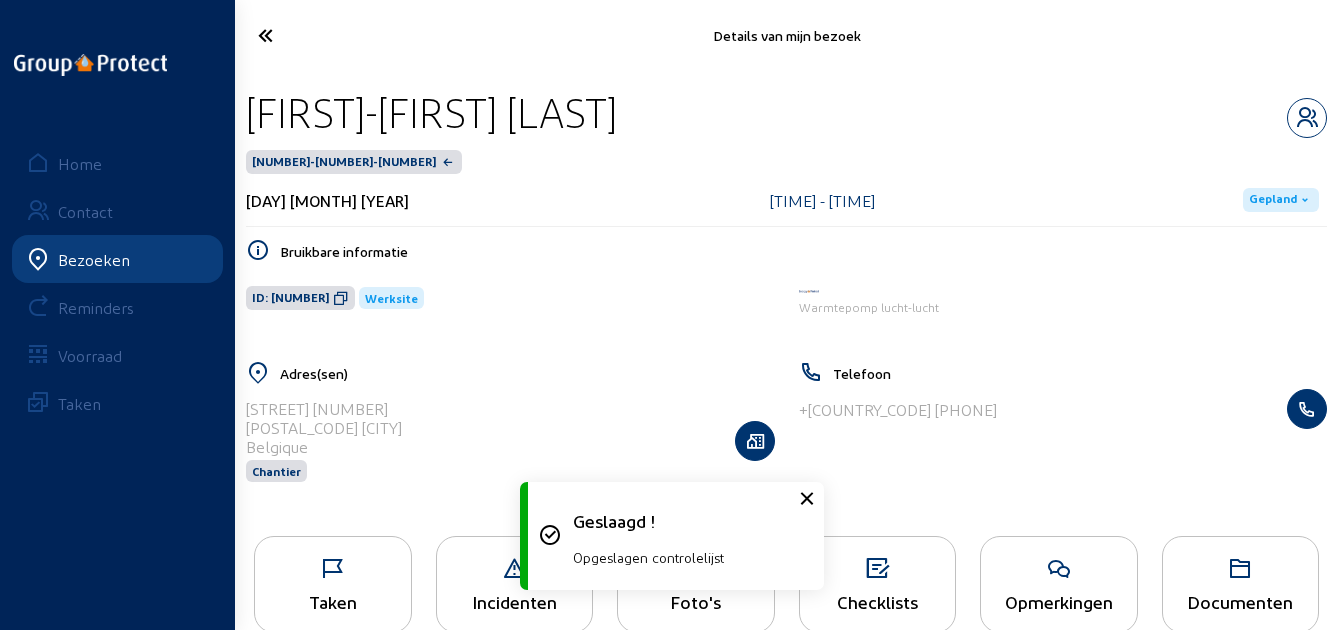 drag, startPoint x: 268, startPoint y: 45, endPoint x: 283, endPoint y: 50, distance: 15.811388 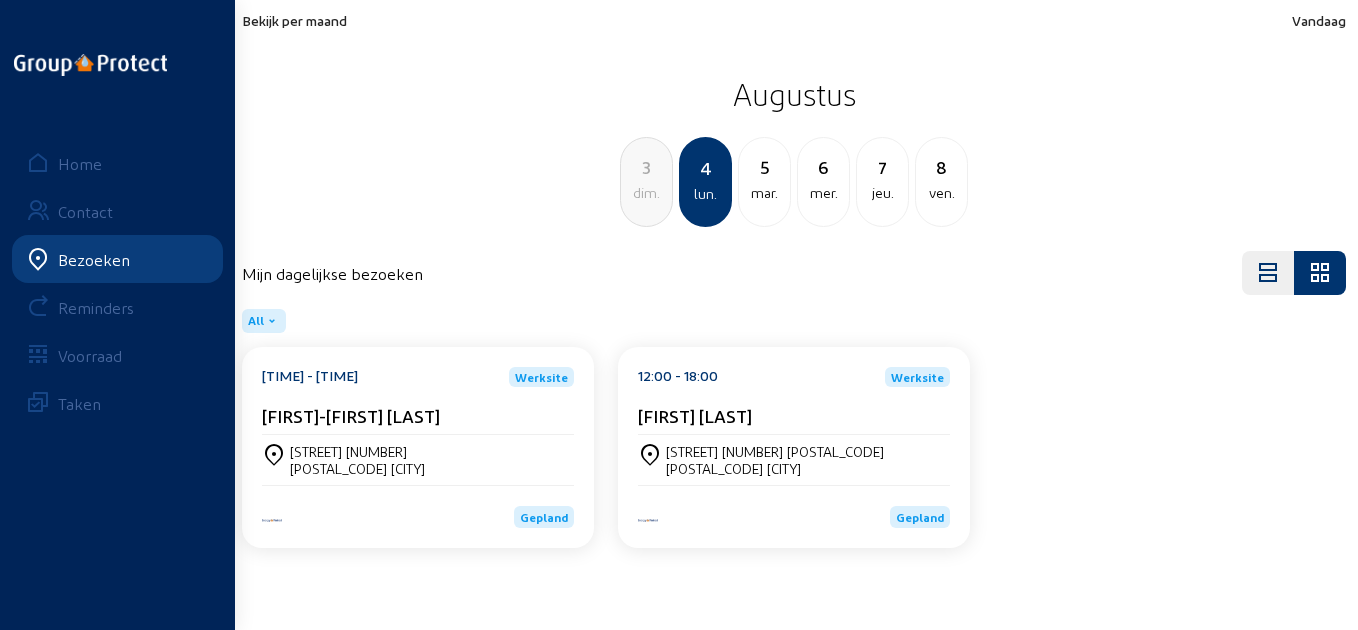 click on "[FIRST]-[FIRST] [LAST]" 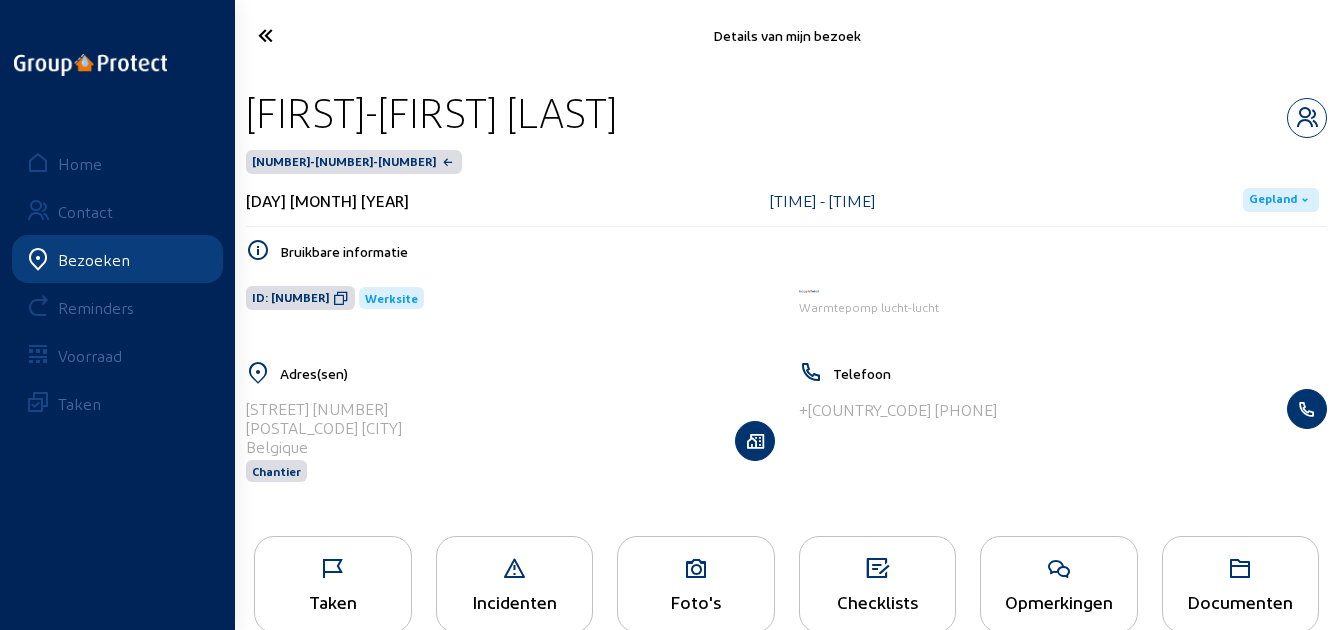 click on "Gepland" 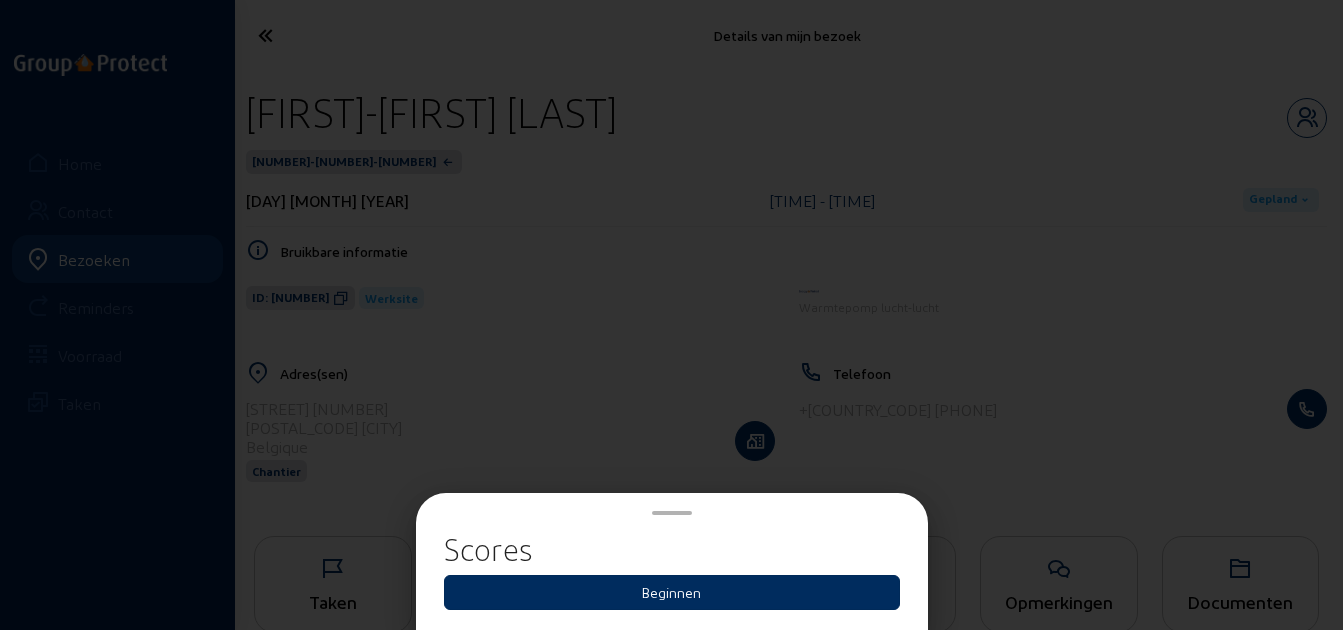 click on "Beginnen" at bounding box center [672, 592] 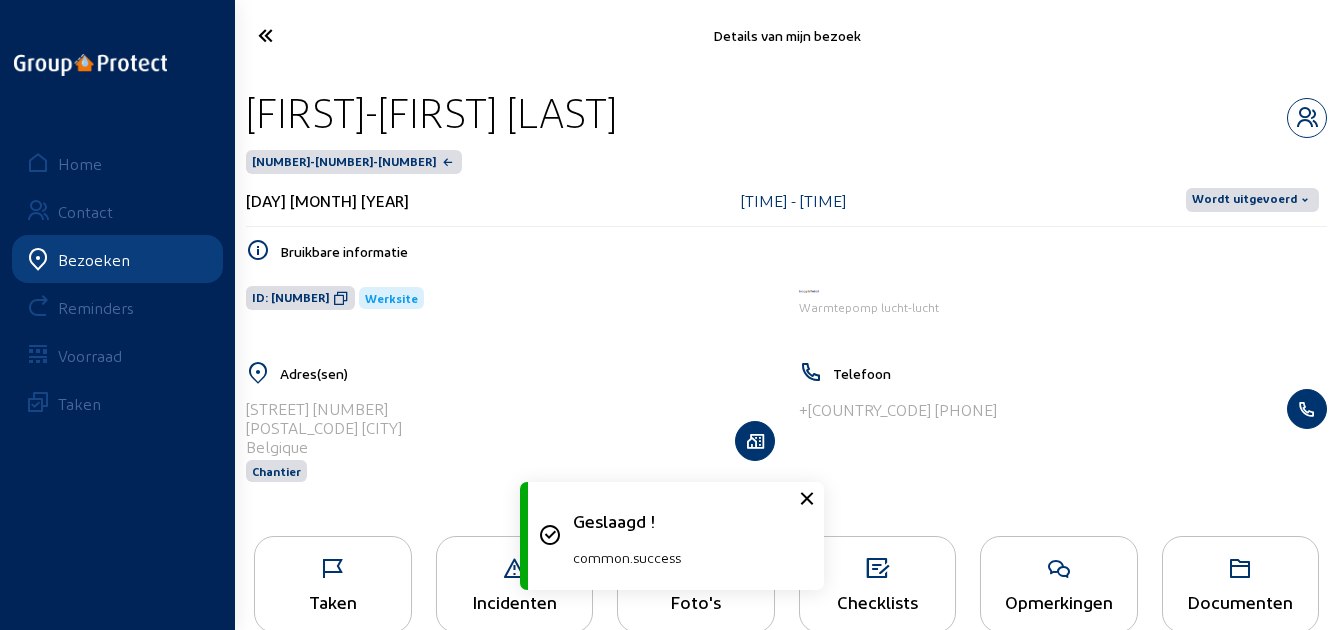 click on "Wordt uitgevoerd" 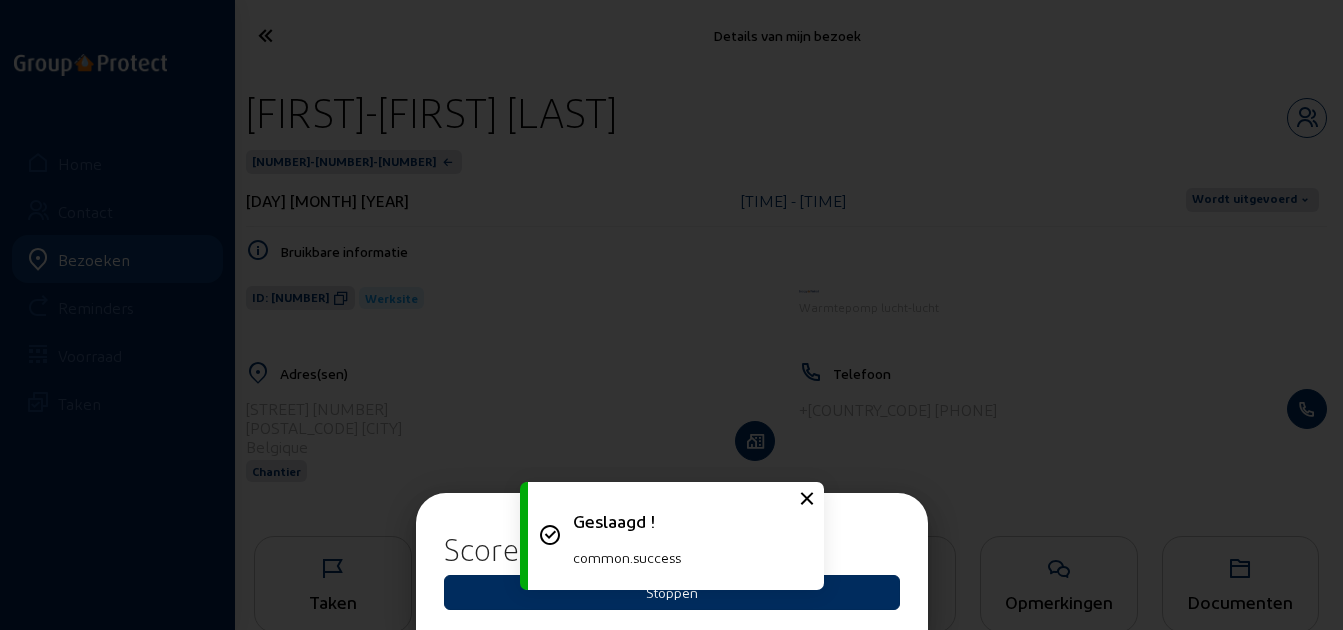 click on "Stoppen" at bounding box center [672, 592] 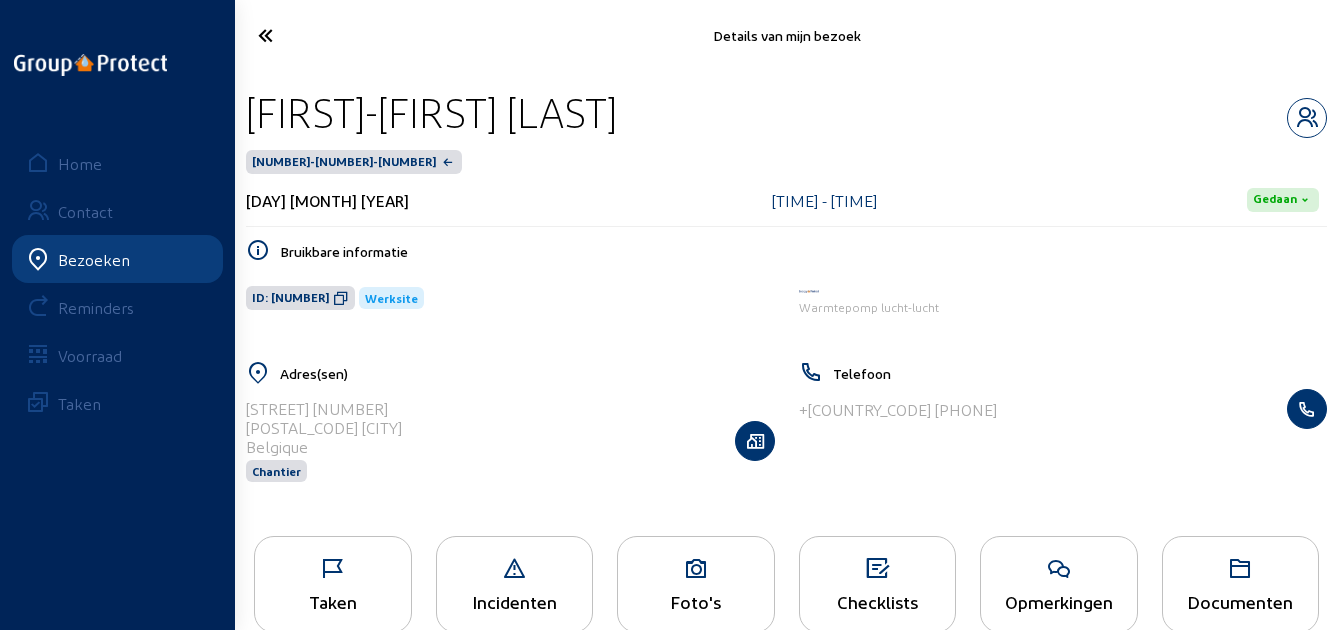 click 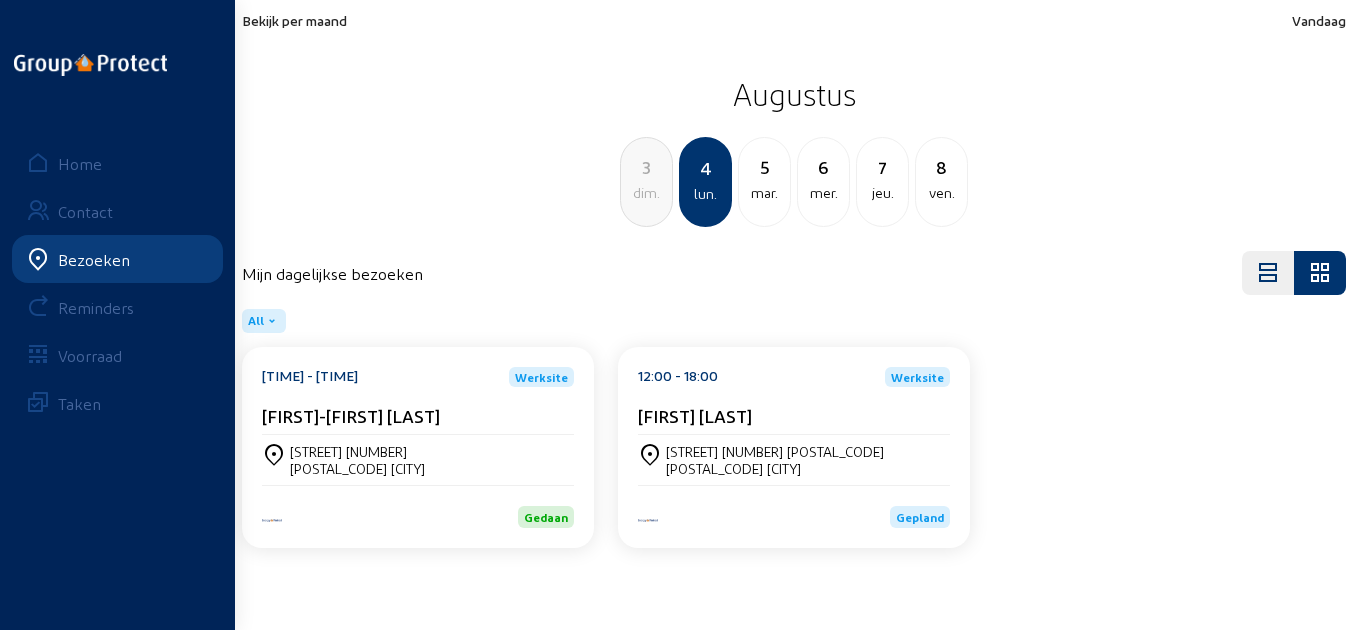 click on "[FIRST]-[FIRST] [LAST]" 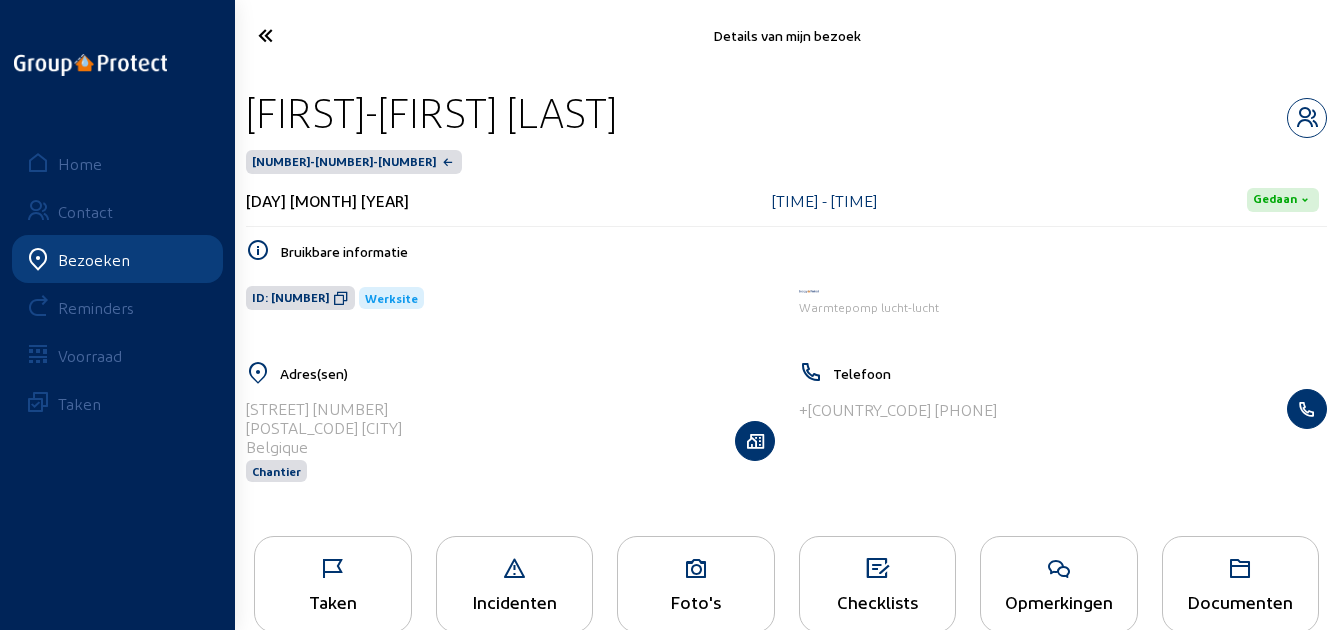 drag, startPoint x: 790, startPoint y: 116, endPoint x: 244, endPoint y: 114, distance: 546.00366 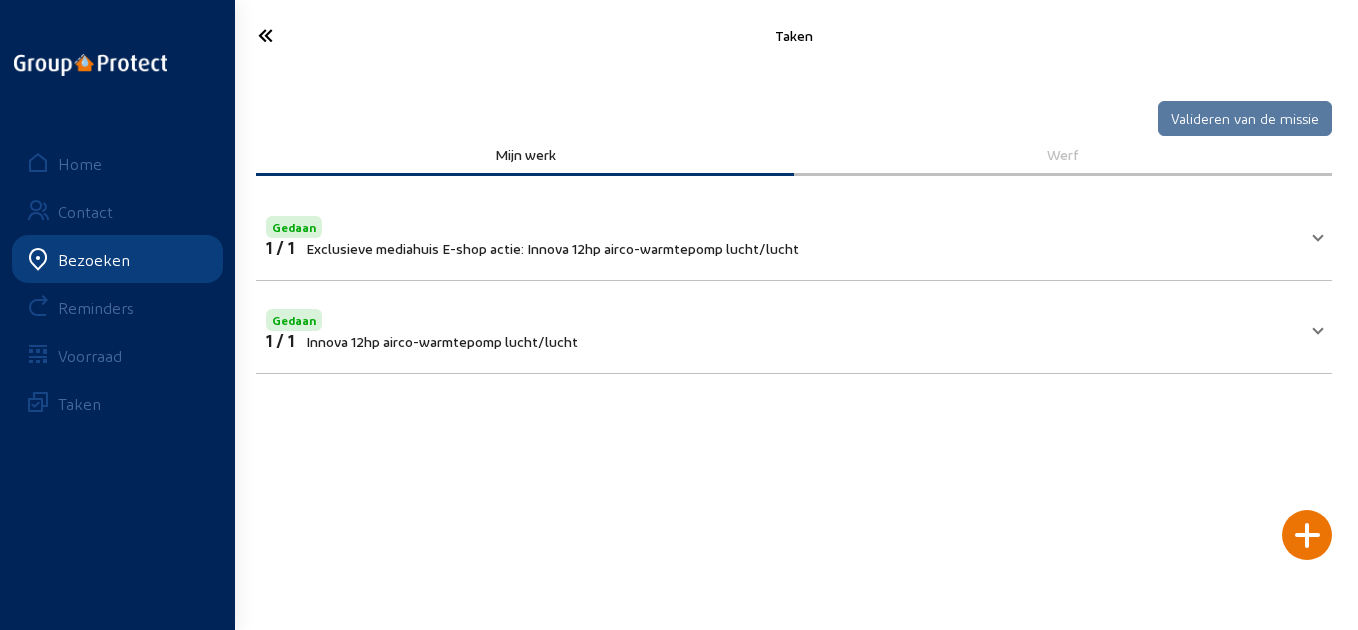 drag, startPoint x: 291, startPoint y: 33, endPoint x: 303, endPoint y: 37, distance: 12.649111 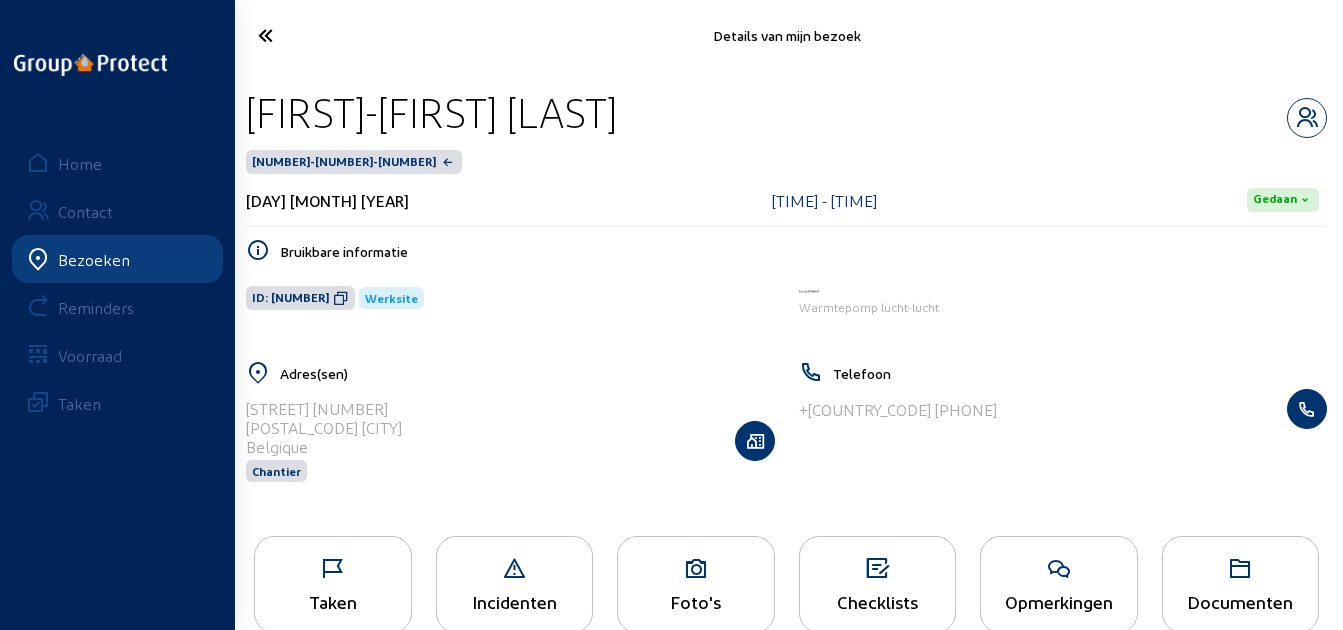 drag, startPoint x: 268, startPoint y: 51, endPoint x: 278, endPoint y: 53, distance: 10.198039 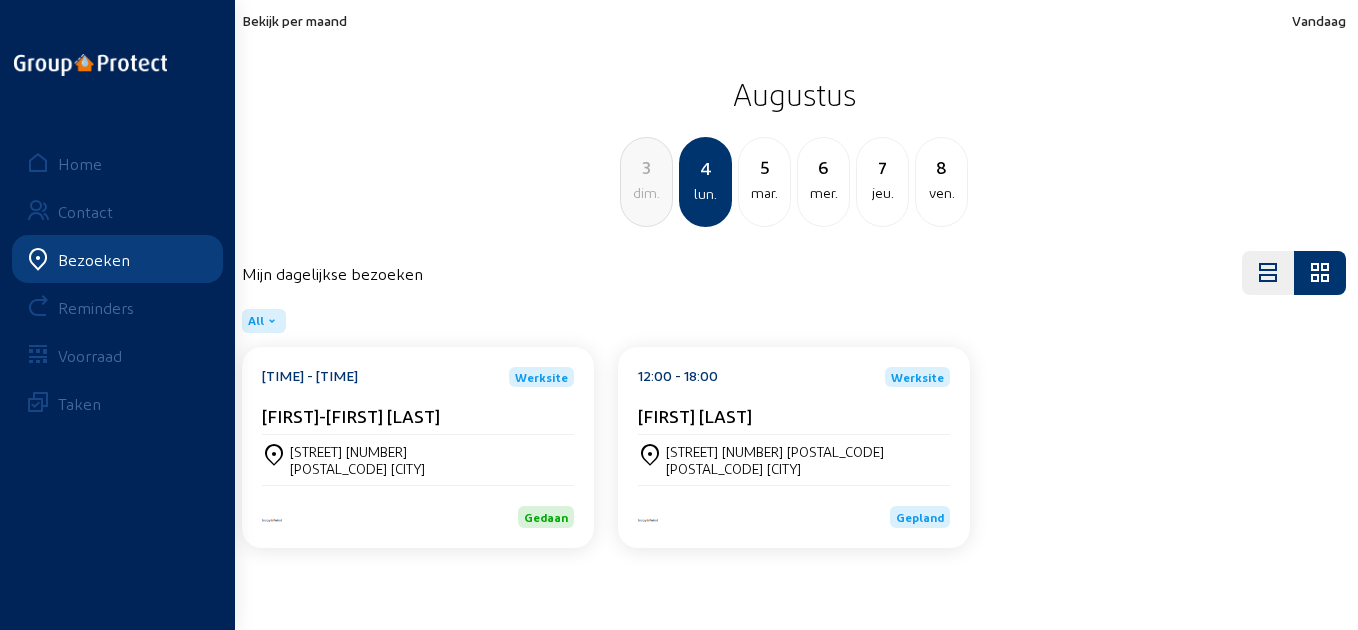 click on "[FIRST] [LAST]" 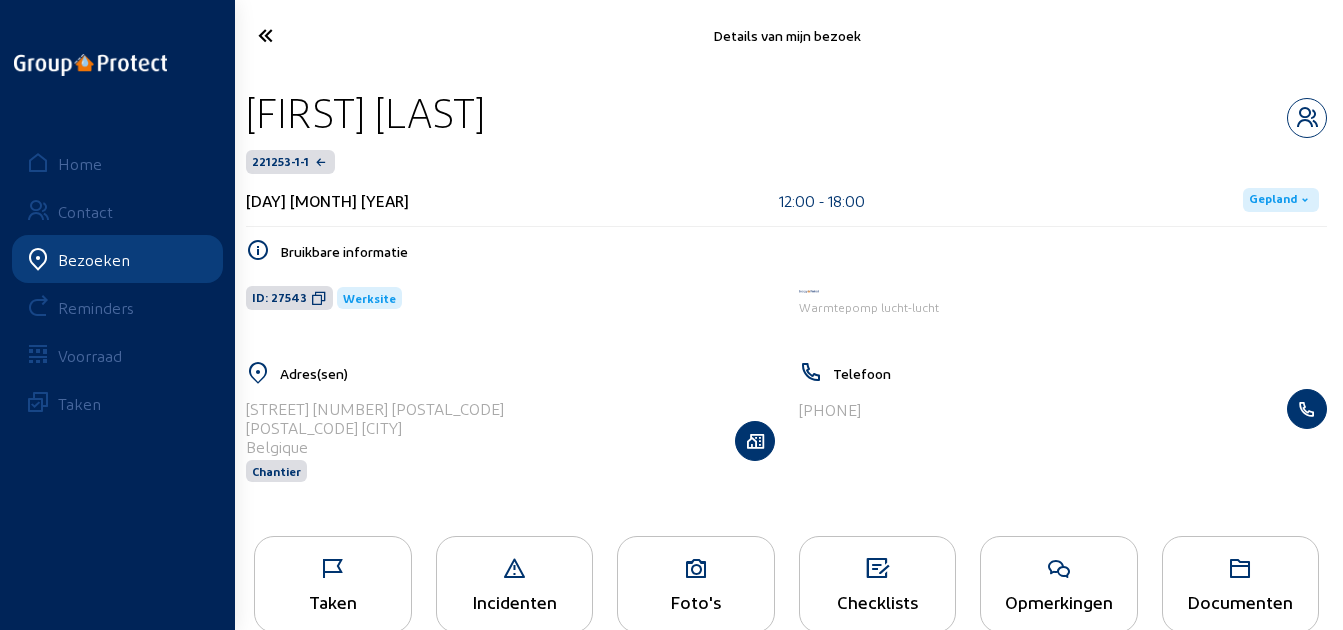 drag, startPoint x: 544, startPoint y: 112, endPoint x: 248, endPoint y: 105, distance: 296.08276 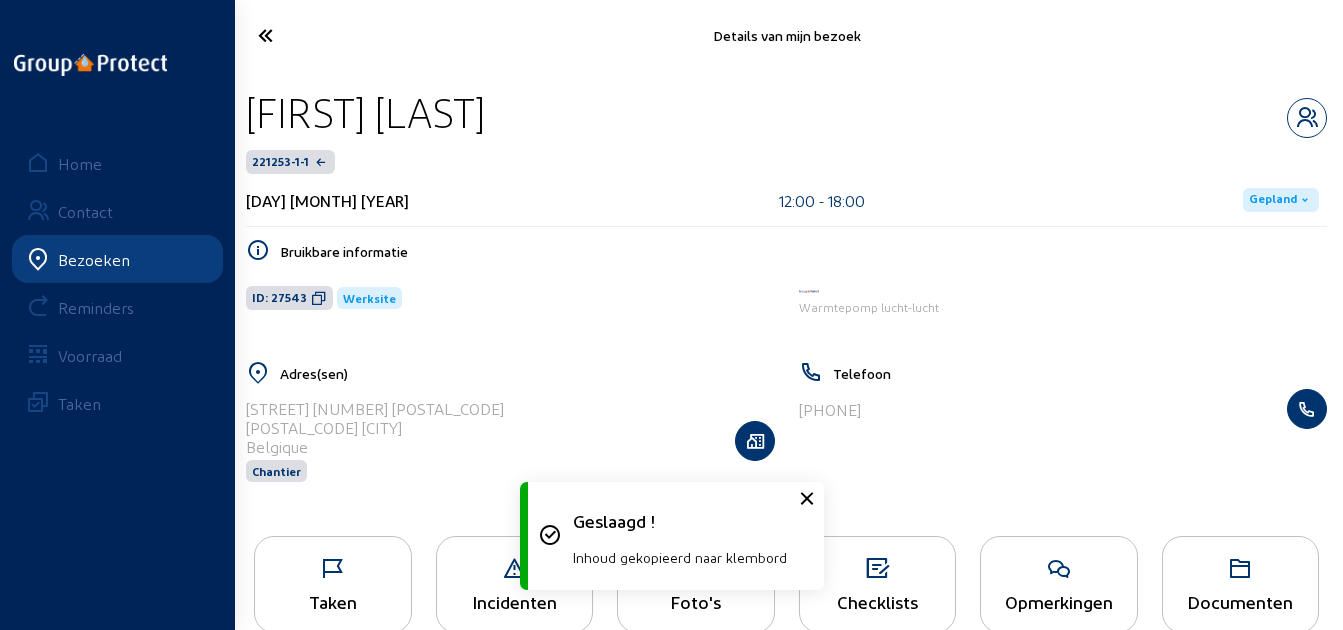type 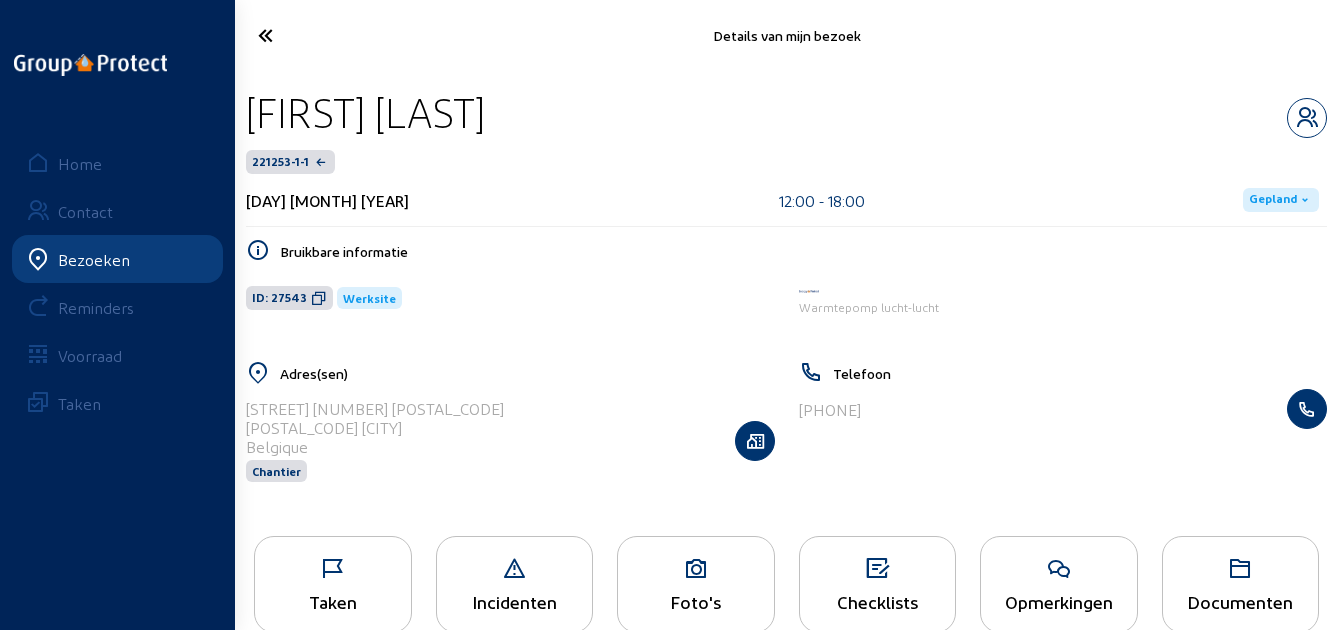 click 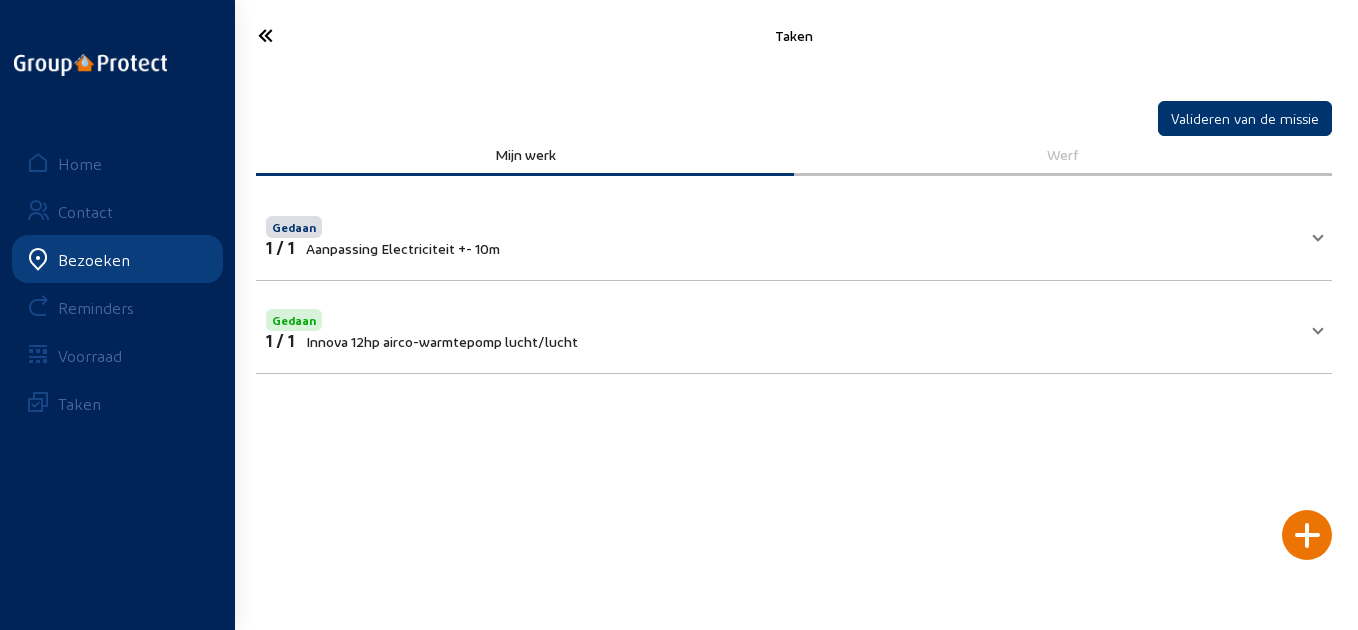 click 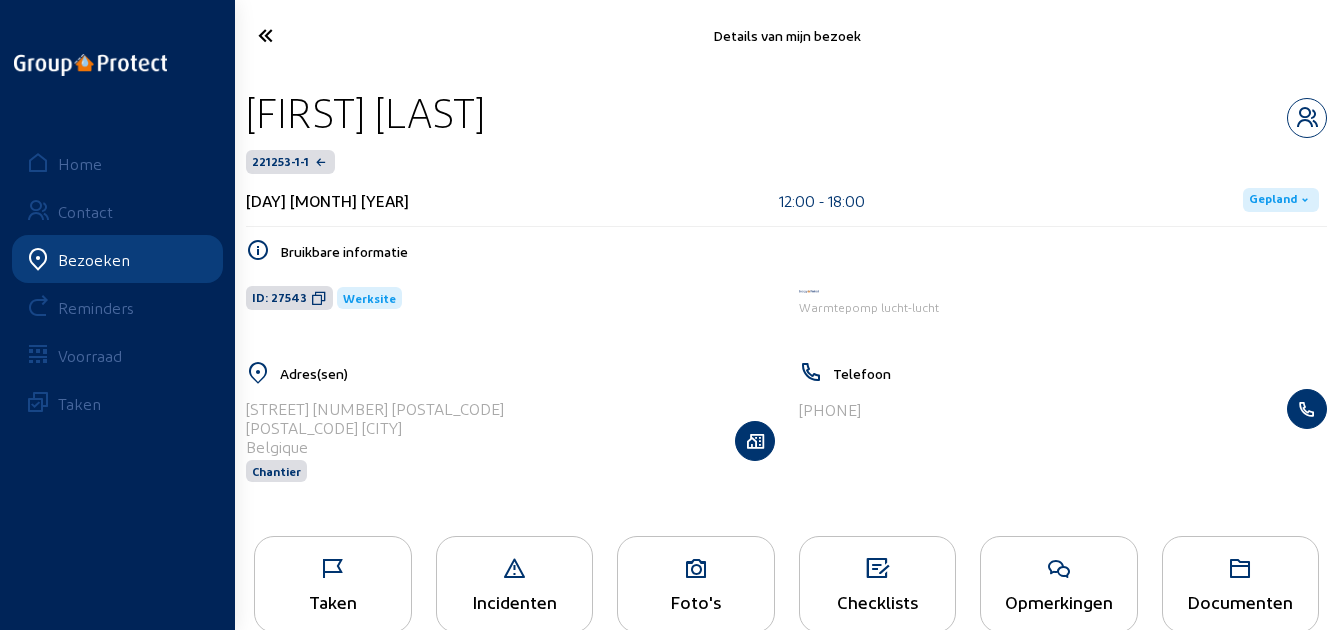 click 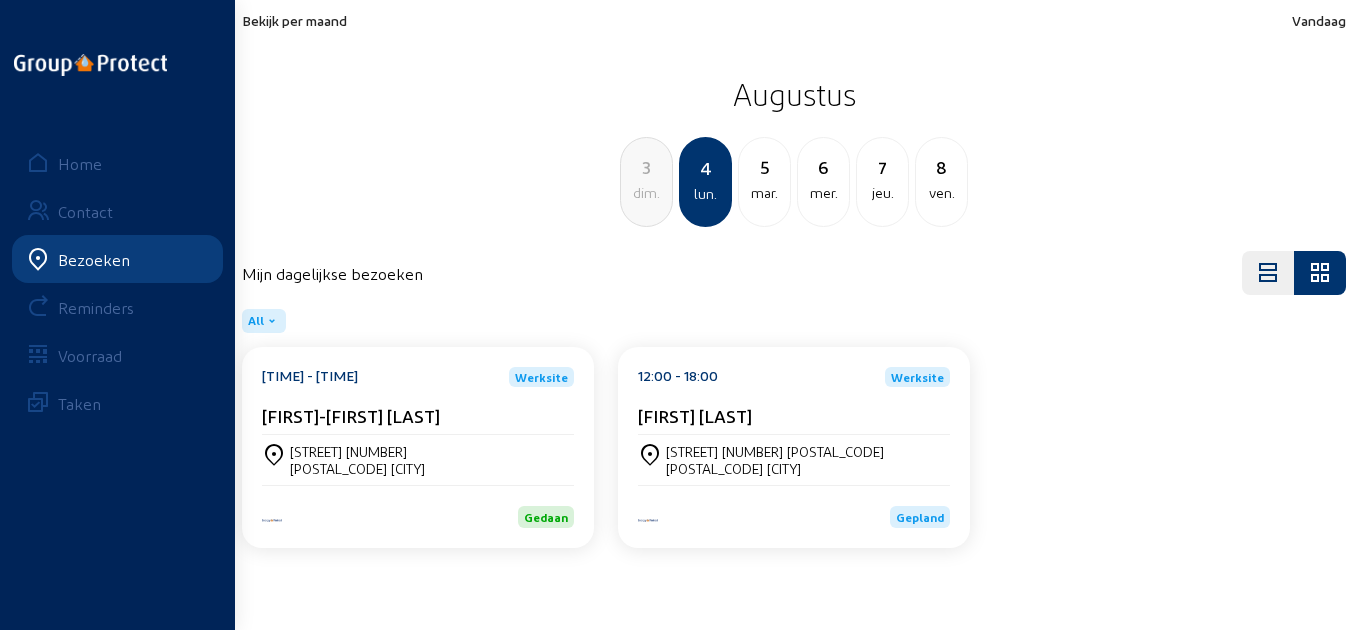 click on "5" 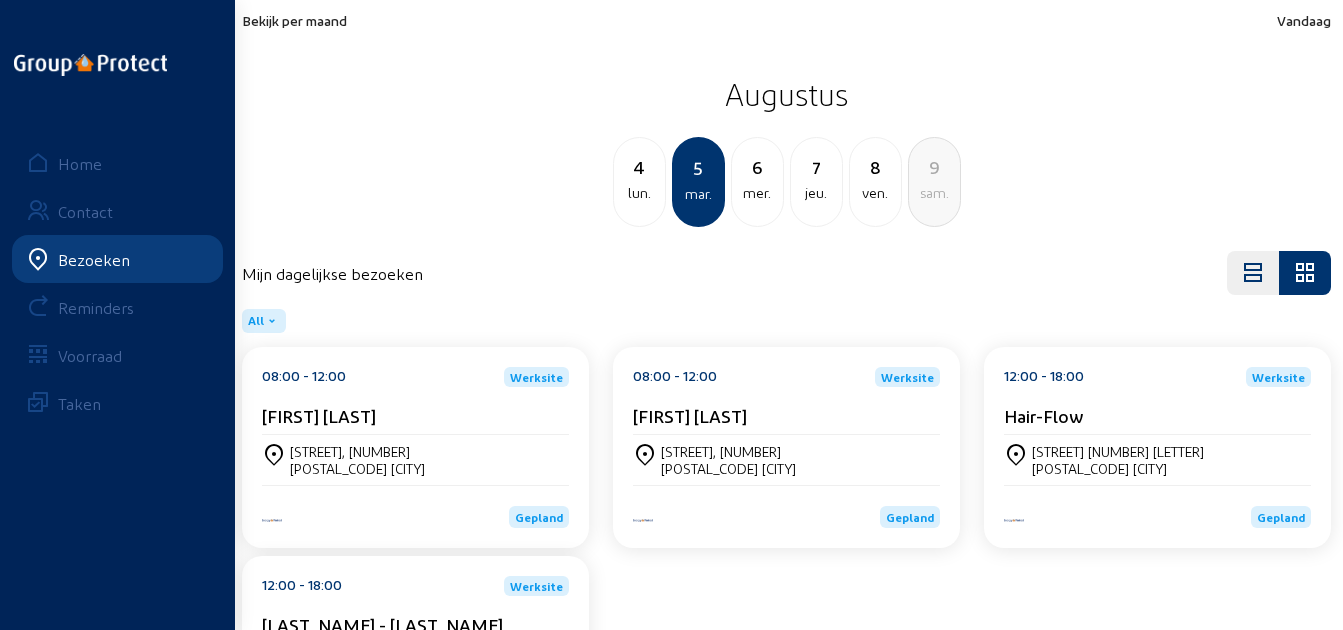 click on "08:00 - 12:00  Werksite" 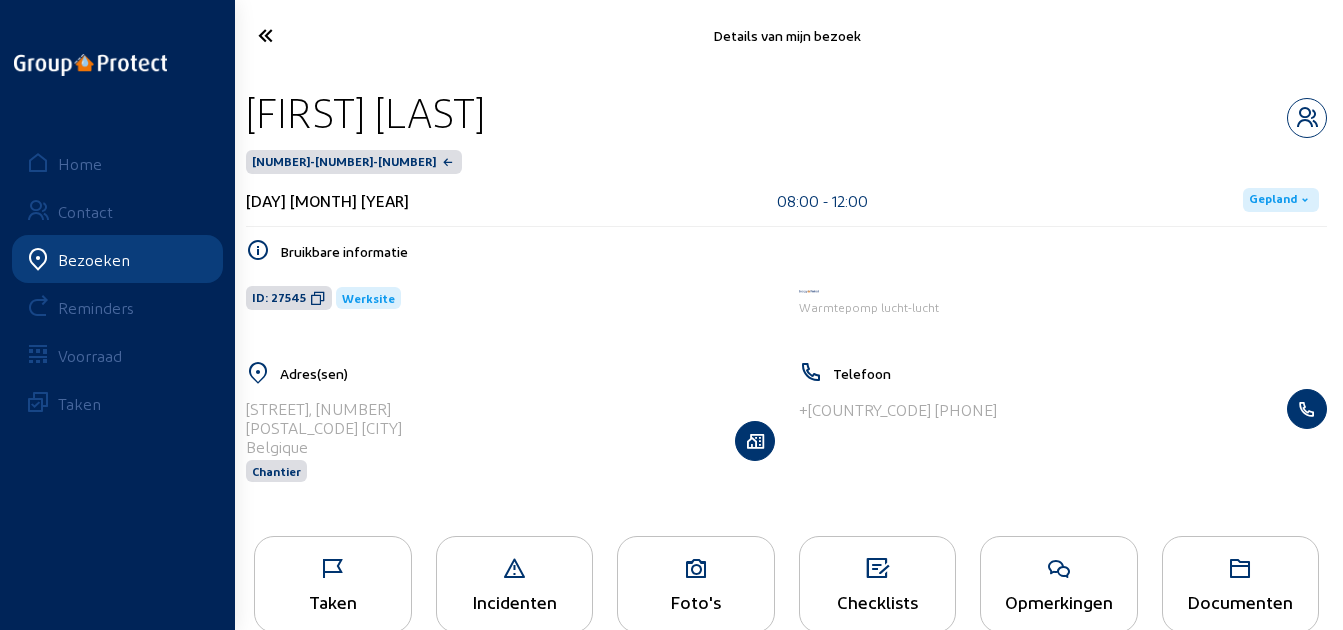 drag, startPoint x: 628, startPoint y: 112, endPoint x: 252, endPoint y: 117, distance: 376.03323 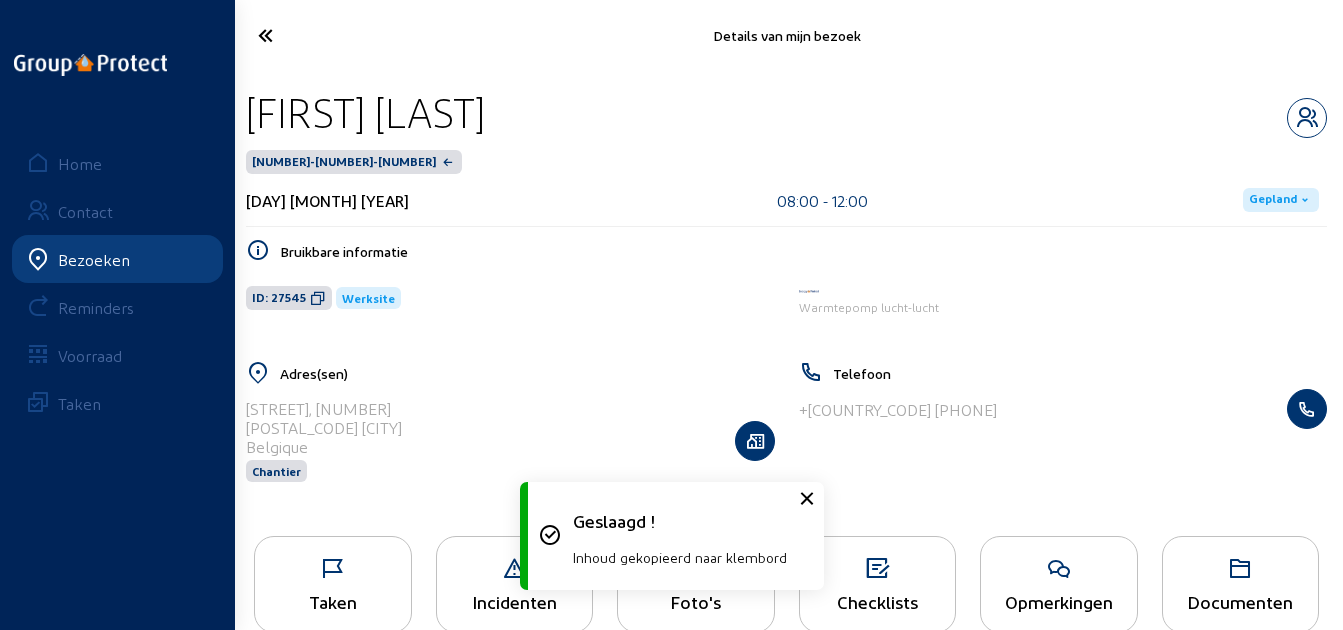 type 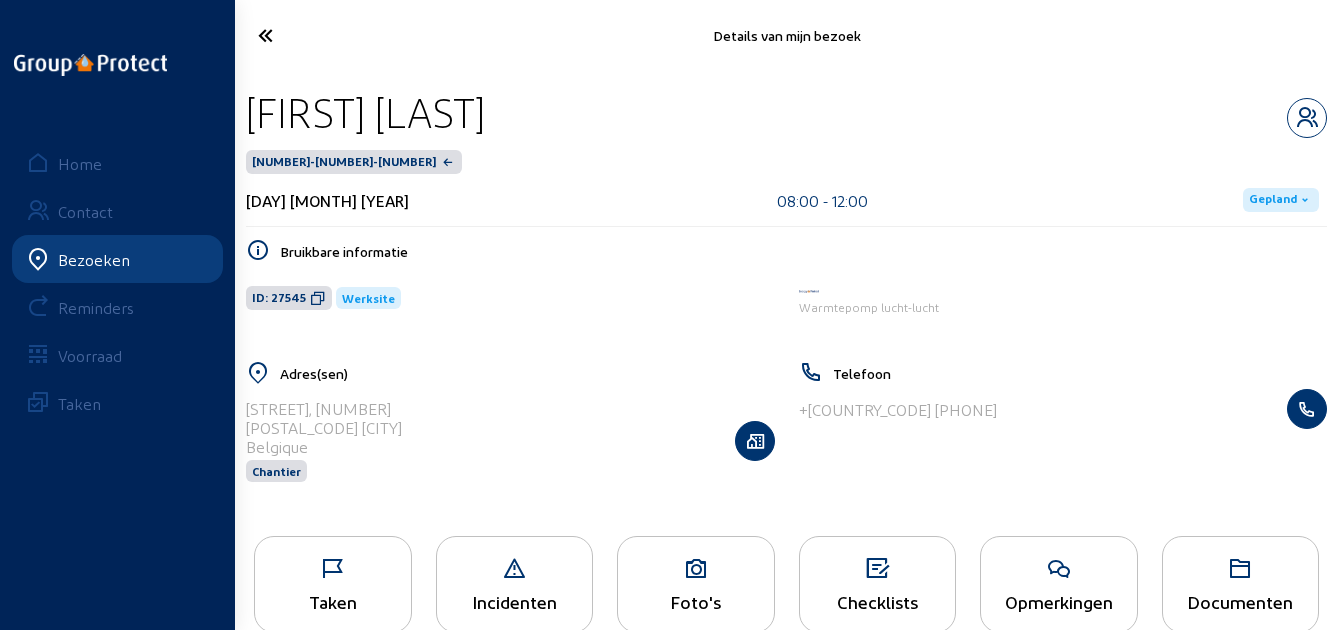 click 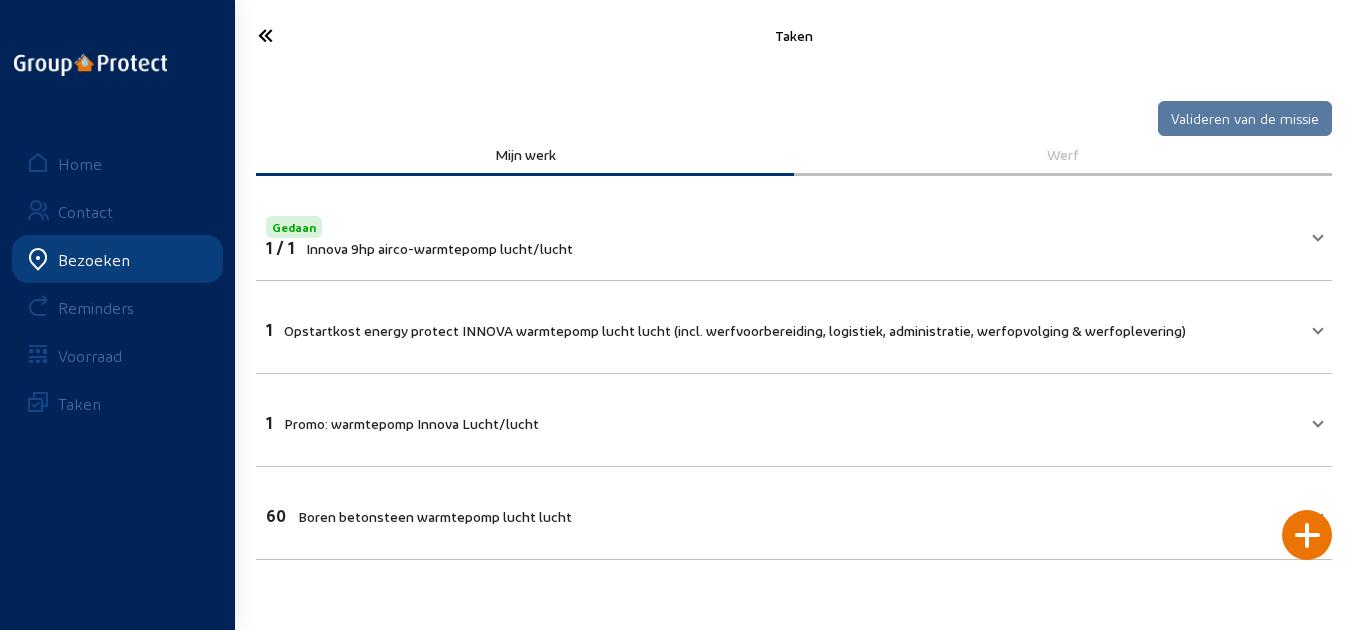 click on "Opstartkost energy protect INNOVA warmtepomp lucht lucht (incl. werfvoorbereiding, logistiek, administratie, werfopvolging & werfoplevering)" at bounding box center [735, 330] 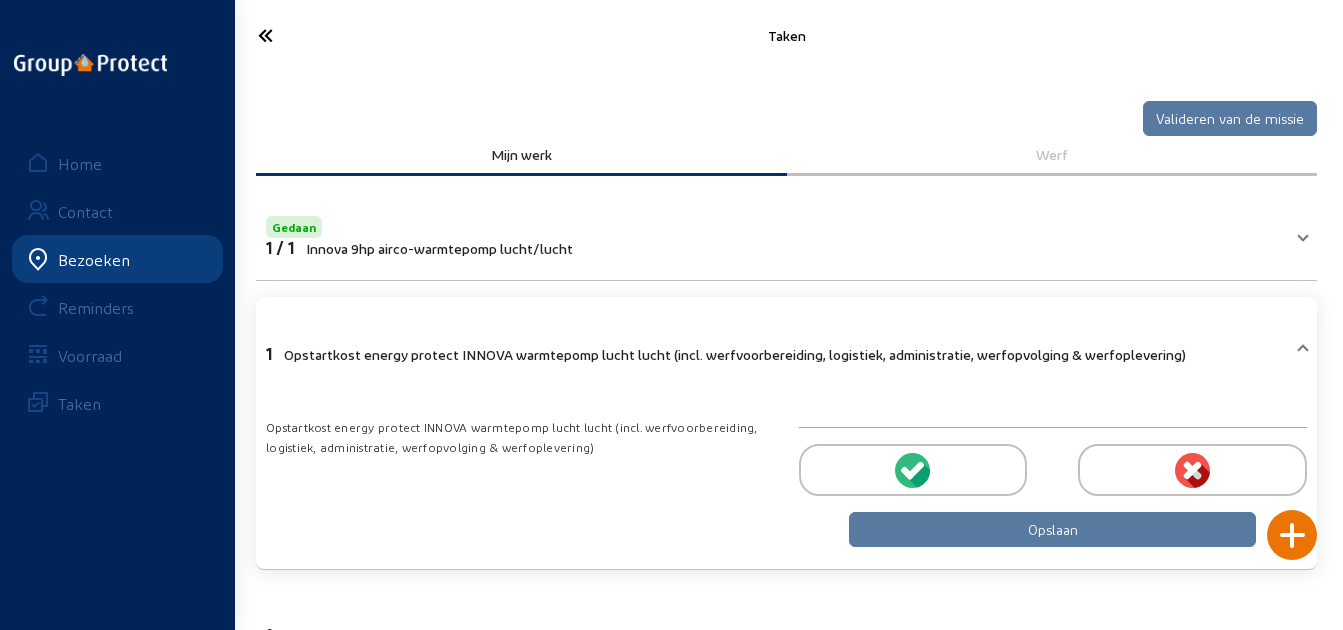 click at bounding box center (913, 470) 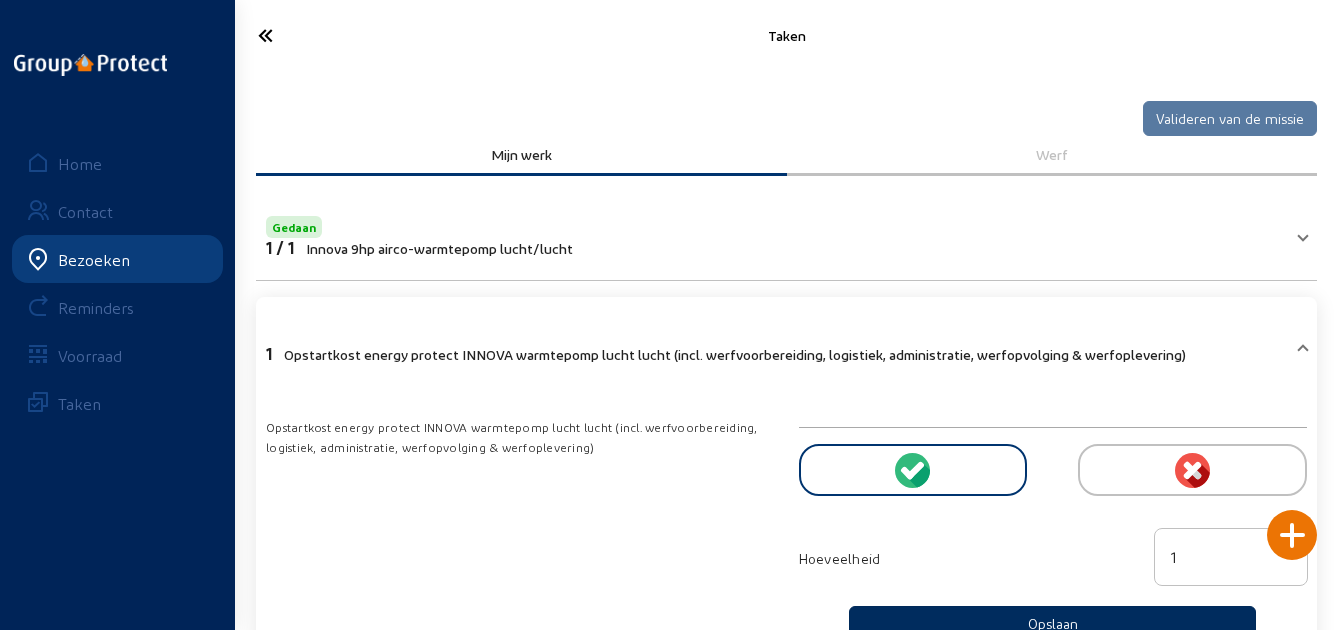 click on "Opslaan" at bounding box center (1052, 623) 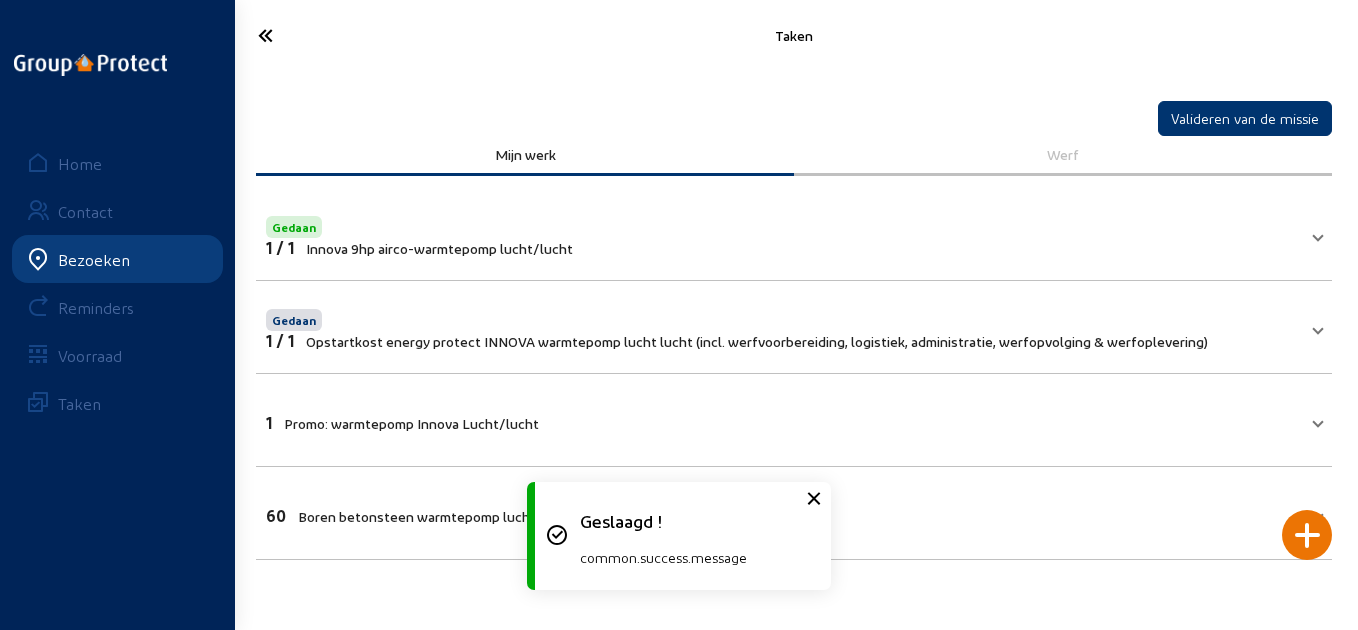 click on "Promo: warmtepomp Innova Lucht/lucht" at bounding box center (411, 423) 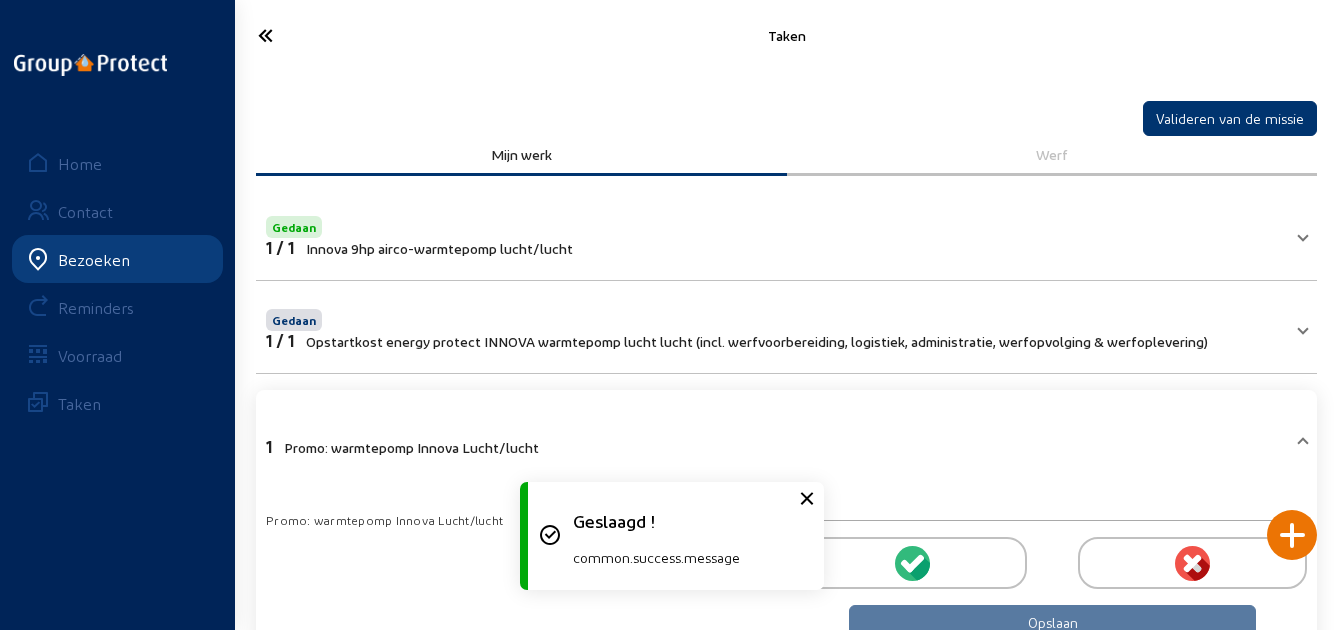 click at bounding box center (913, 563) 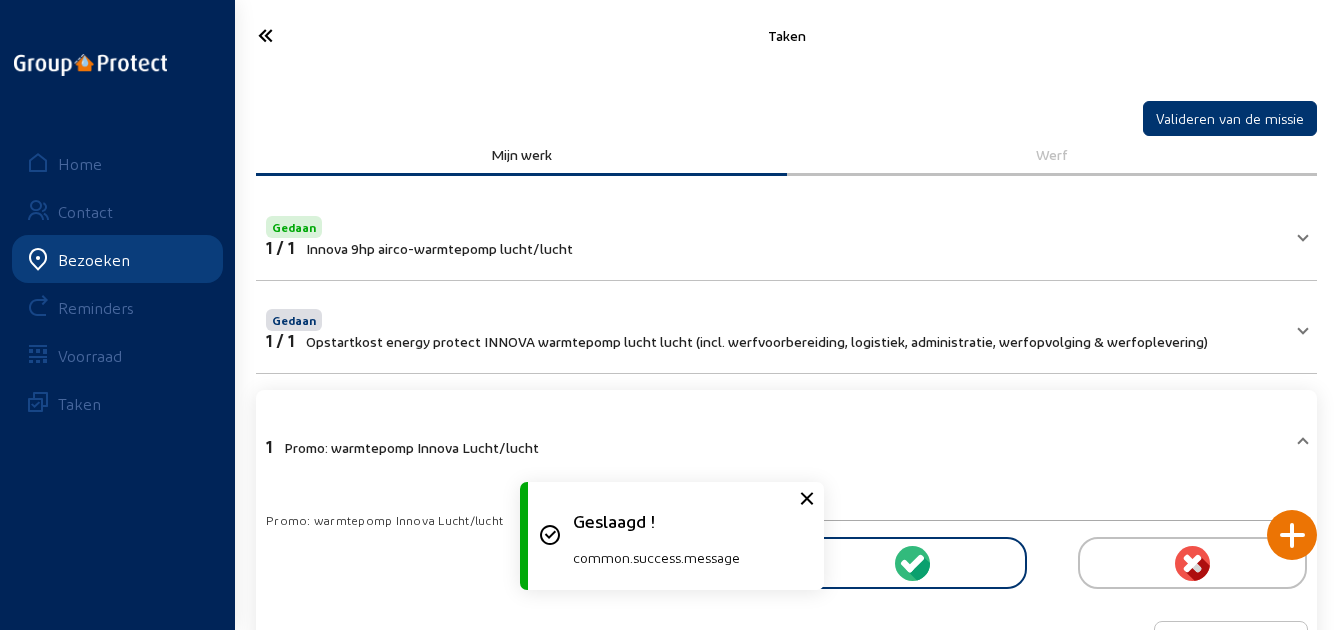 scroll, scrollTop: 276, scrollLeft: 0, axis: vertical 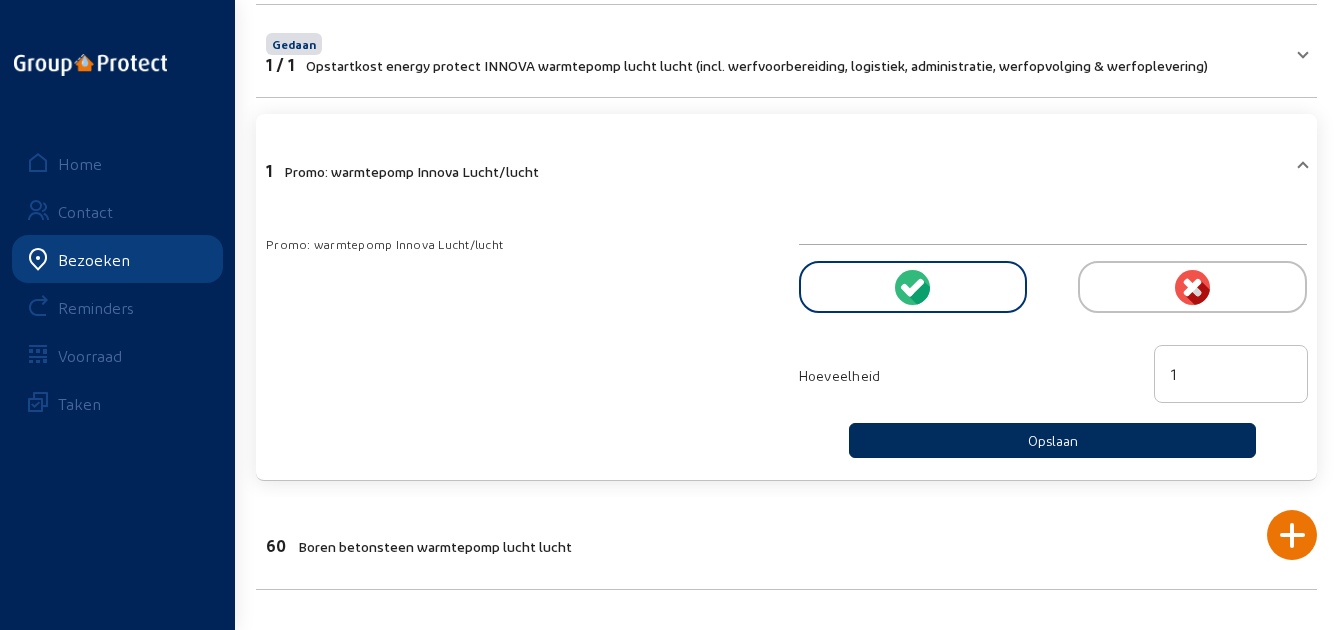 click on "Opslaan" at bounding box center [1052, 440] 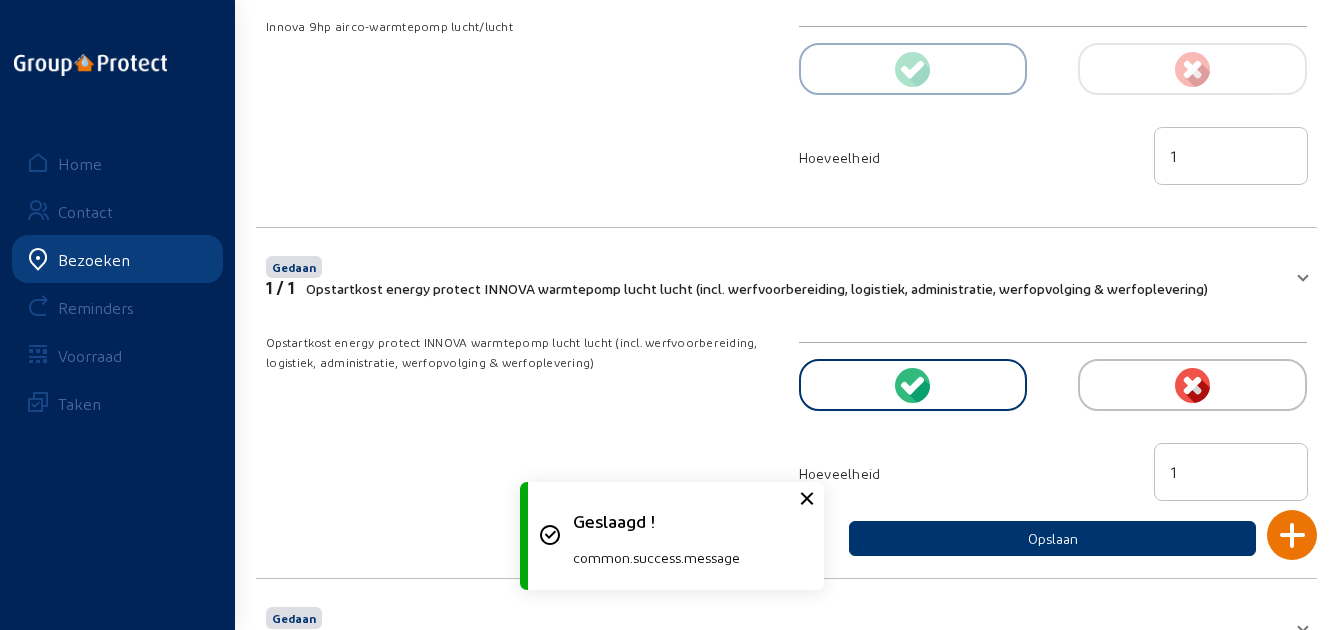 scroll, scrollTop: 0, scrollLeft: 0, axis: both 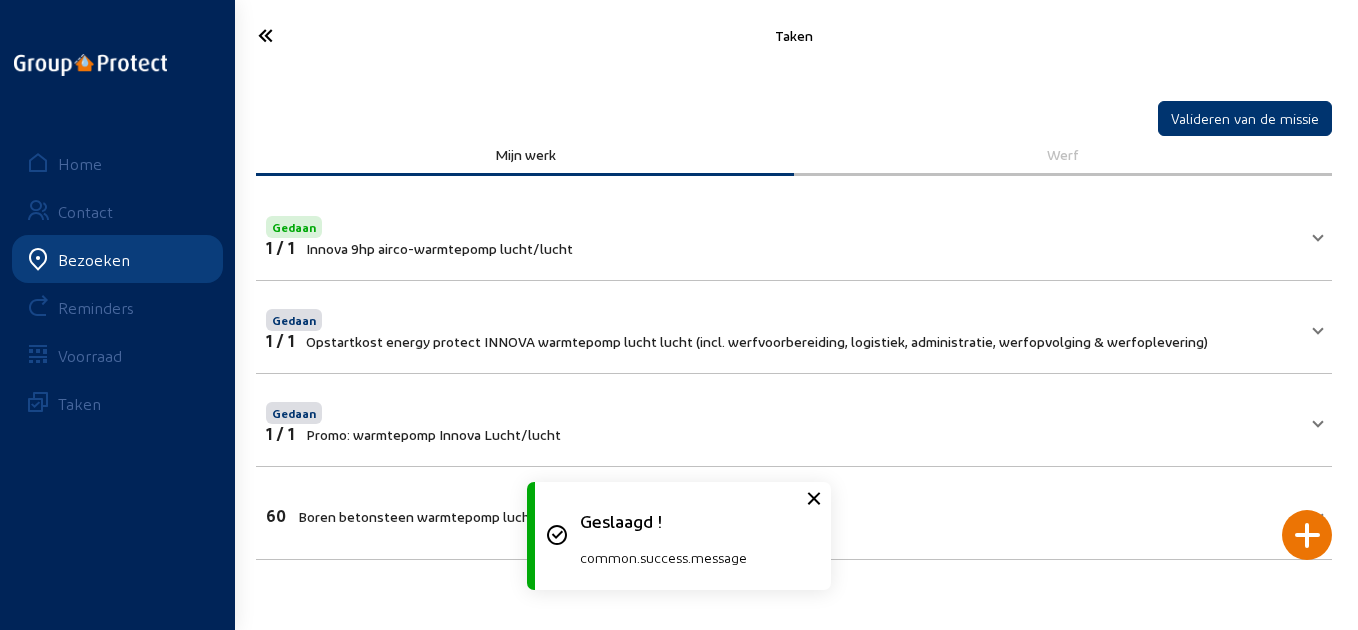 click on "60 Boren betonsteen warmtepomp lucht lucht" at bounding box center (419, 515) 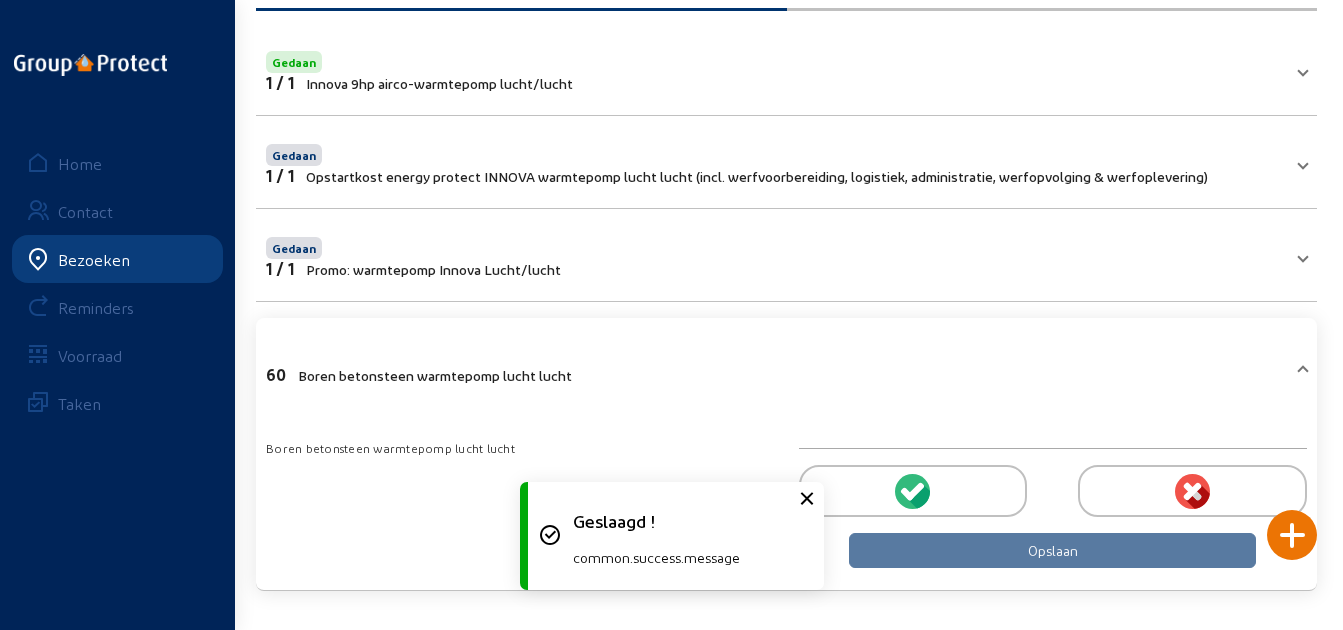 scroll, scrollTop: 166, scrollLeft: 0, axis: vertical 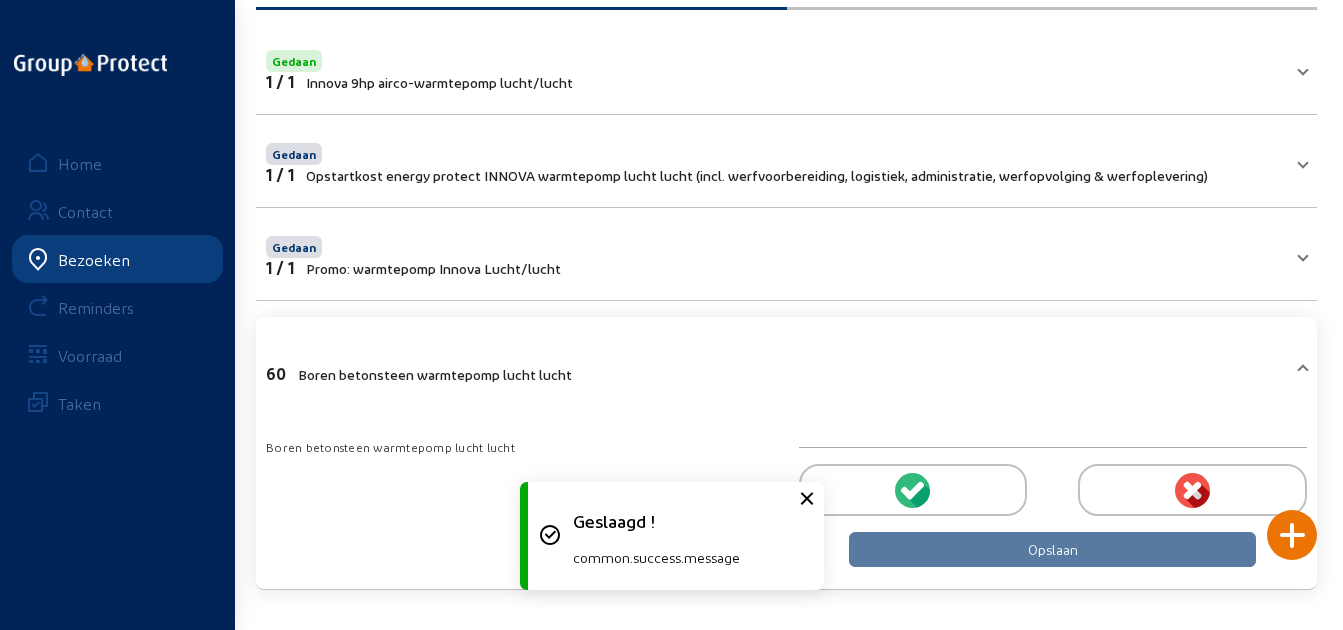 click at bounding box center (913, 490) 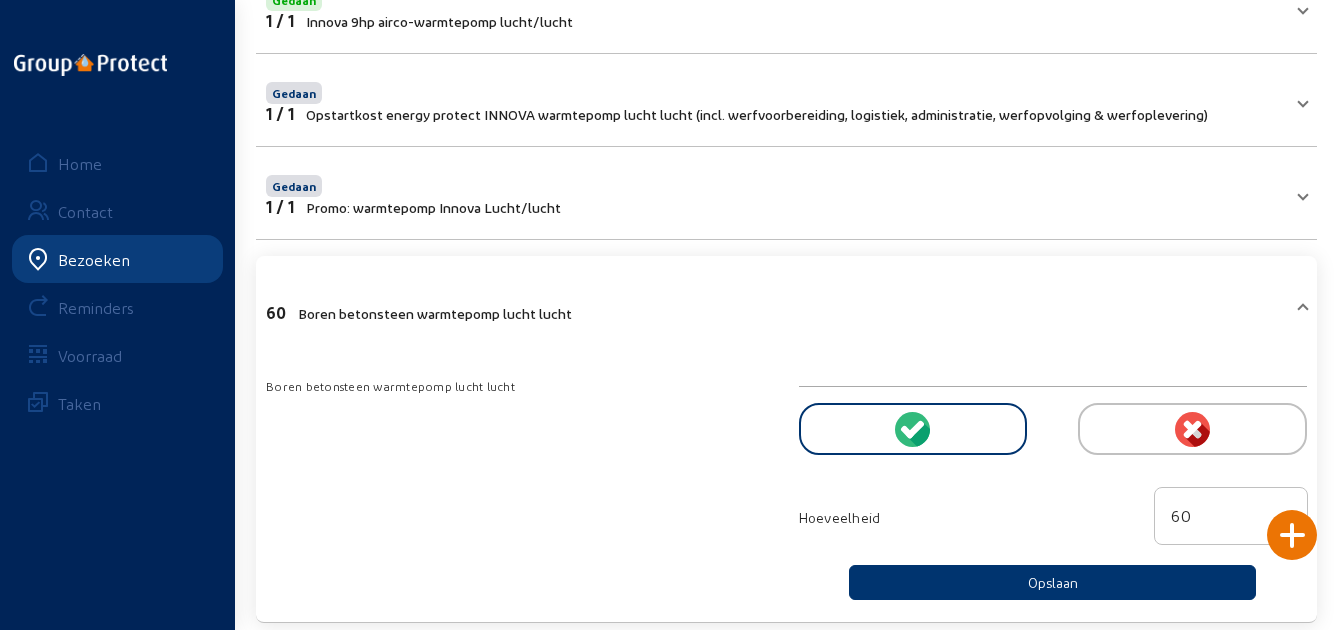 scroll, scrollTop: 260, scrollLeft: 0, axis: vertical 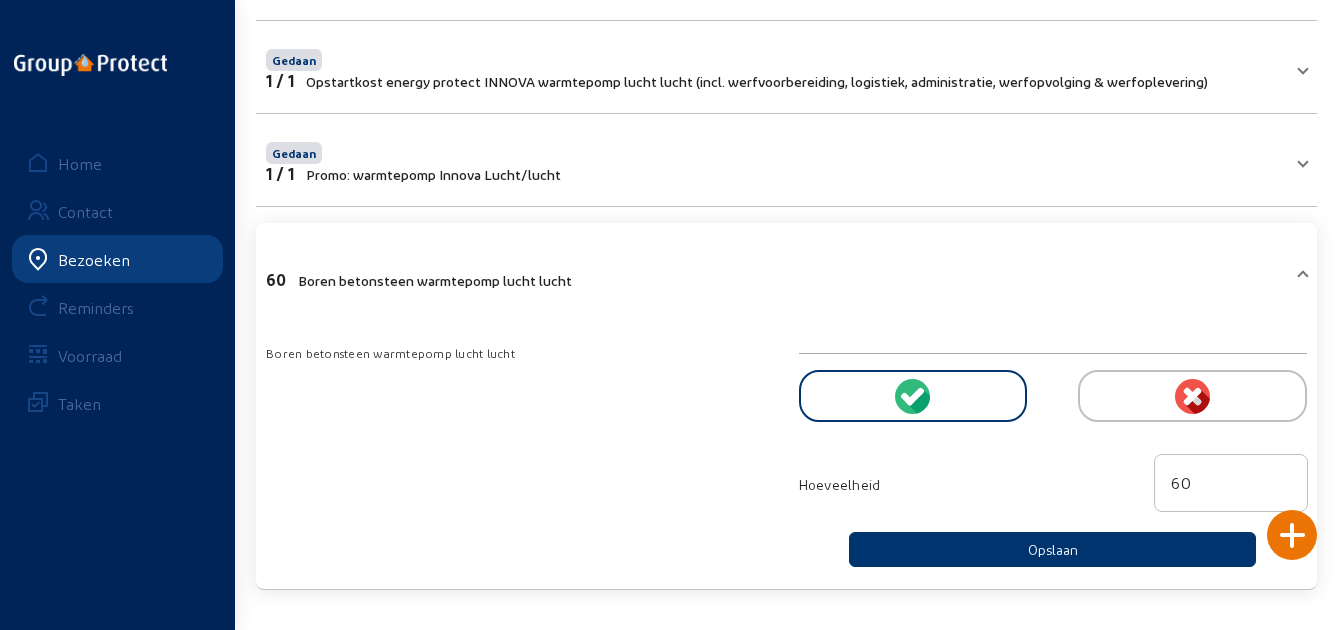 click on "Boren betonsteen warmtepomp lucht lucht       Hoeveelheid 60  Opslaan" at bounding box center (786, 448) 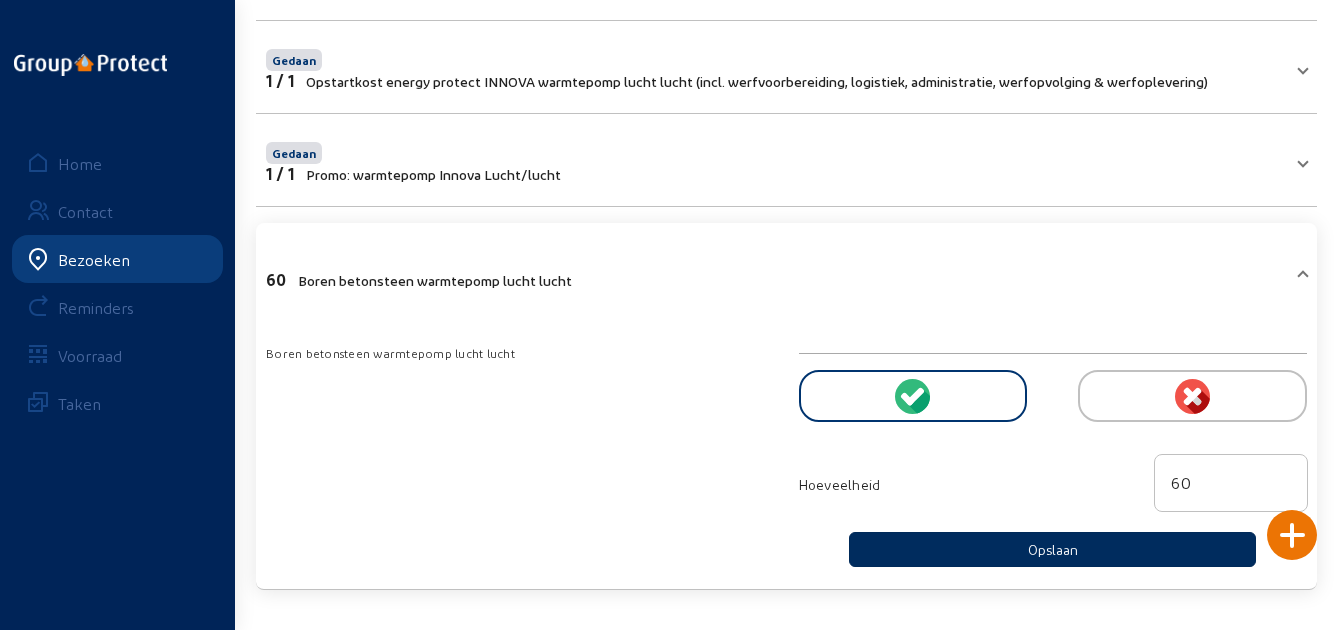 click on "Opslaan" at bounding box center [1052, 549] 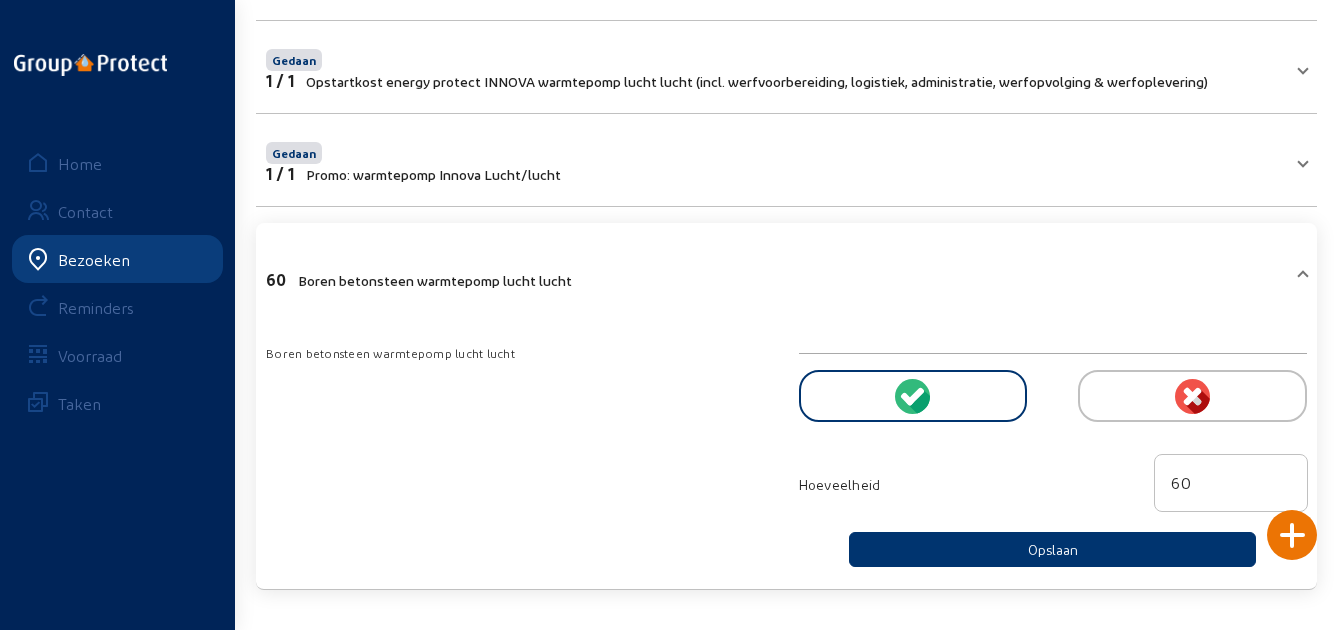 scroll, scrollTop: 0, scrollLeft: 0, axis: both 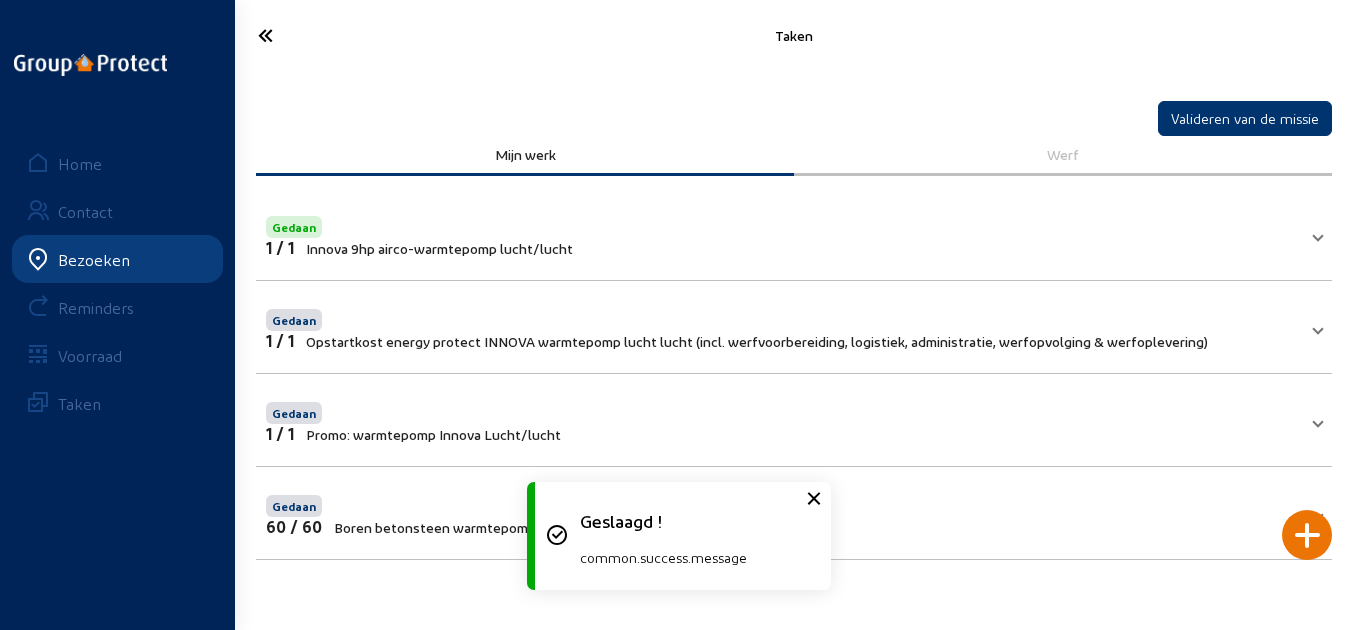 drag, startPoint x: 276, startPoint y: 35, endPoint x: 297, endPoint y: 40, distance: 21.587032 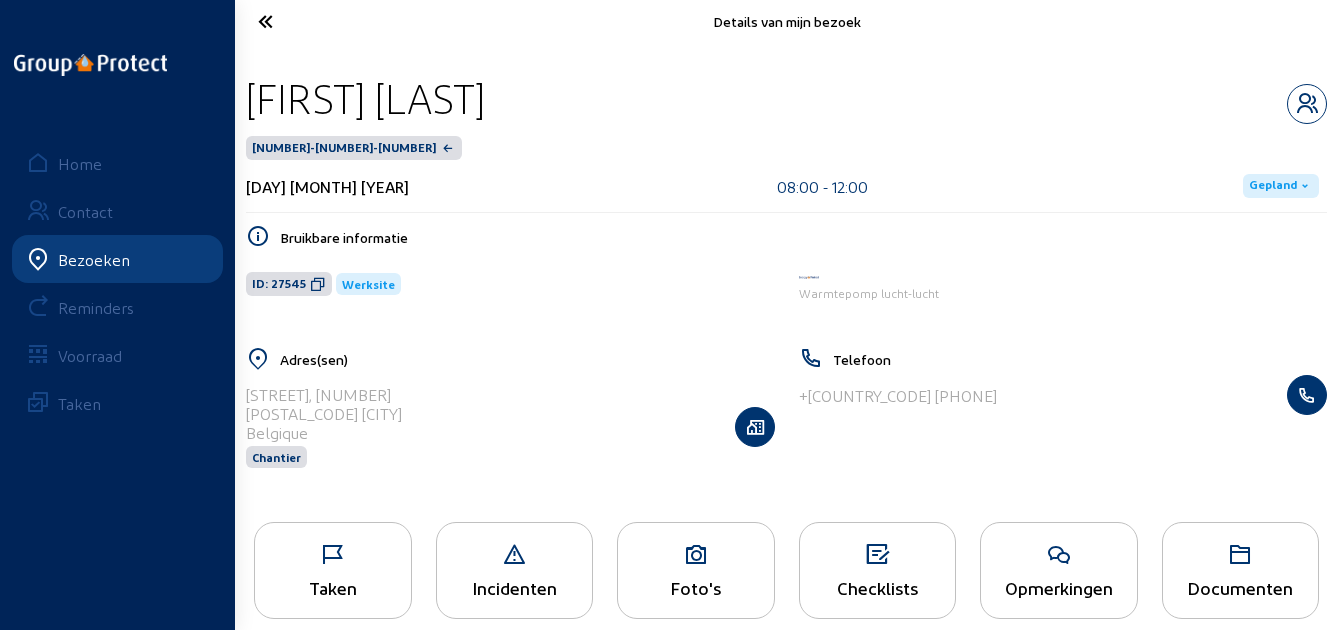 scroll, scrollTop: 0, scrollLeft: 0, axis: both 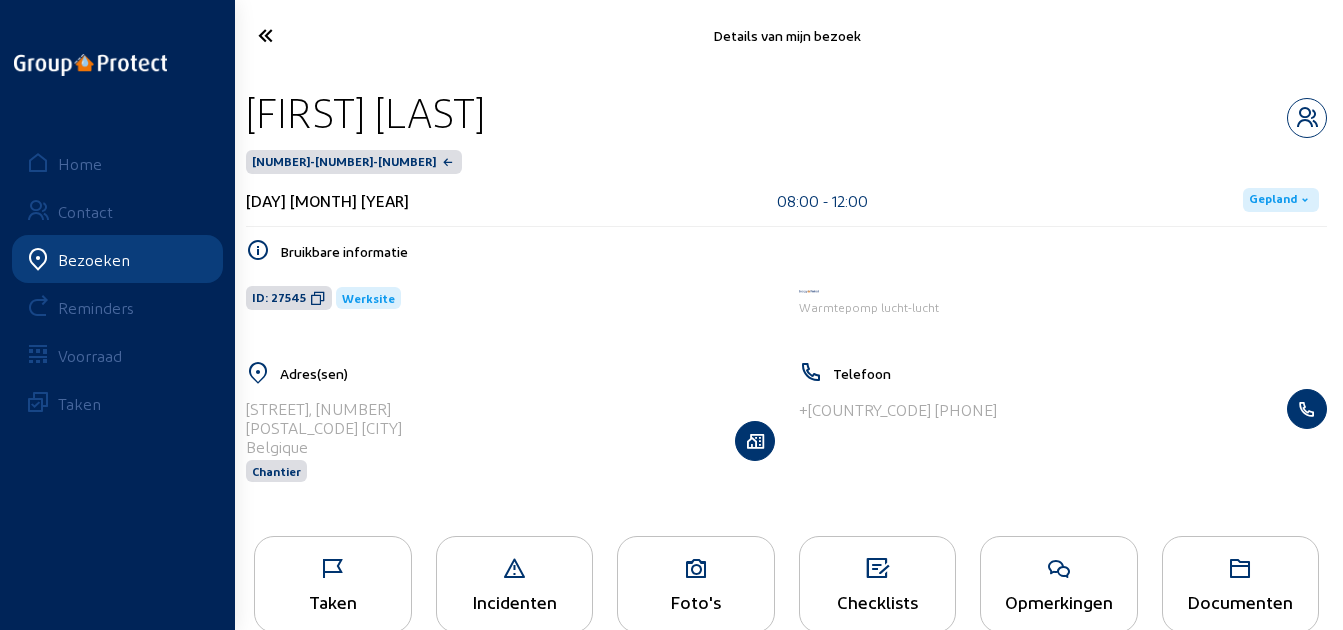 click on "Gepland" 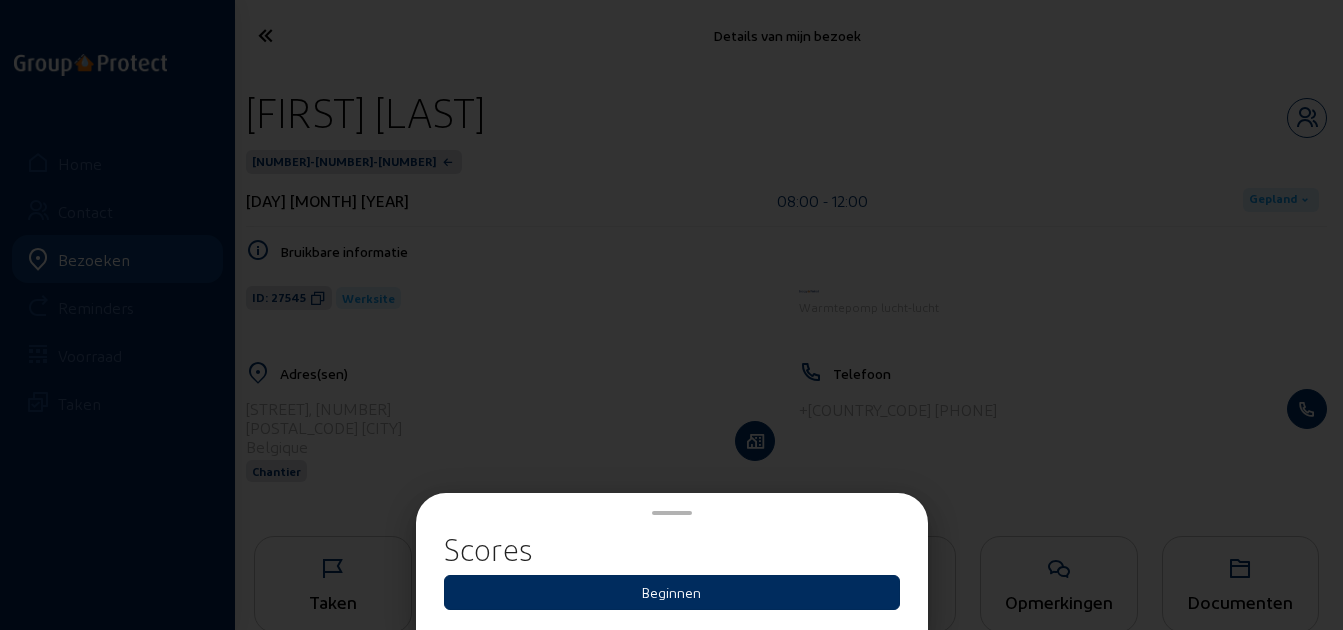 click on "Beginnen" at bounding box center (672, 592) 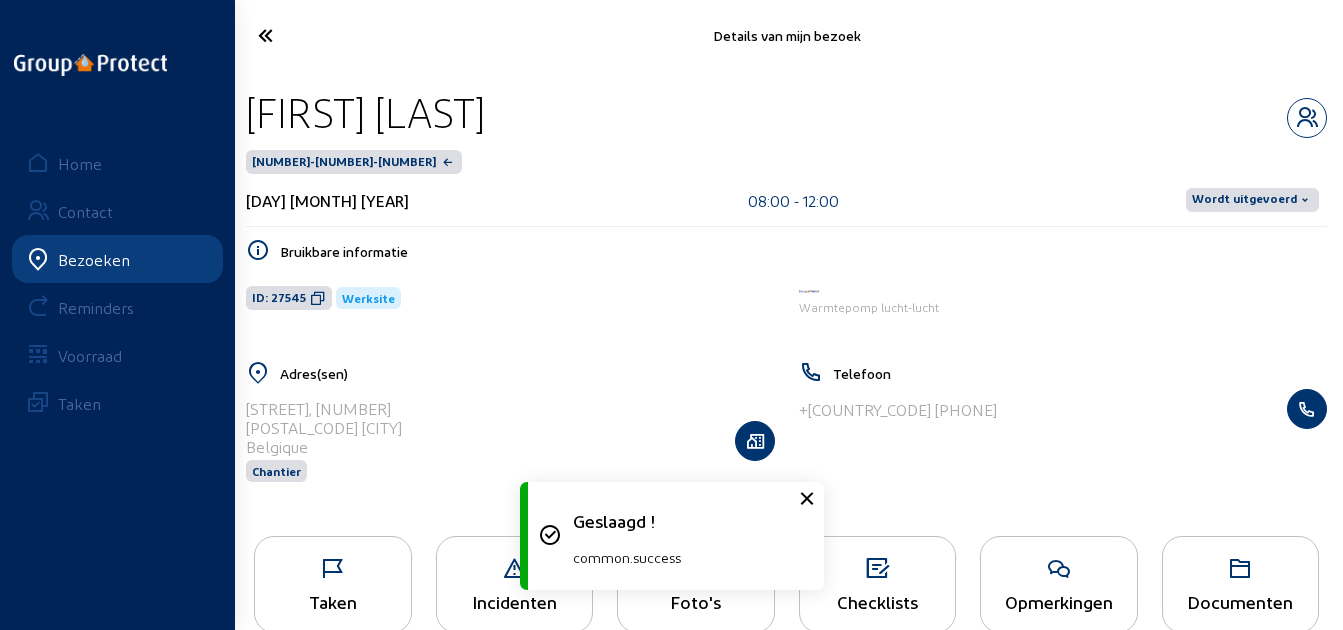 click on "Wordt uitgevoerd" 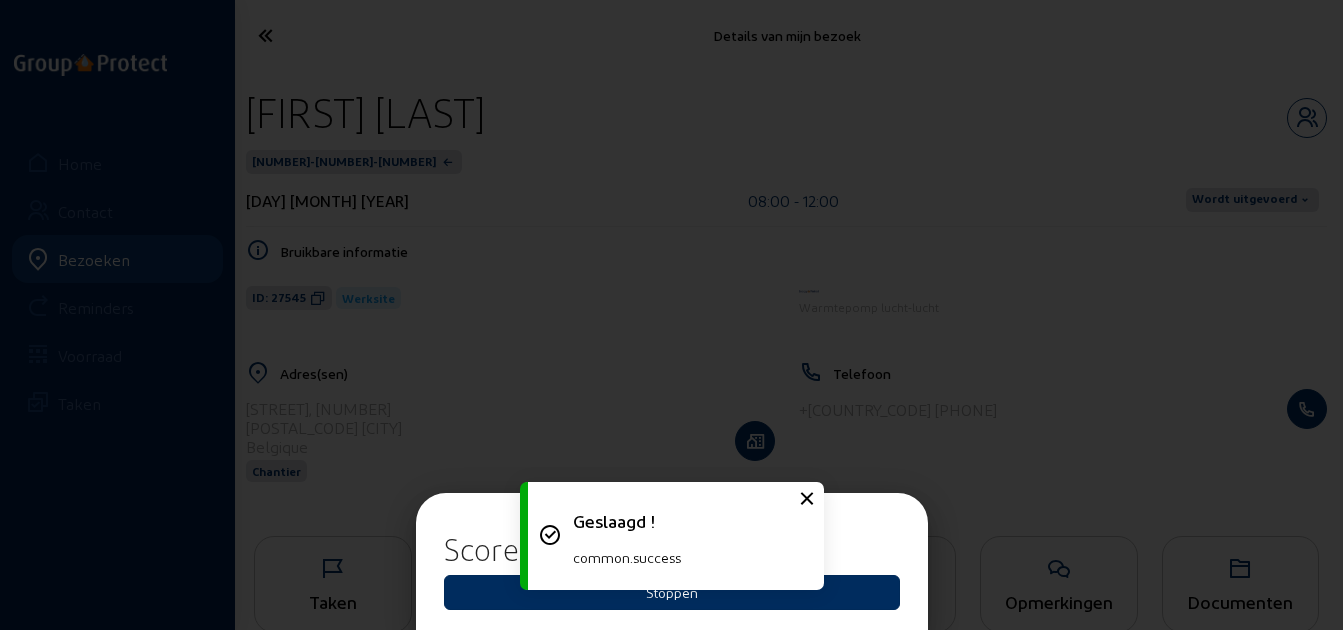 click on "Stoppen" at bounding box center [672, 592] 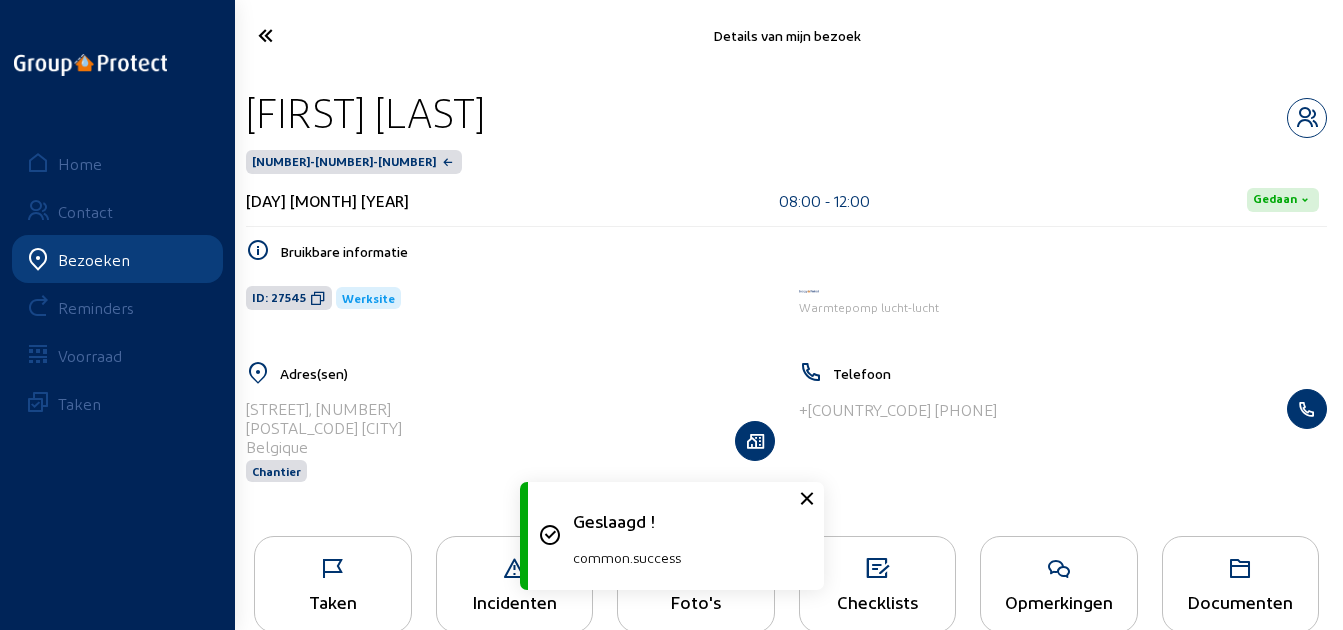 click 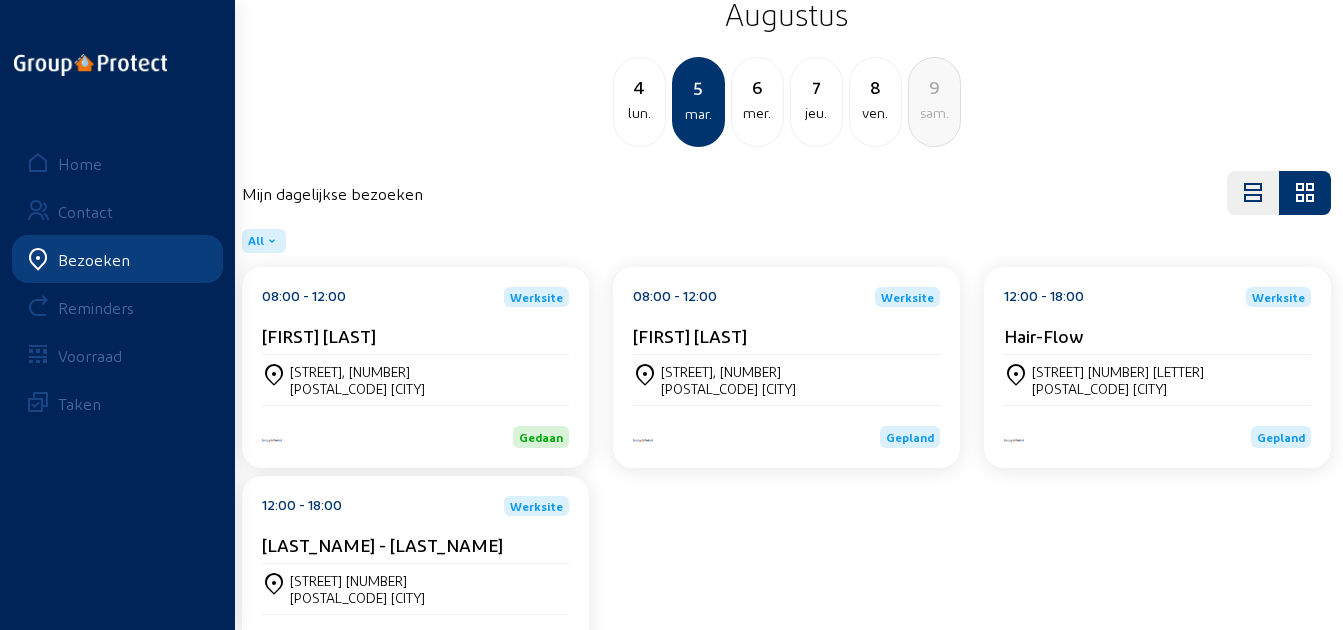 scroll, scrollTop: 161, scrollLeft: 0, axis: vertical 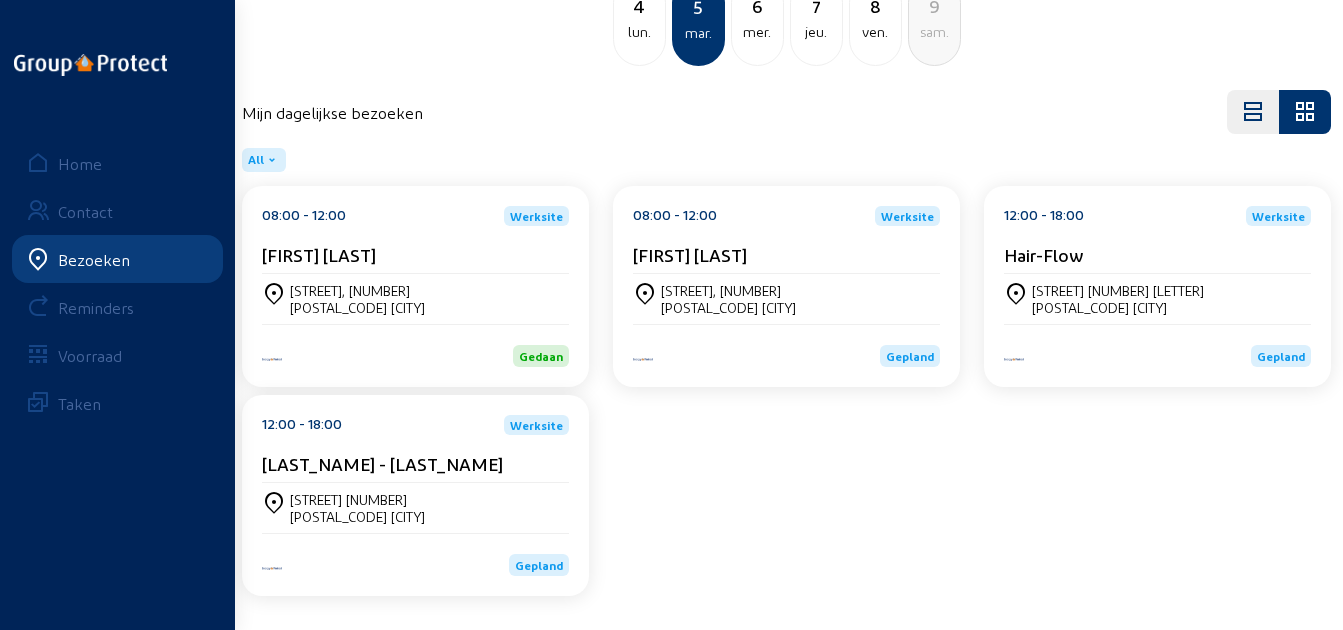 click on "Werksite" 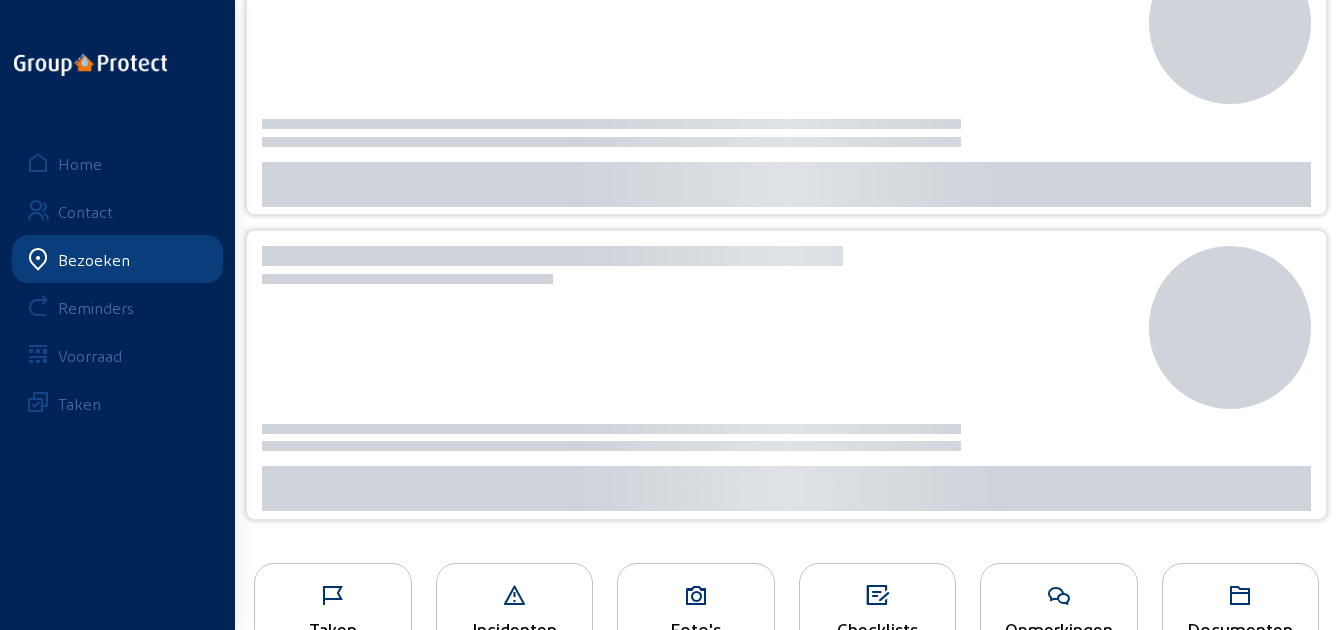 scroll, scrollTop: 0, scrollLeft: 0, axis: both 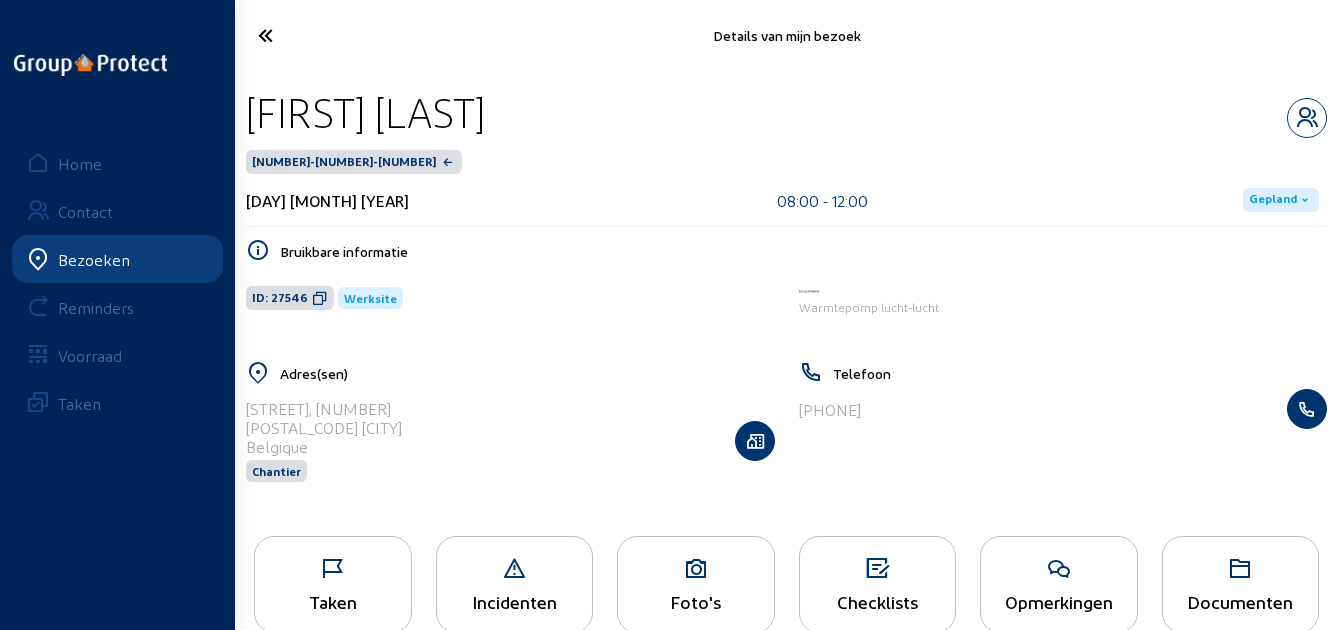 drag, startPoint x: 466, startPoint y: 118, endPoint x: 256, endPoint y: 120, distance: 210.00952 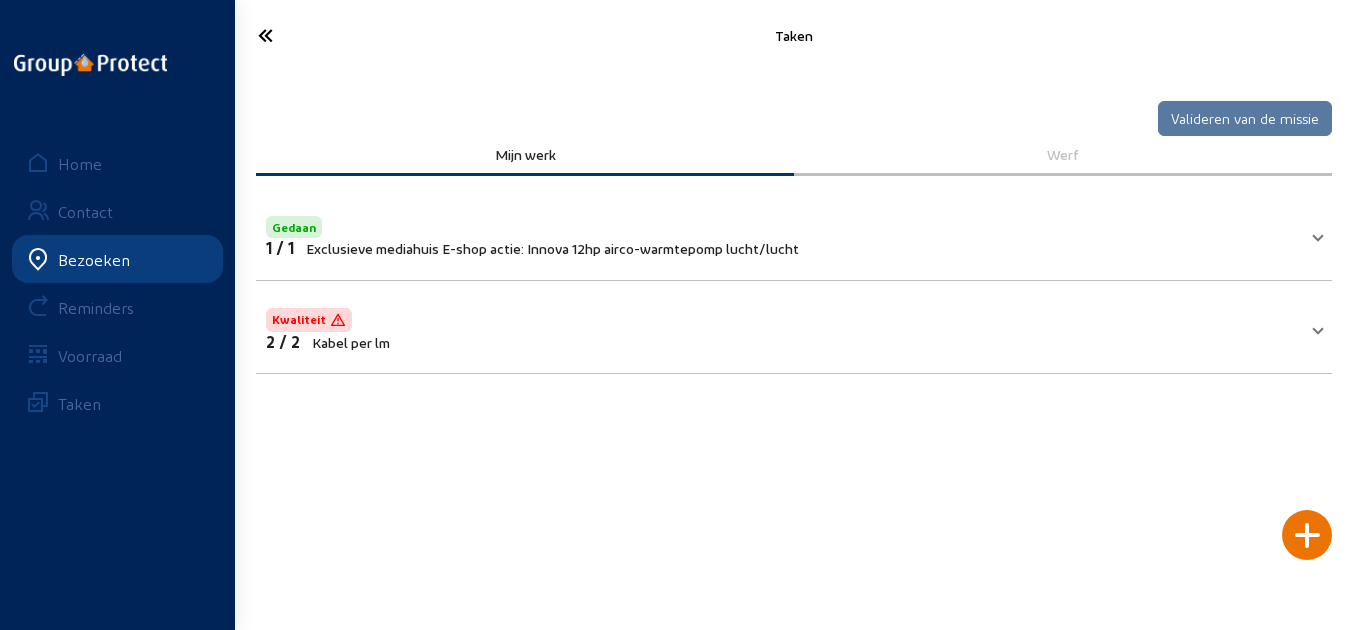 click 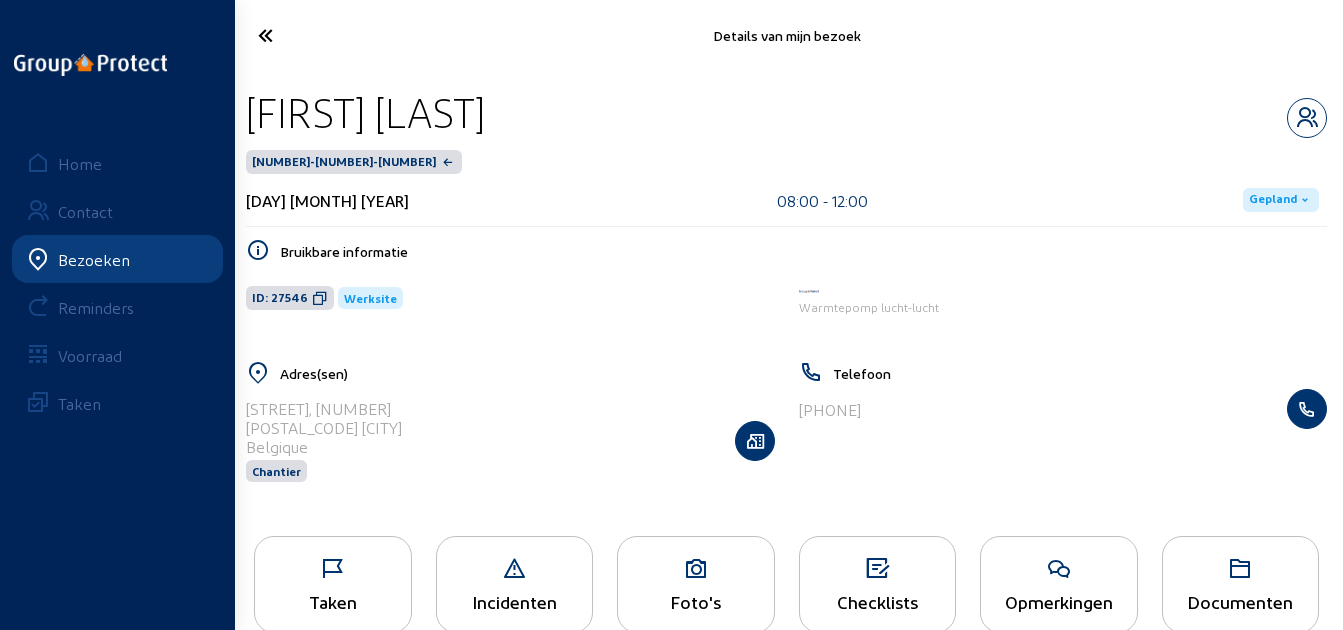 drag, startPoint x: 277, startPoint y: 40, endPoint x: 295, endPoint y: 46, distance: 18.973665 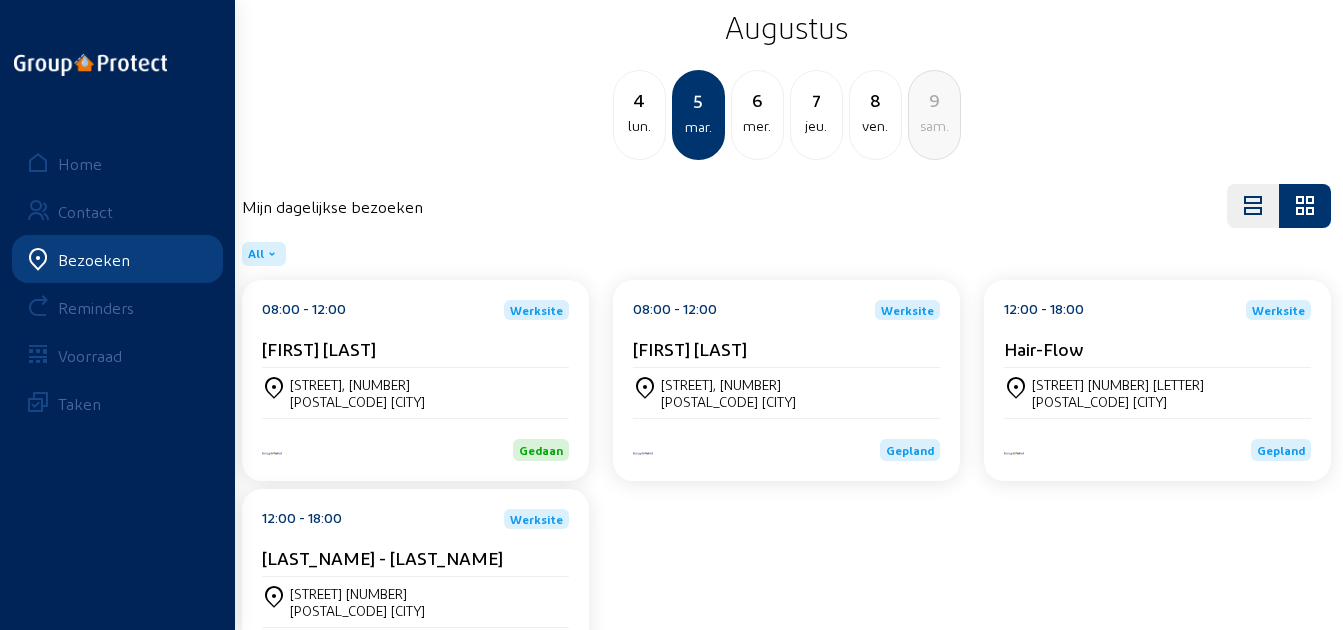 scroll, scrollTop: 161, scrollLeft: 0, axis: vertical 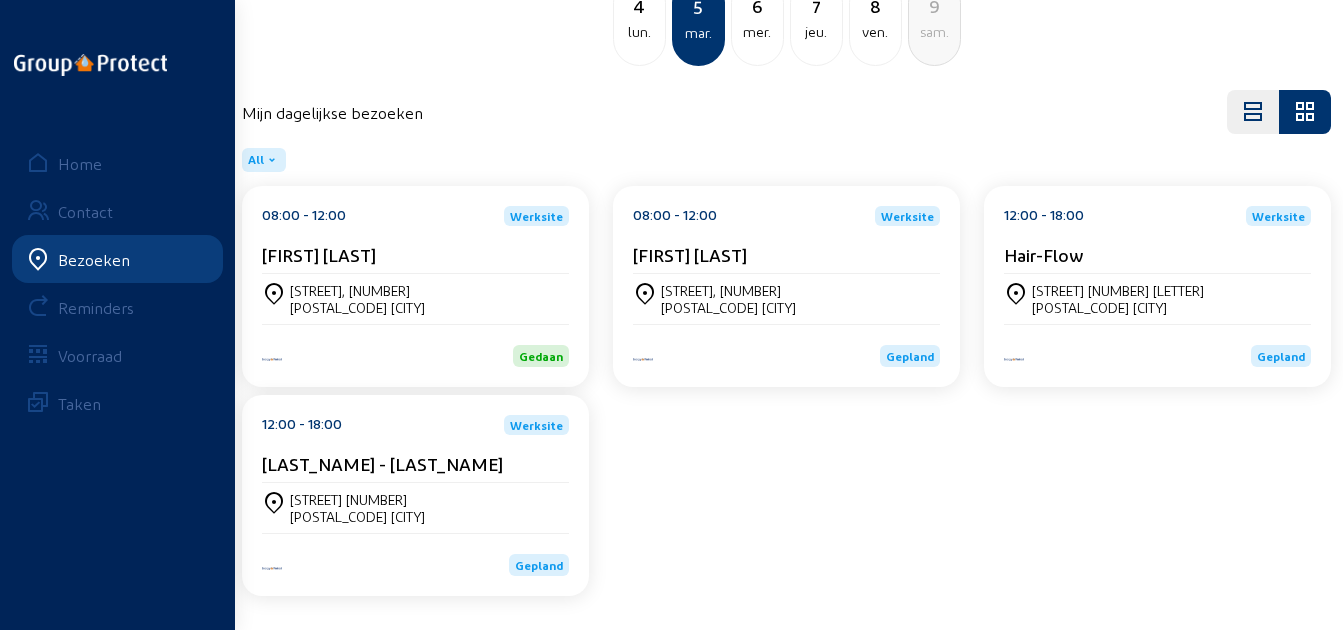 click on "Hair-Flow" 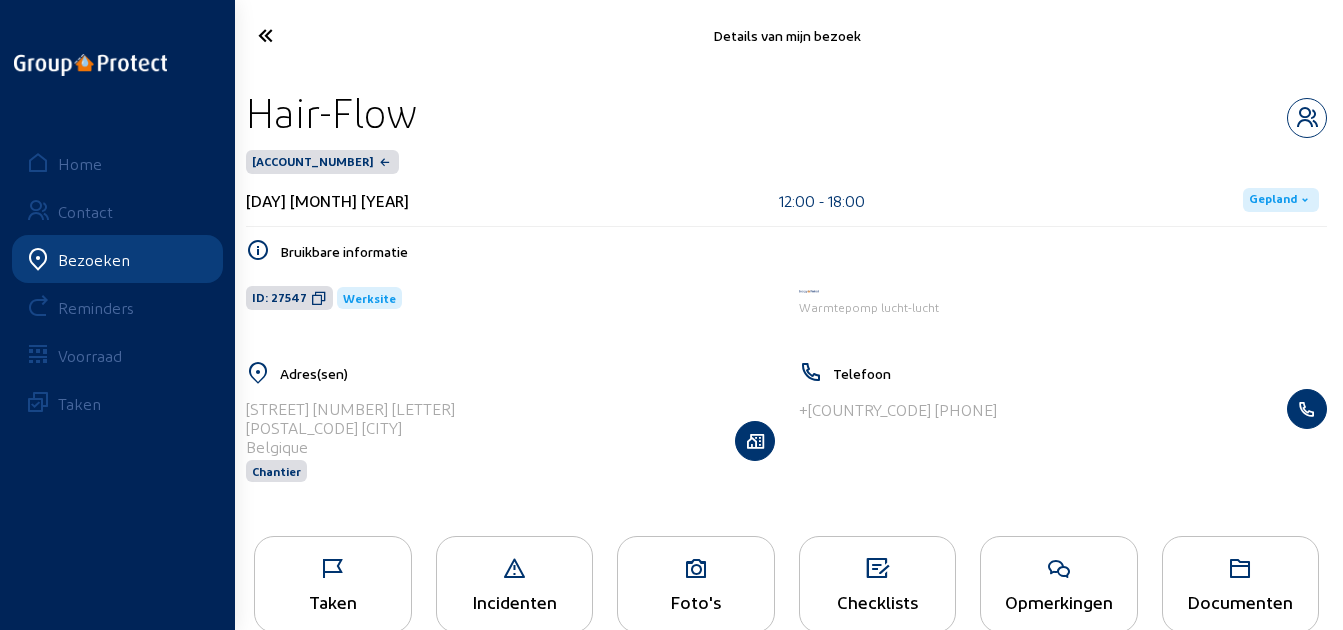 drag, startPoint x: 435, startPoint y: 121, endPoint x: 243, endPoint y: 109, distance: 192.37463 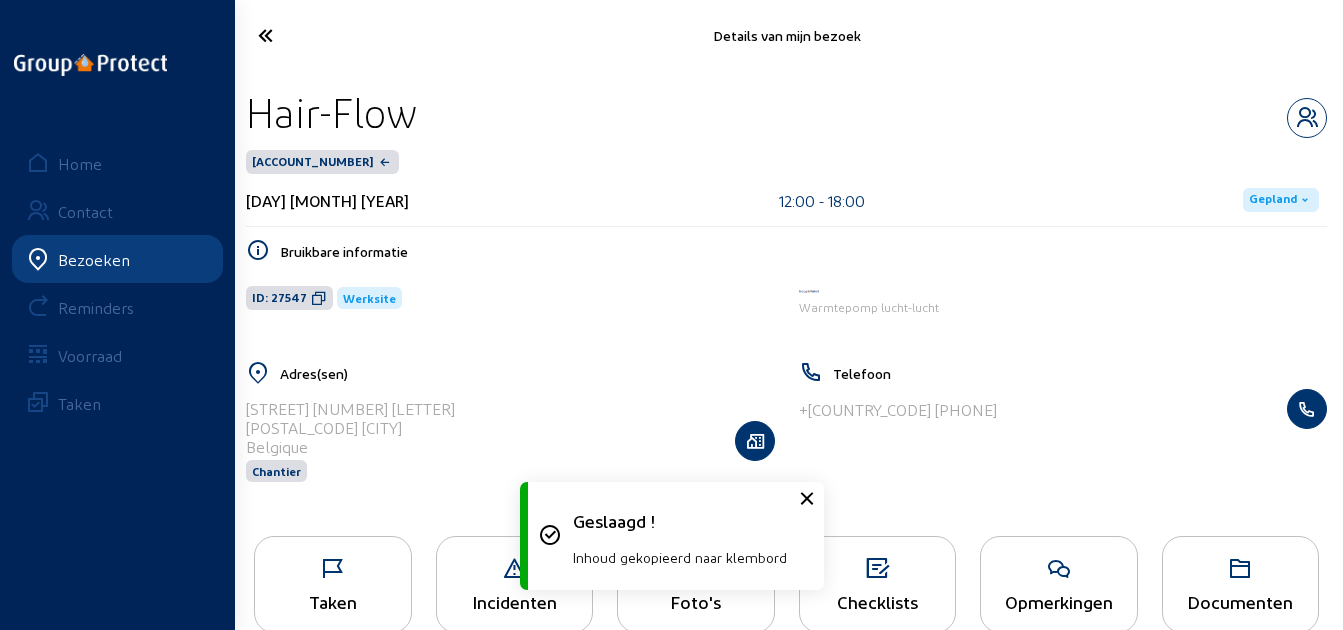 type 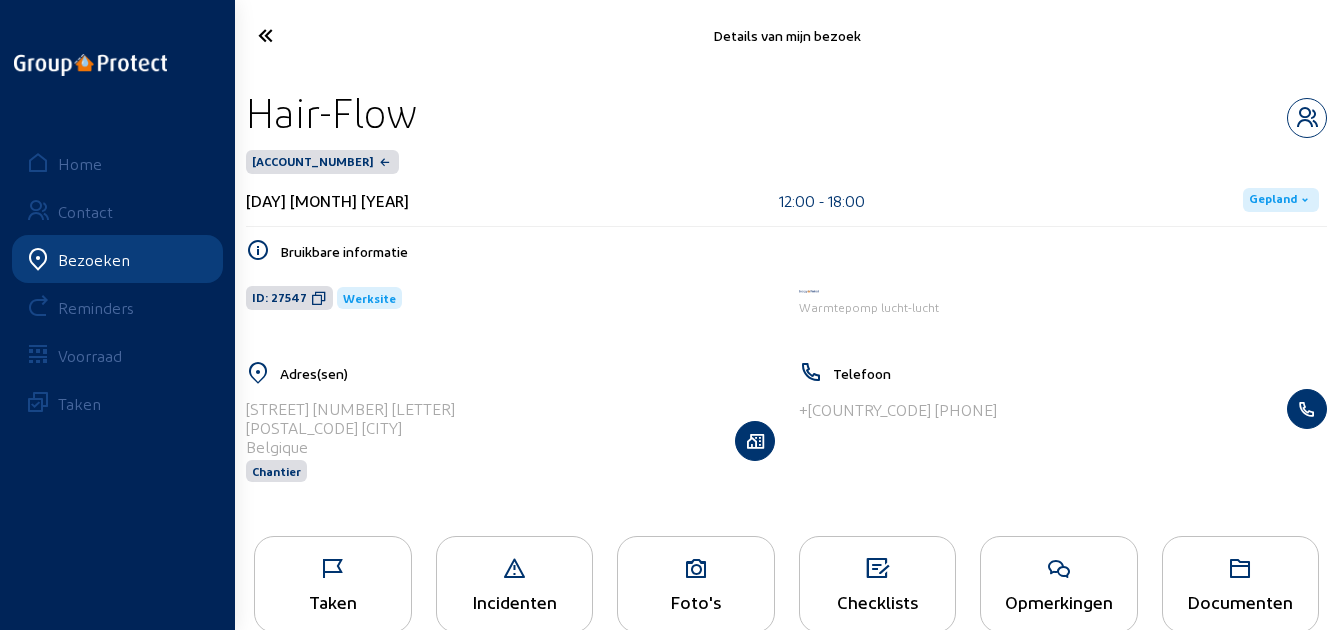 click on "Taken" 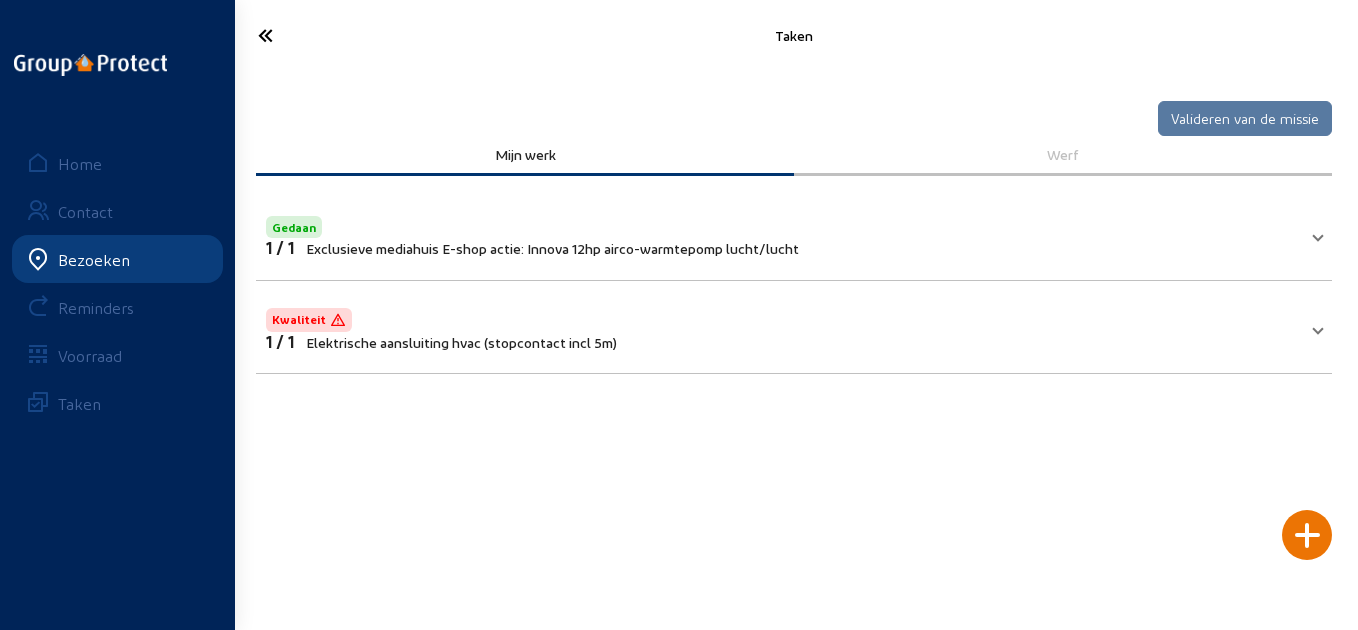 click 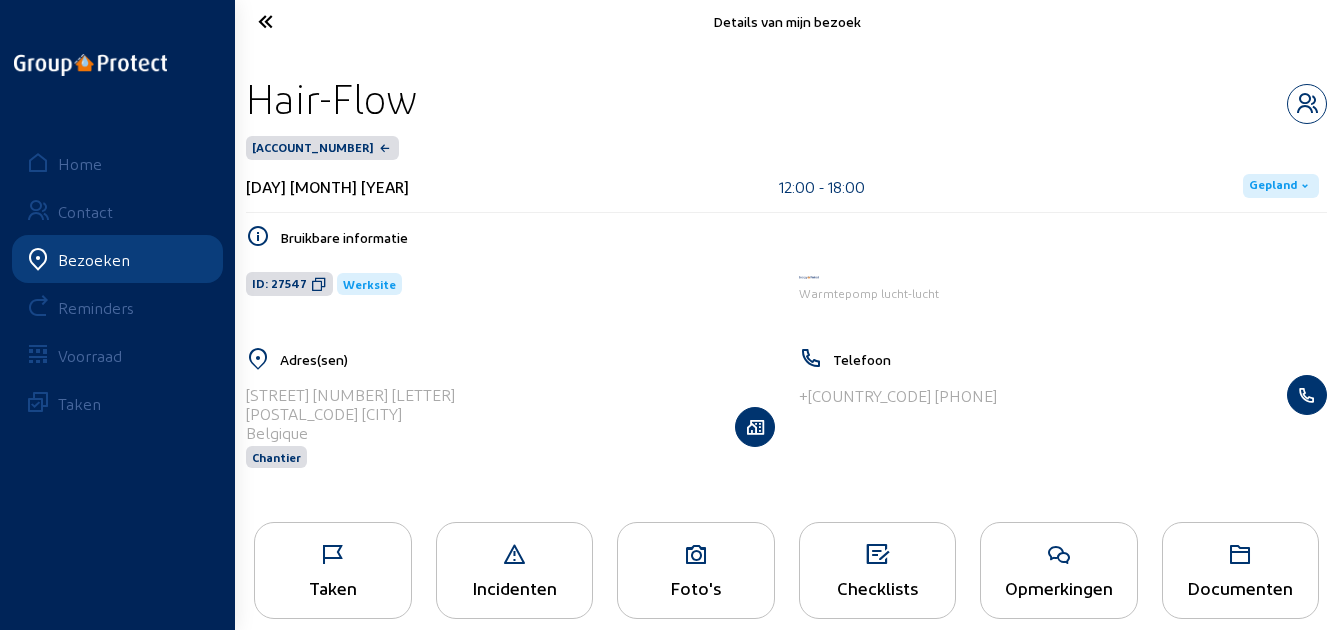 scroll, scrollTop: 0, scrollLeft: 0, axis: both 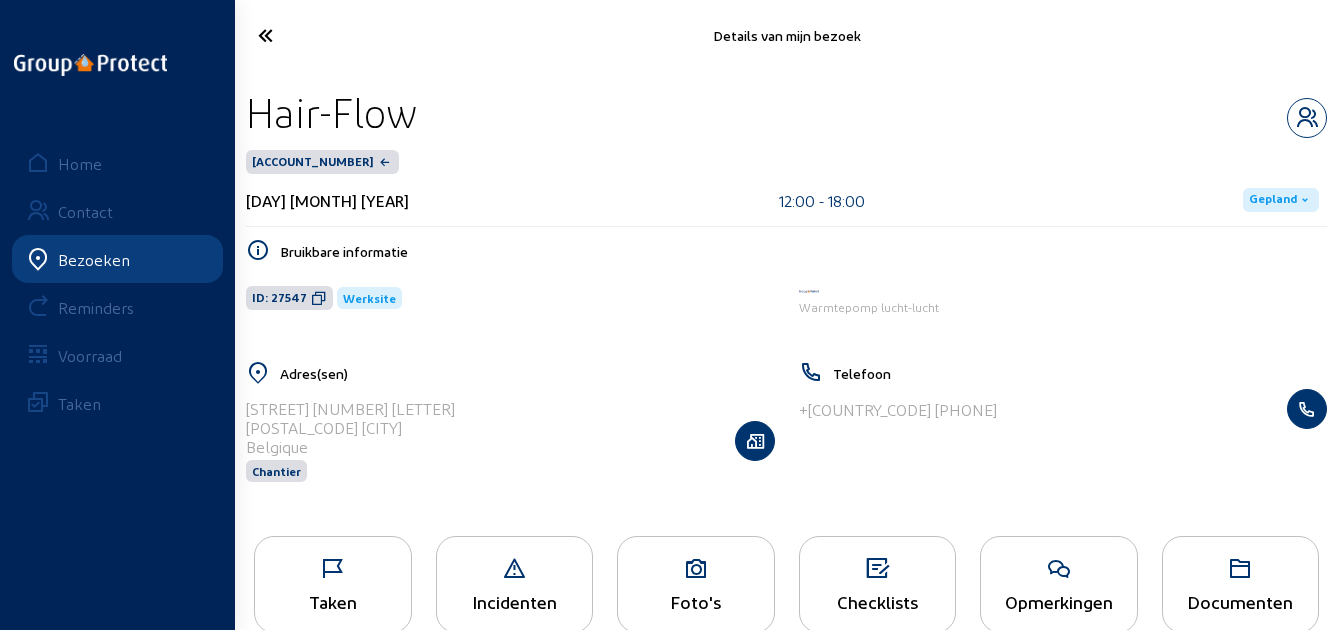 click on "Gepland" 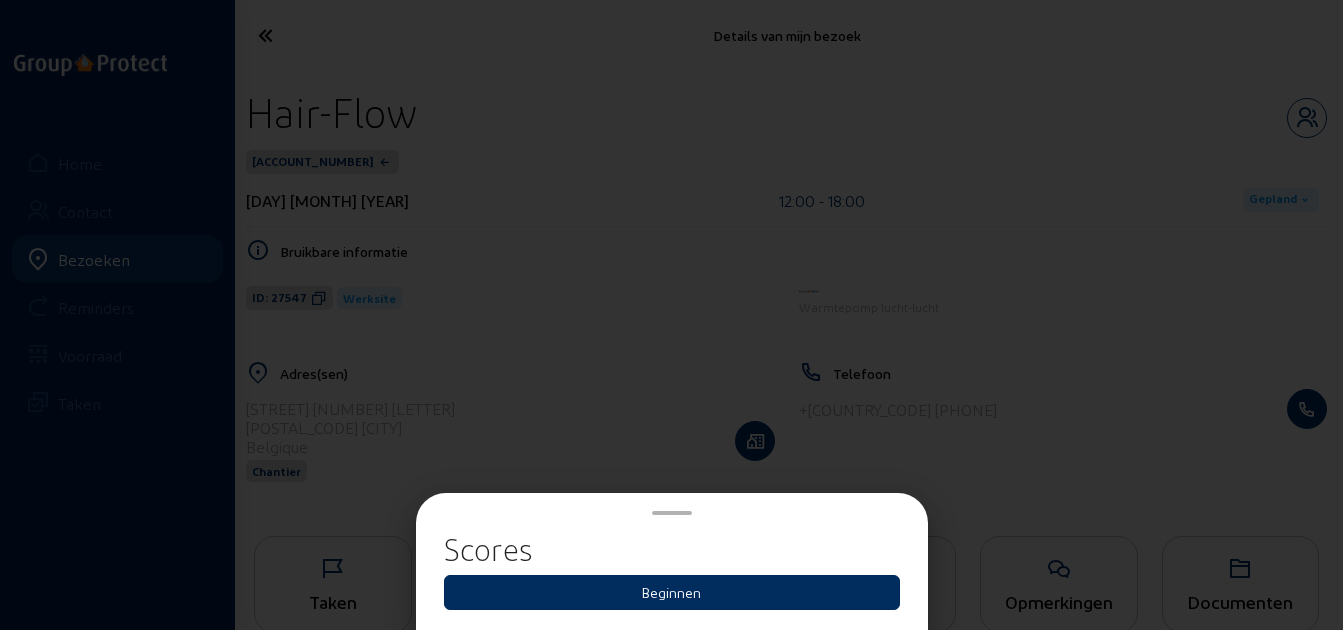 click on "Beginnen" at bounding box center [672, 592] 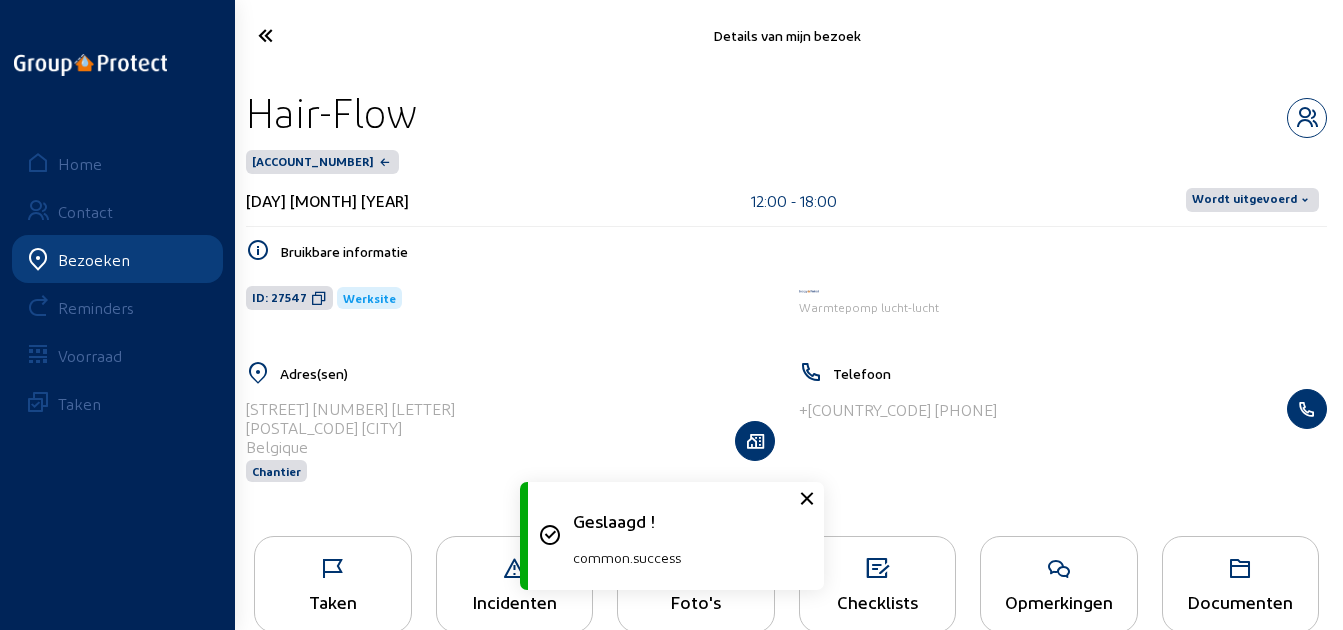 click on "Wordt uitgevoerd" 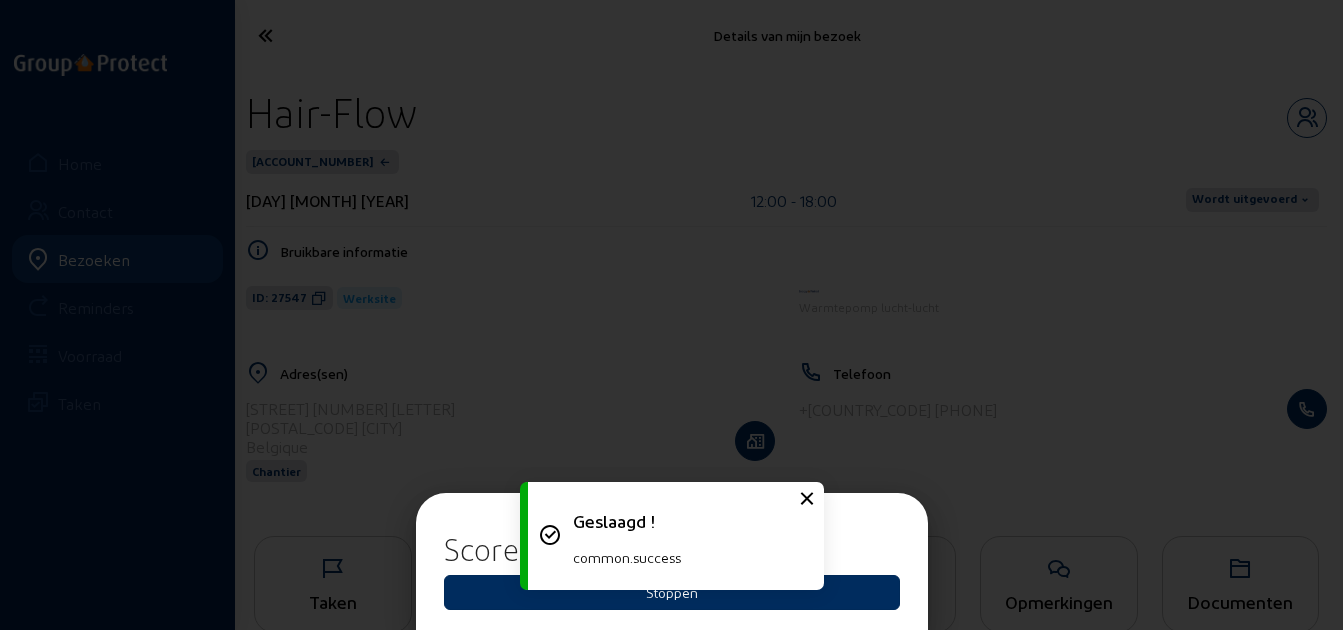 click on "Stoppen" at bounding box center [672, 592] 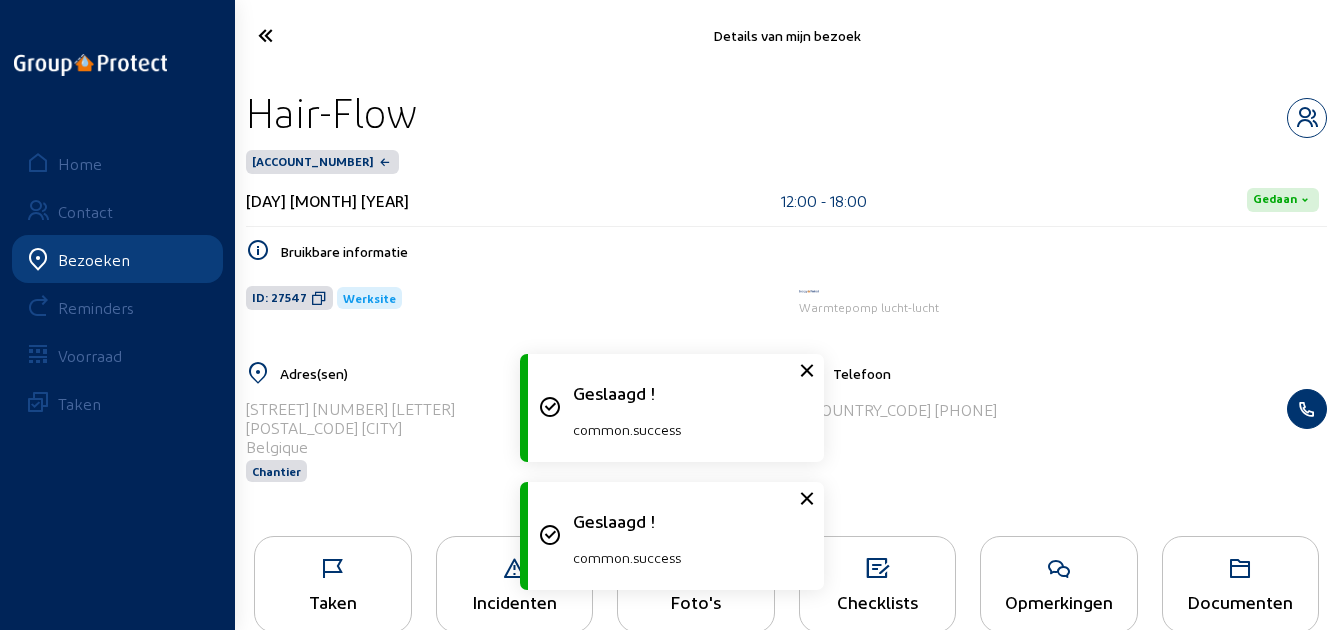 click 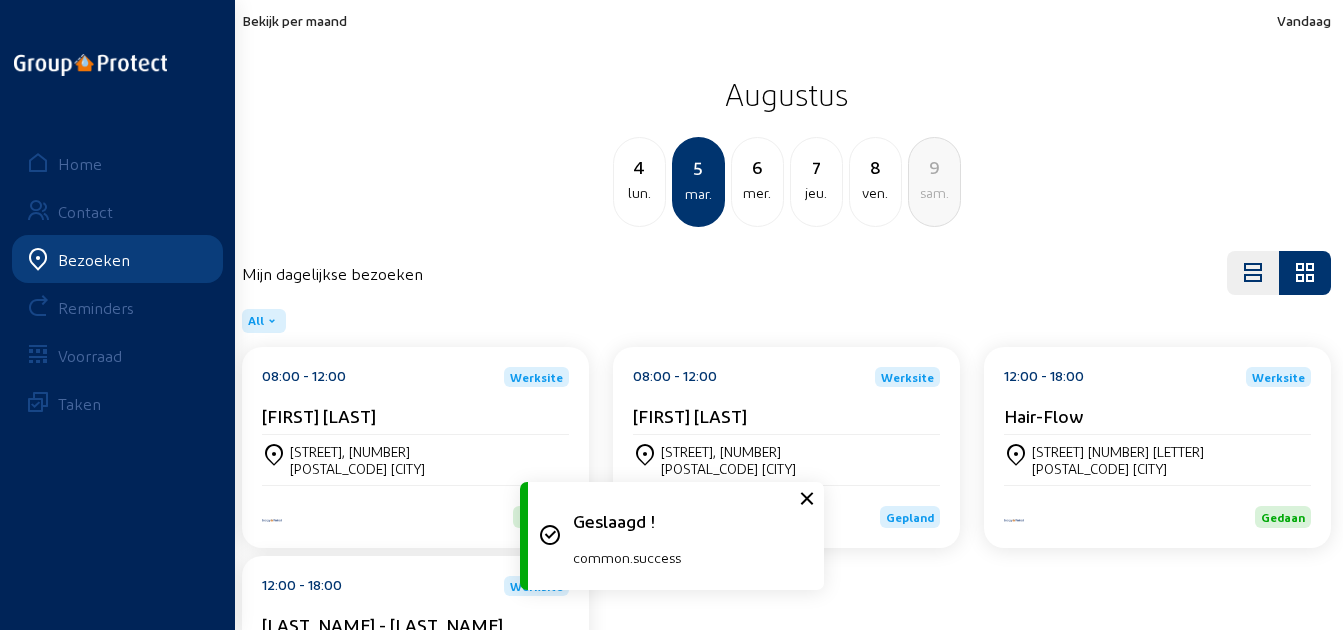 click on "[FIRST] [LAST]" 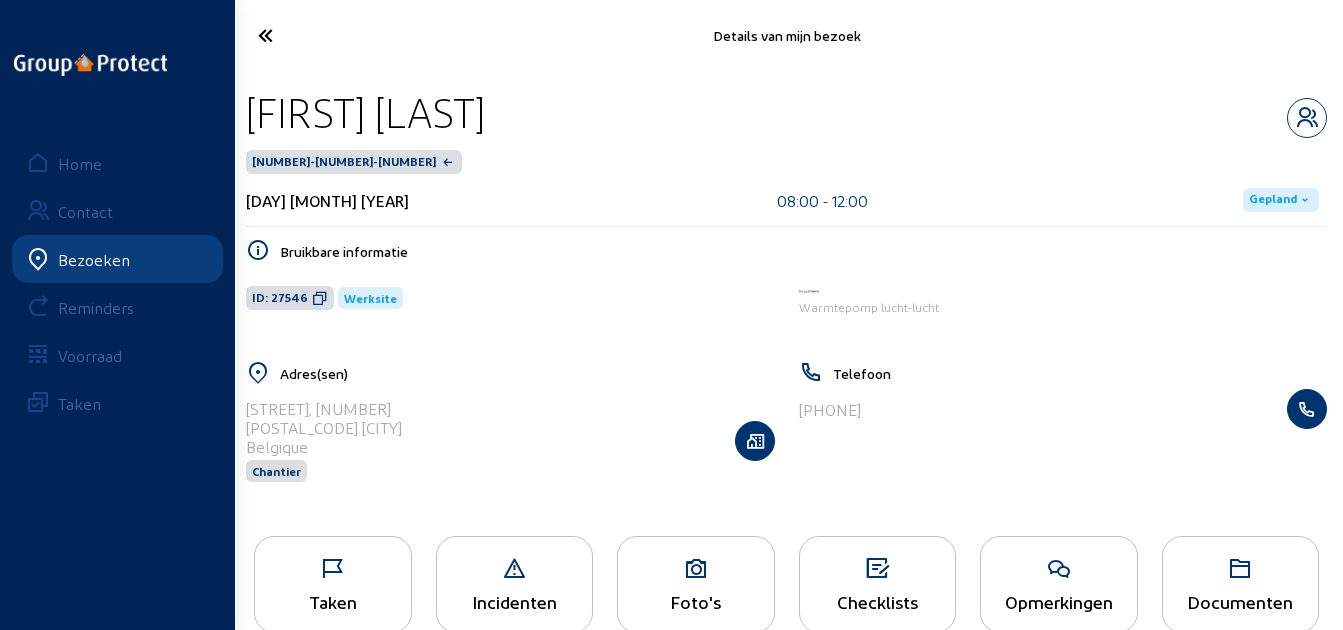 click on "Gepland" 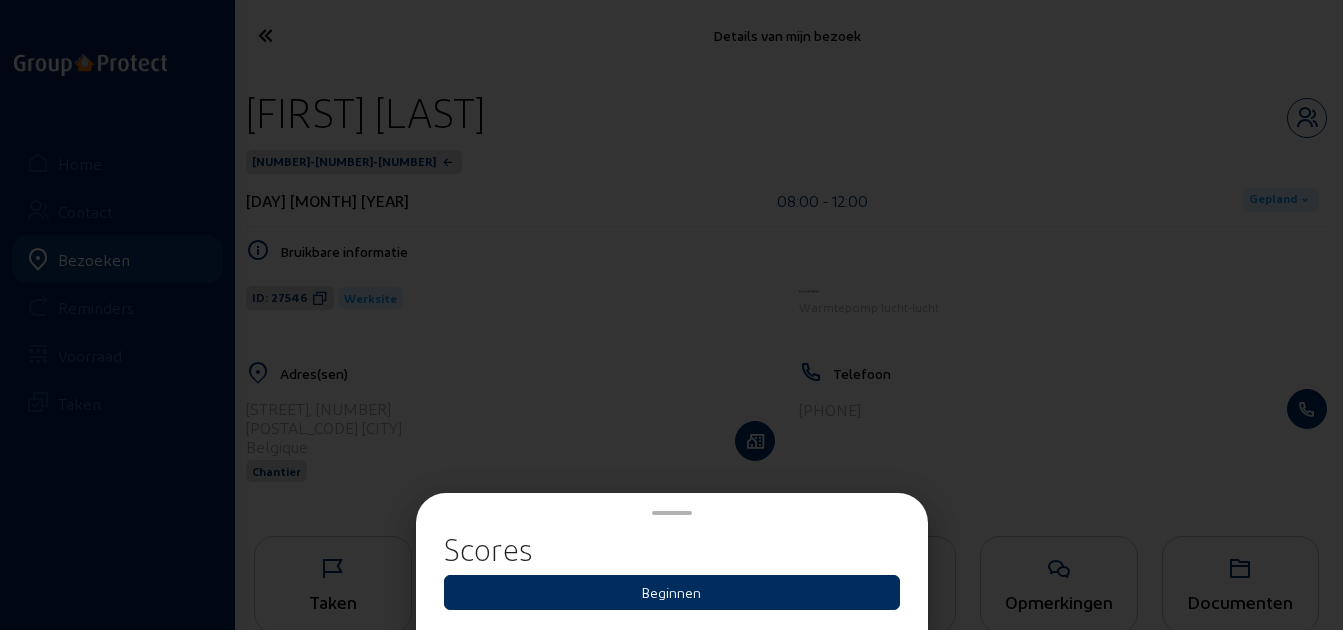 drag, startPoint x: 804, startPoint y: 587, endPoint x: 945, endPoint y: 510, distance: 160.6549 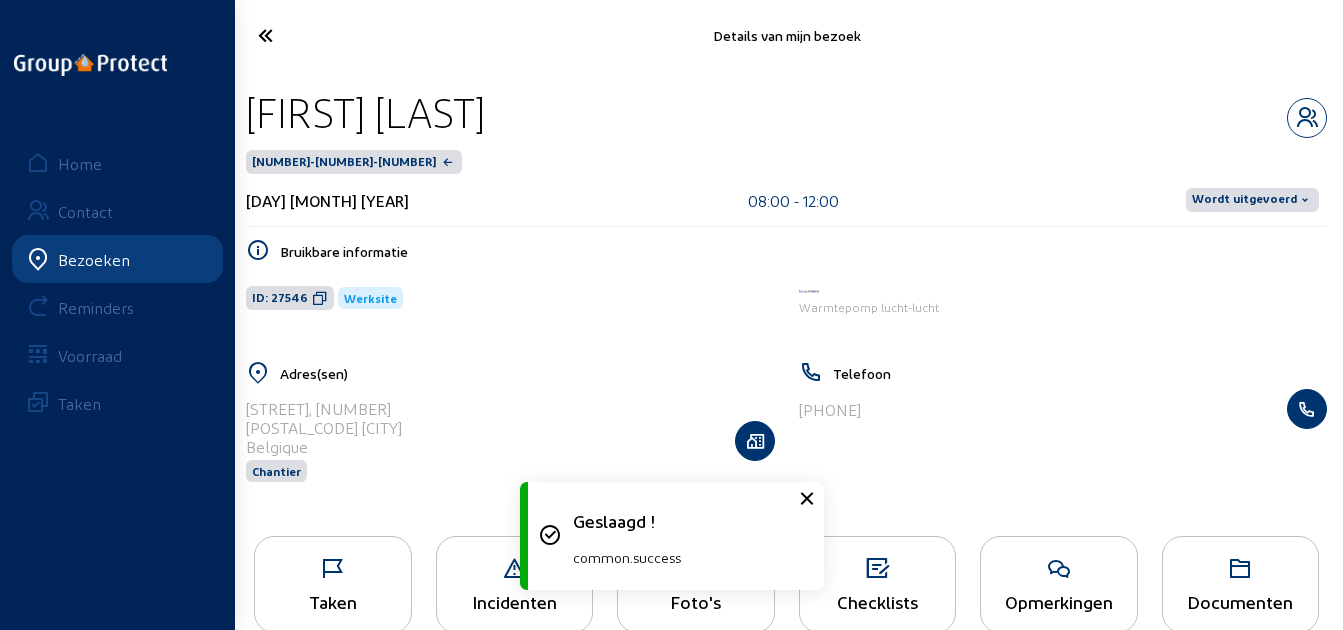 click 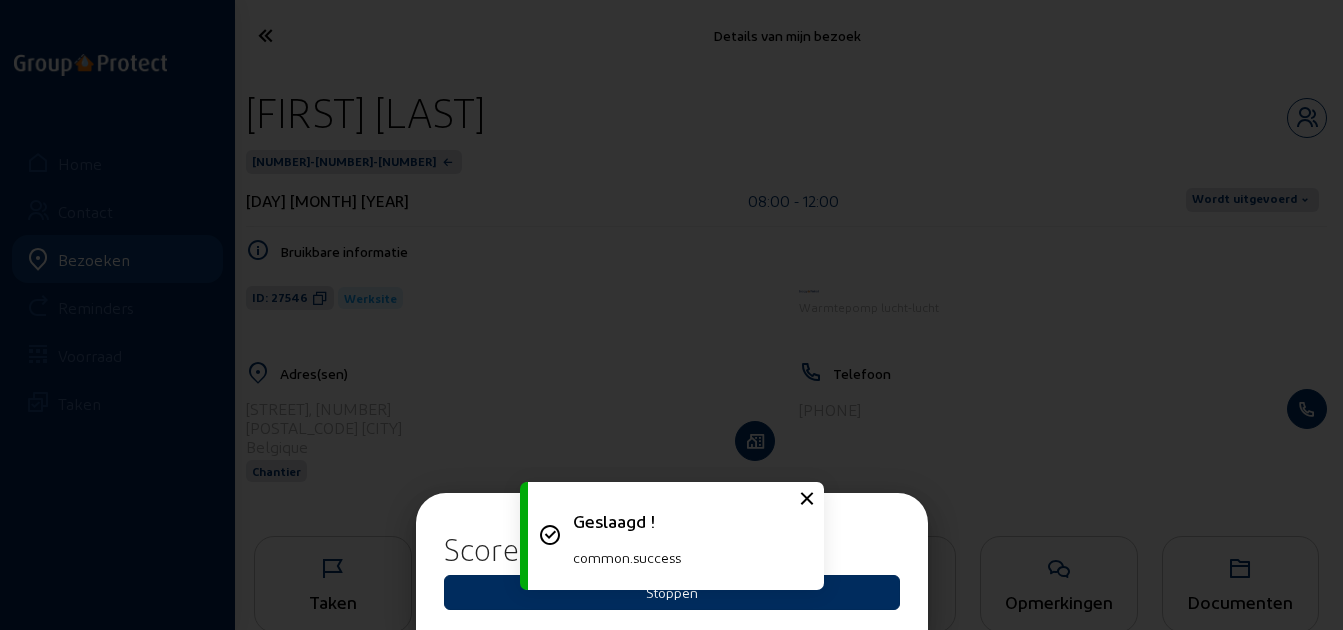 click on "Stoppen" at bounding box center [672, 592] 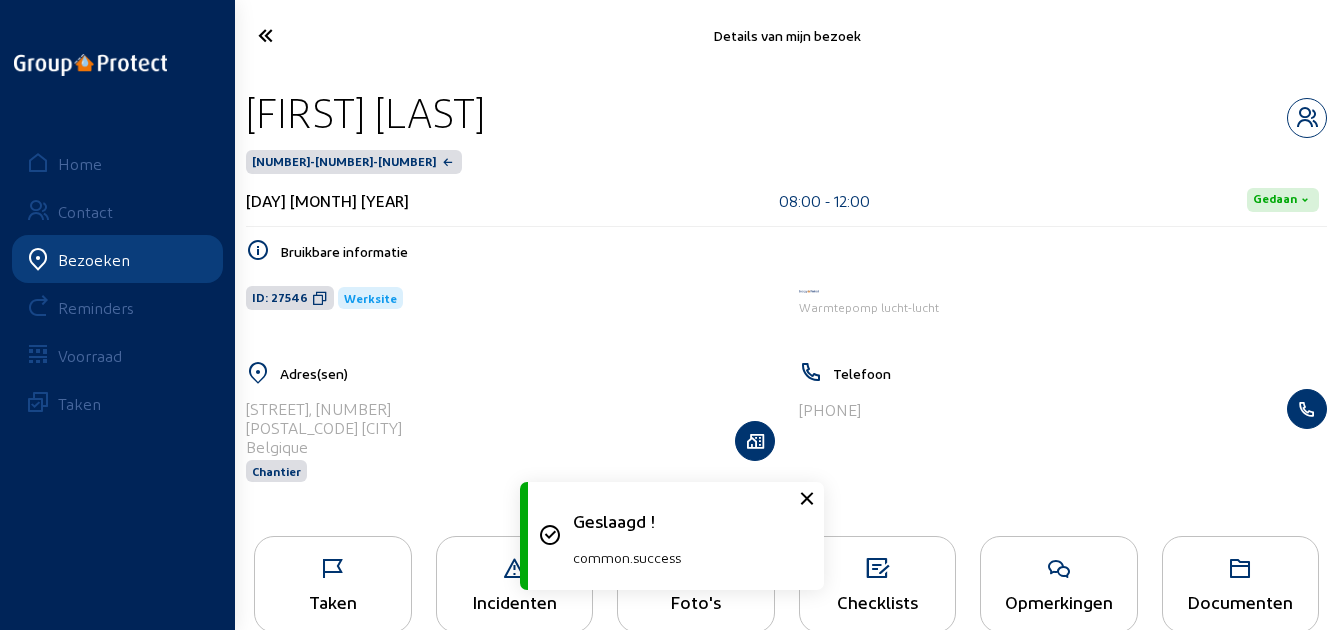 click on "Home Contact Bezoeken Reminders Voorraad Taken" 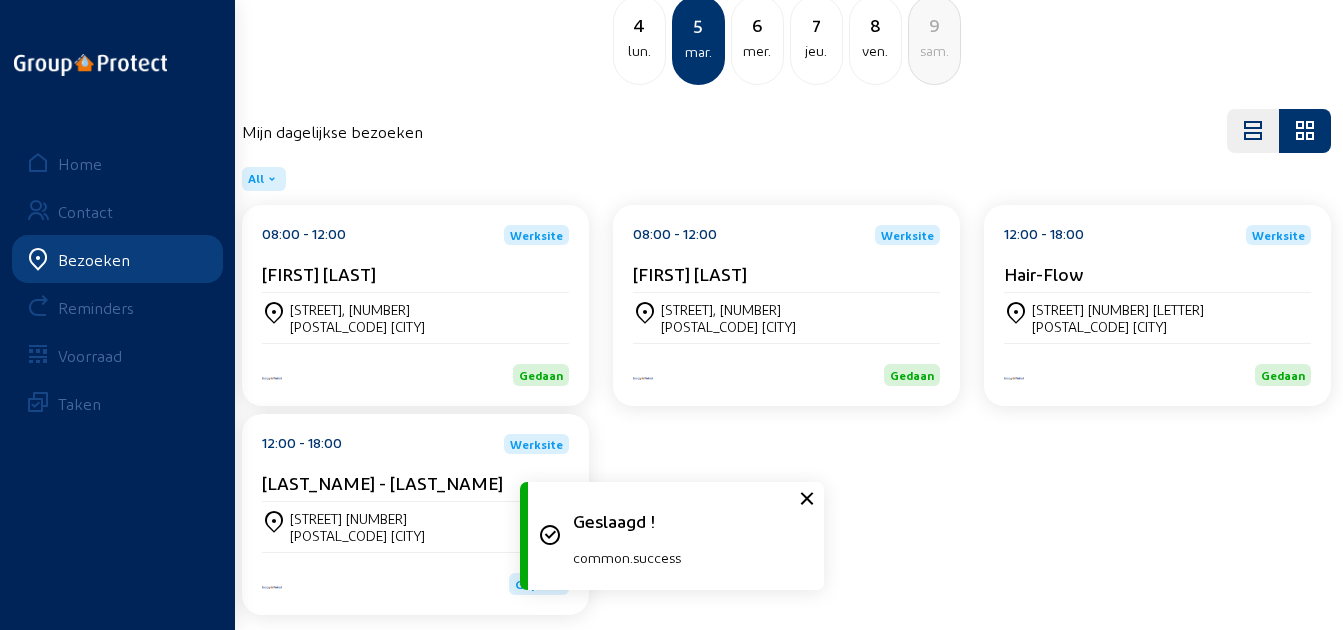 scroll, scrollTop: 161, scrollLeft: 0, axis: vertical 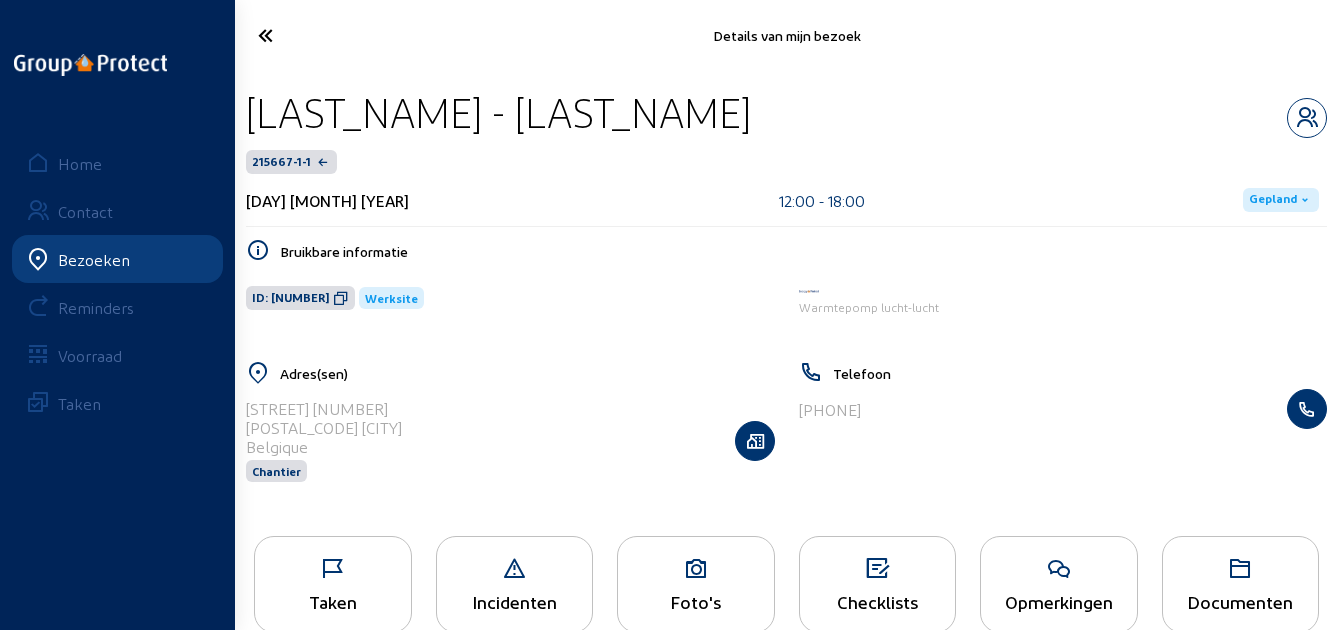 drag, startPoint x: 719, startPoint y: 96, endPoint x: 250, endPoint y: 95, distance: 469.00107 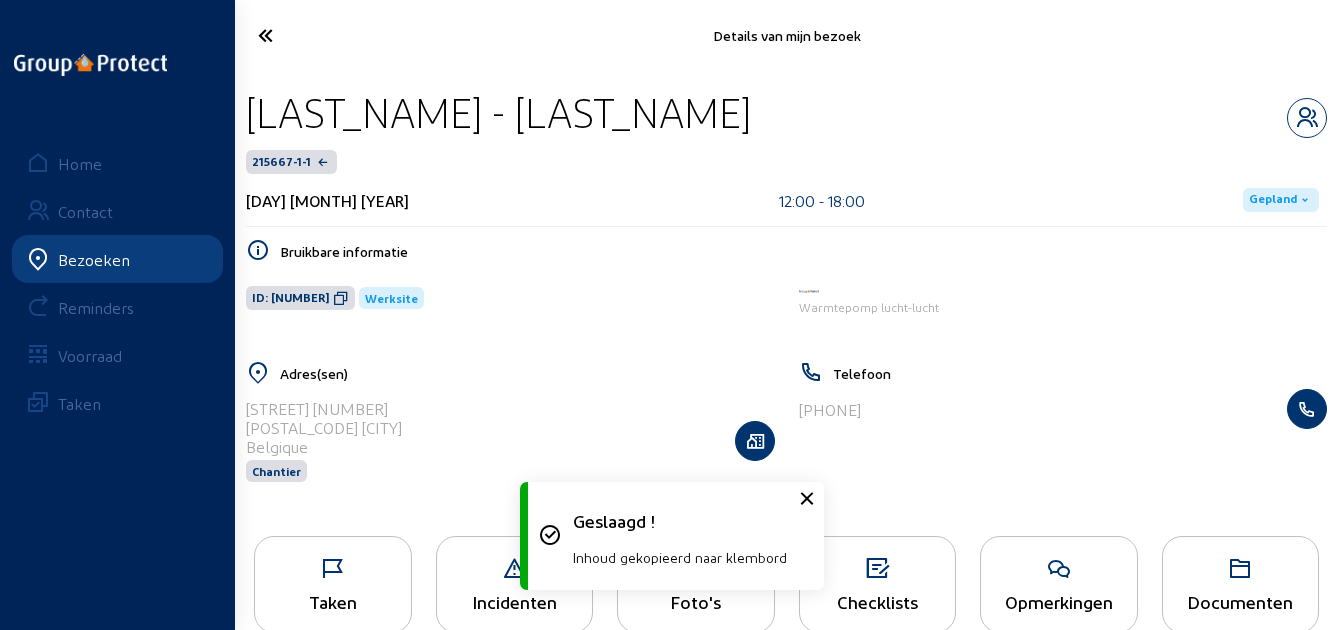 click 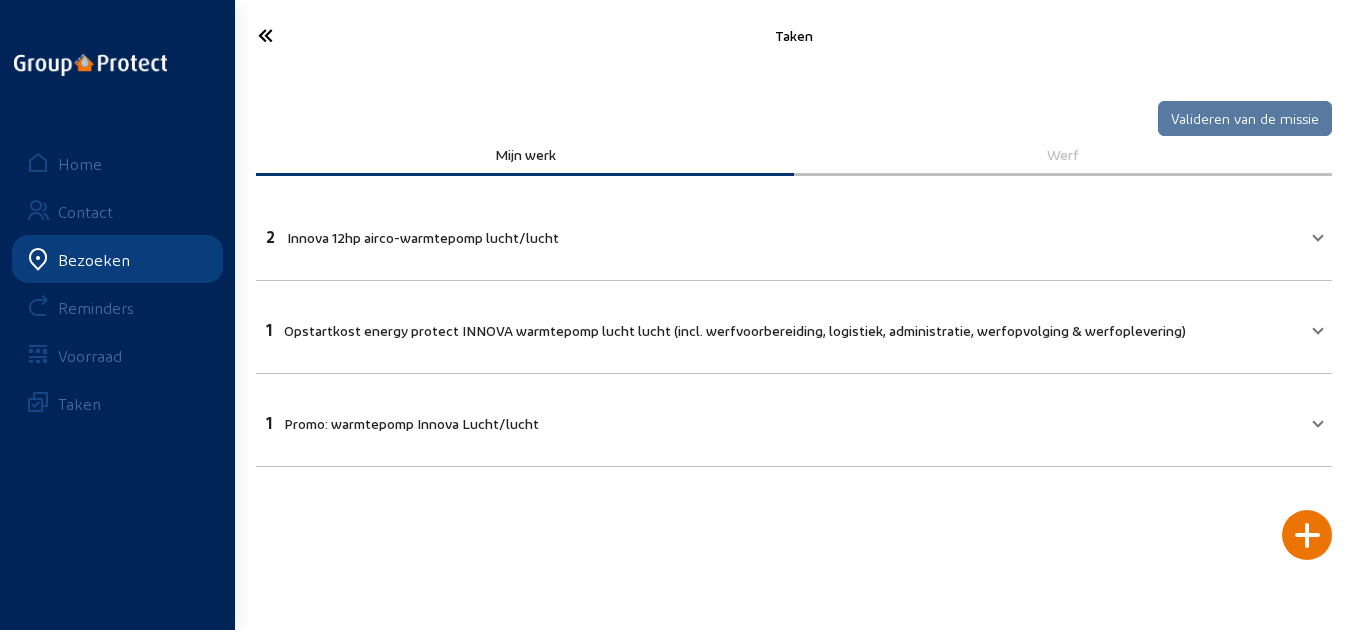 click 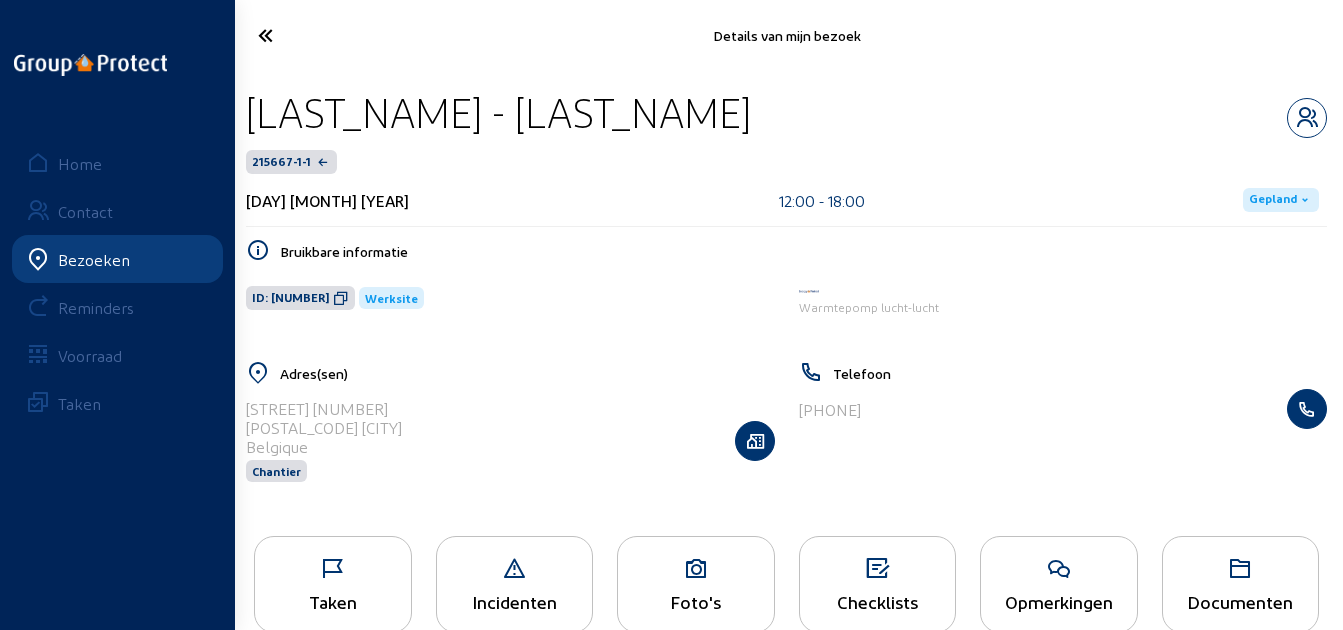 click on "Taken" 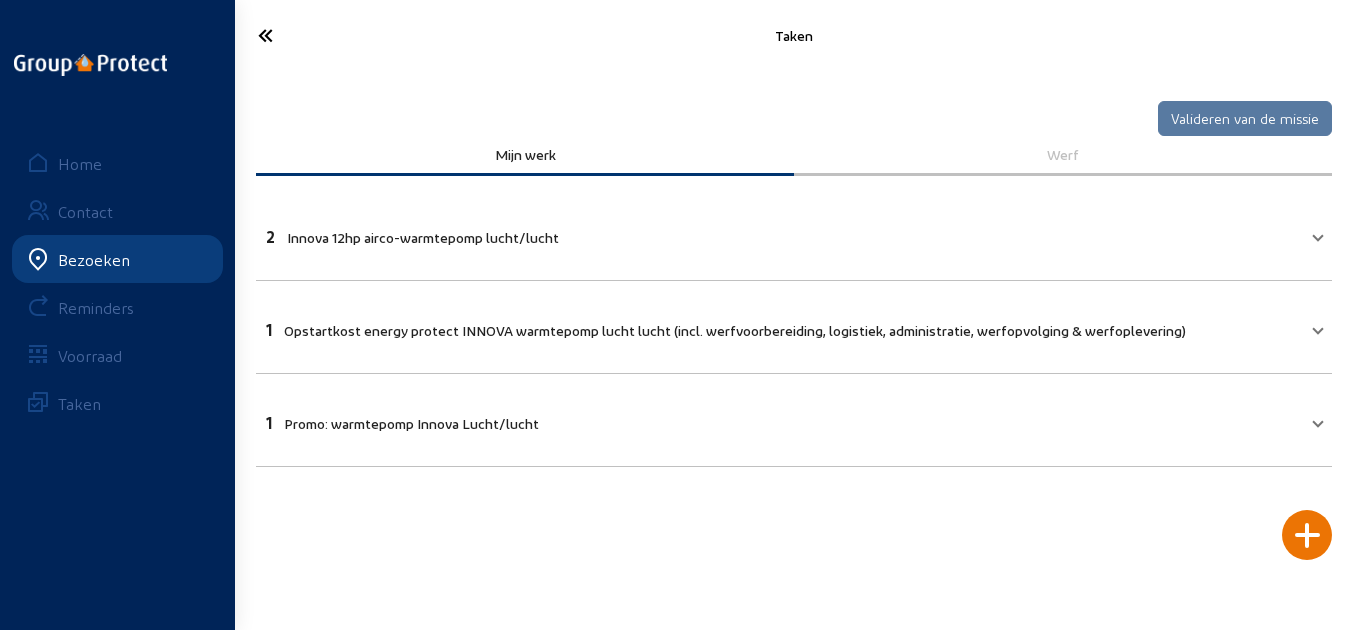 click on "2 Innova 12hp airco-warmtepomp lucht/lucht" at bounding box center [794, 234] 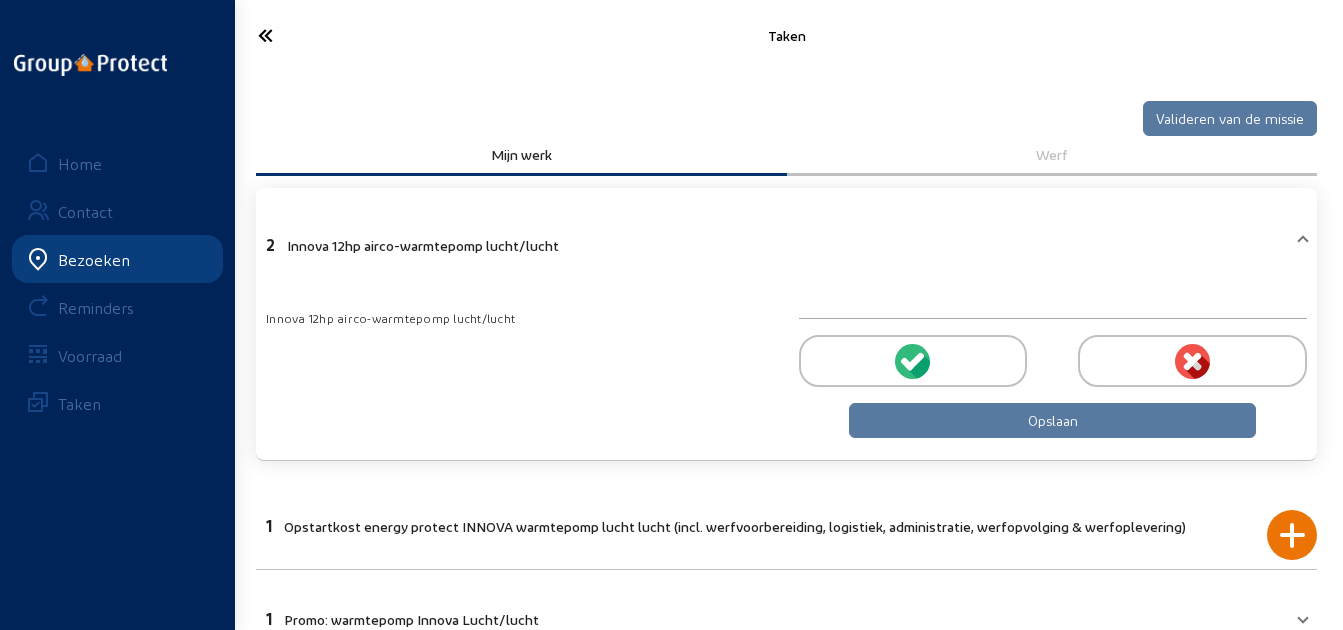 drag, startPoint x: 933, startPoint y: 353, endPoint x: 954, endPoint y: 372, distance: 28.319605 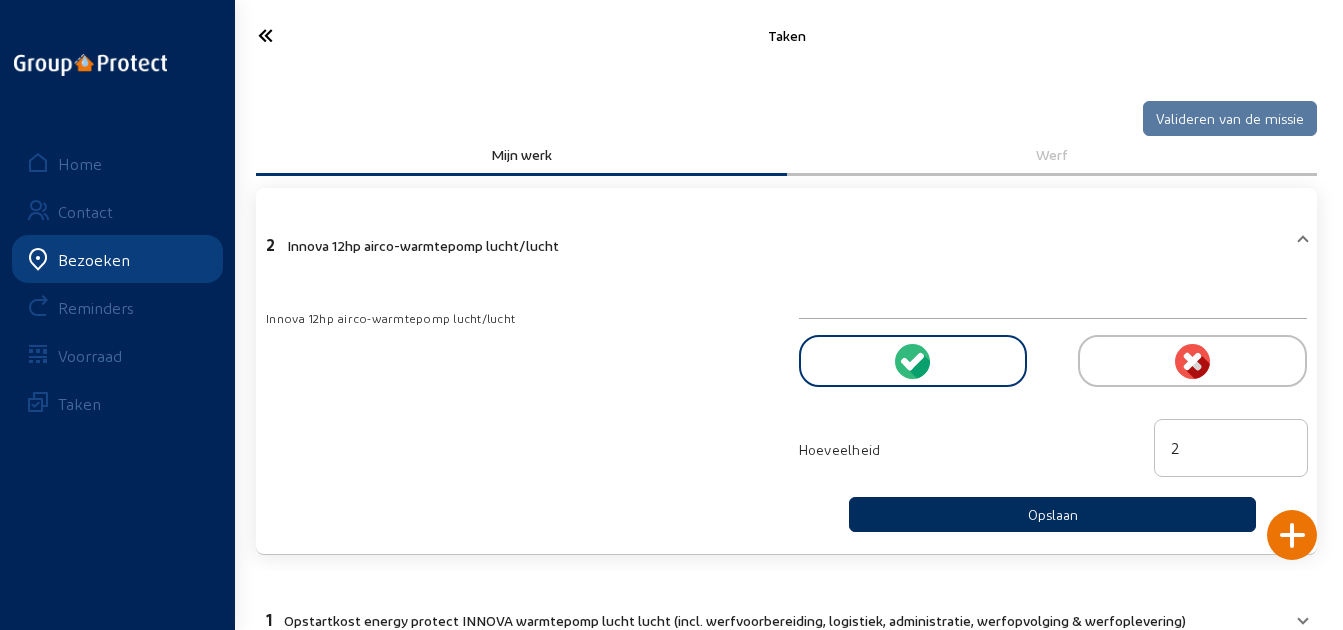 click on "Opslaan" at bounding box center [1052, 514] 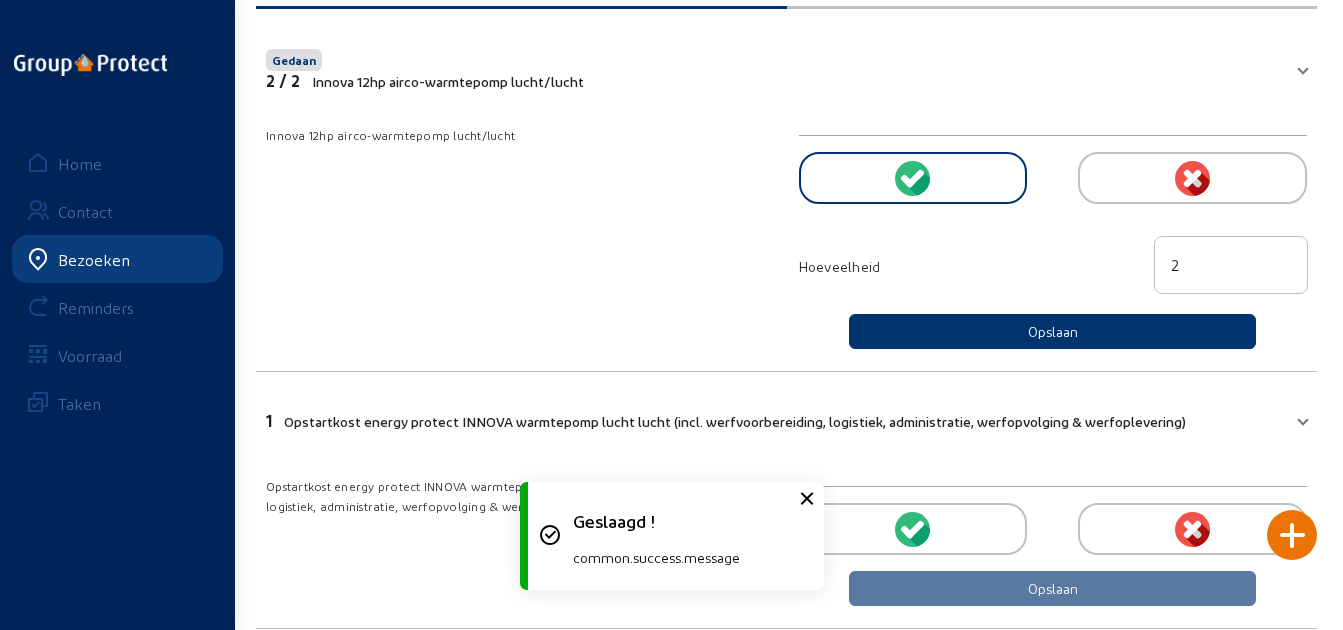 scroll, scrollTop: 0, scrollLeft: 0, axis: both 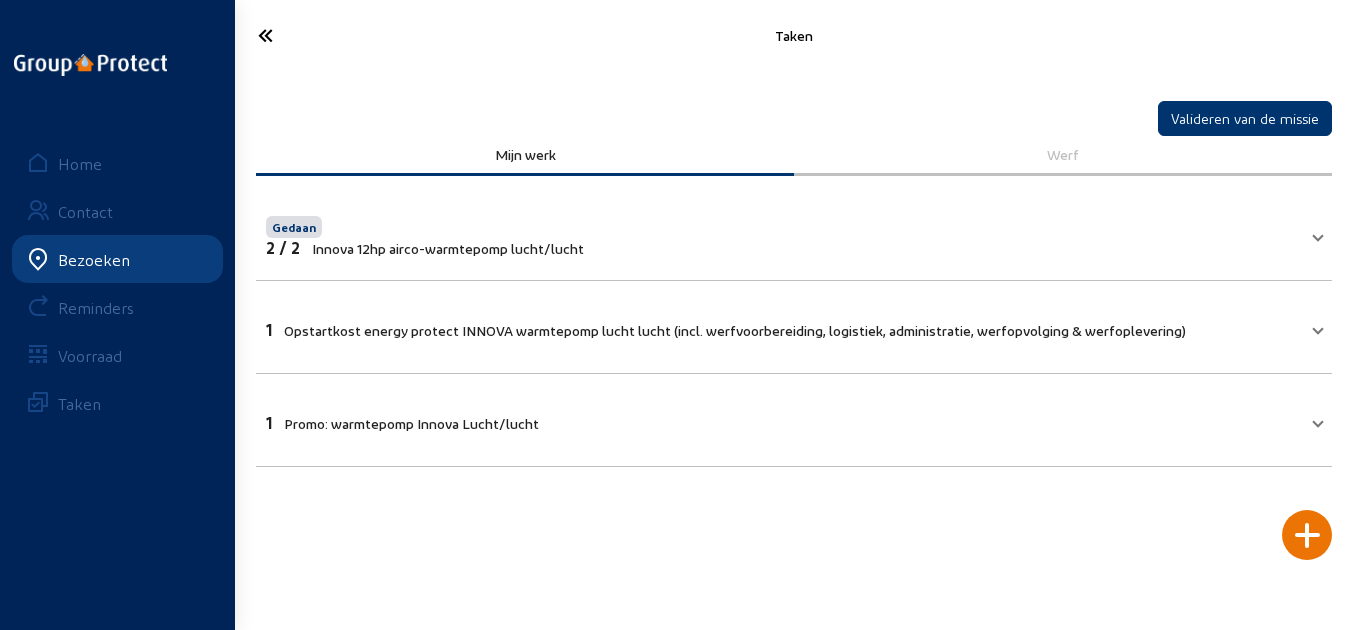 click on "1 Opstartkost energy protect INNOVA warmtepomp lucht lucht (incl. werfvoorbereiding, logistiek, administratie, werfopvolging & werfoplevering)" at bounding box center [794, 327] 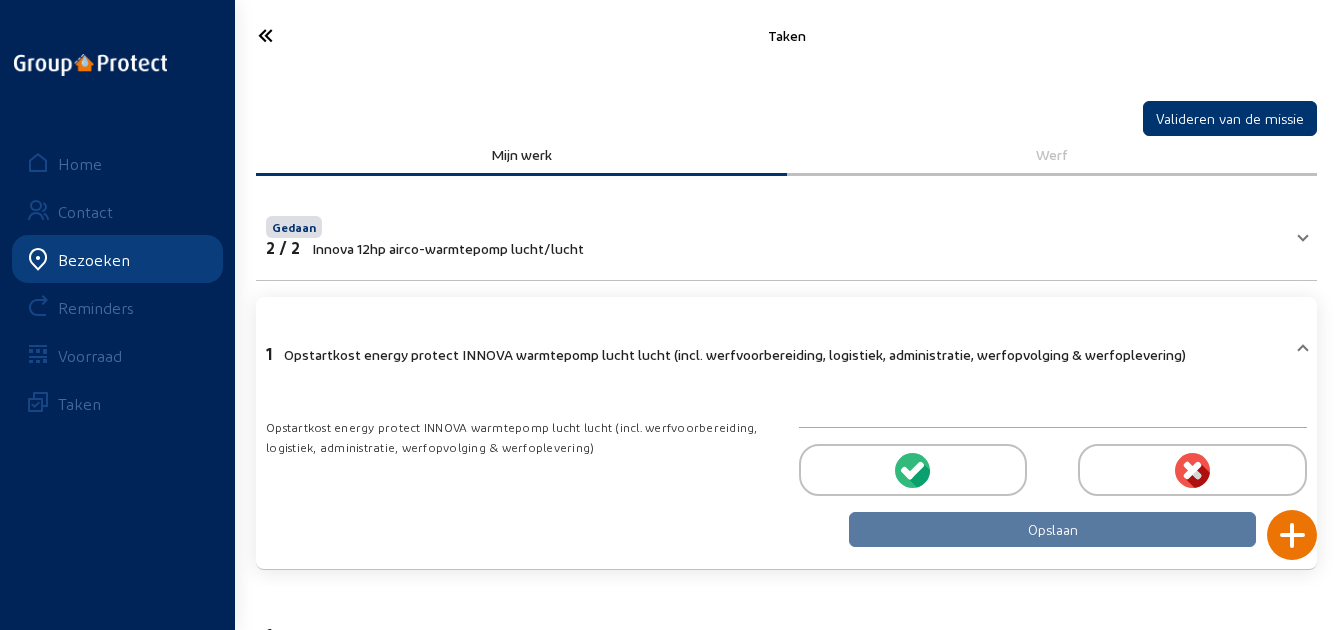 click at bounding box center [913, 470] 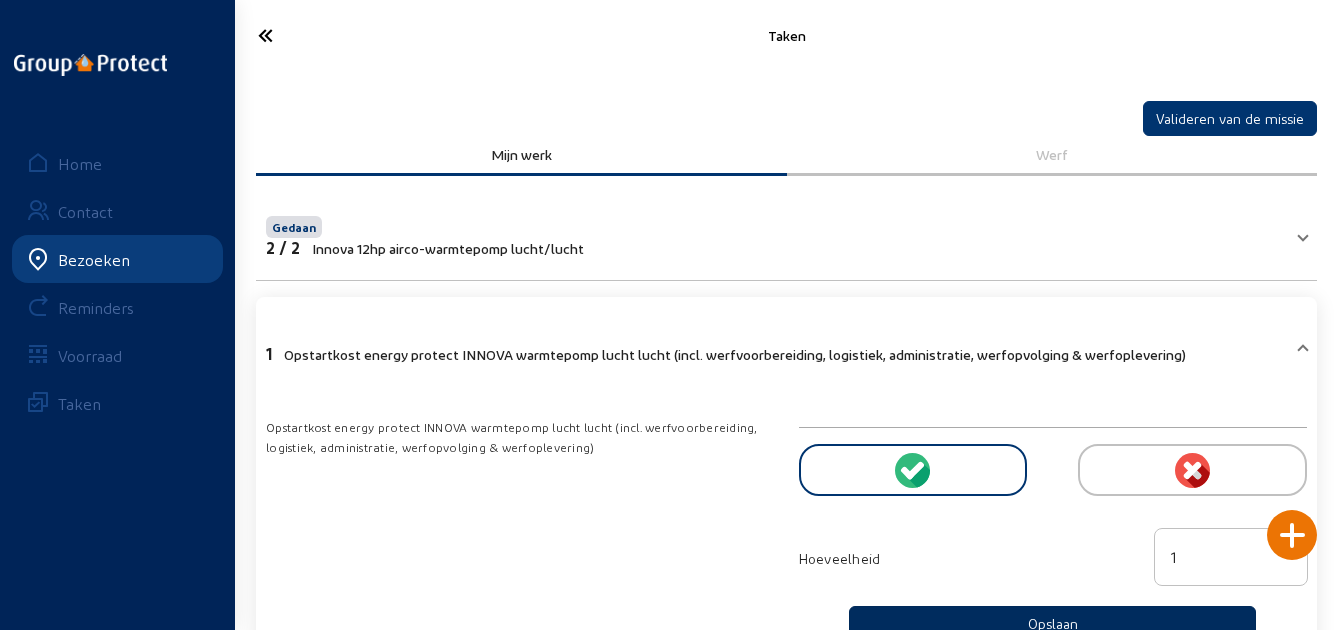 click on "Opslaan" at bounding box center [1052, 623] 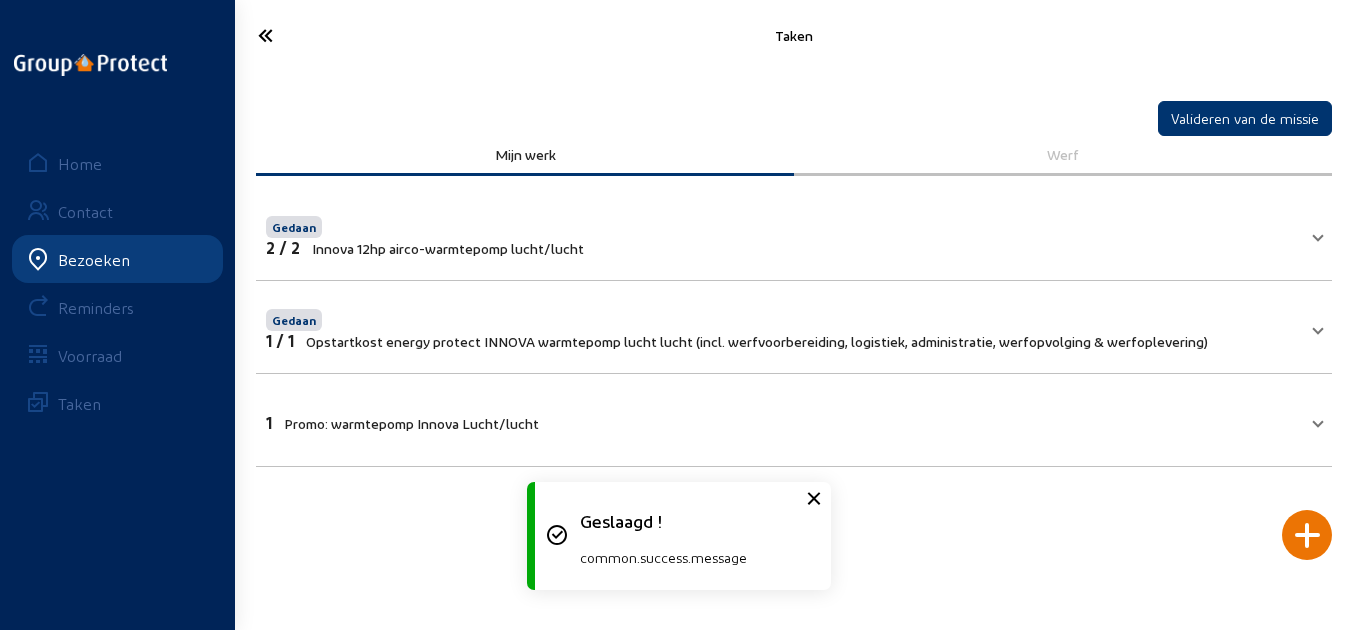 drag, startPoint x: 640, startPoint y: 411, endPoint x: 670, endPoint y: 412, distance: 30.016663 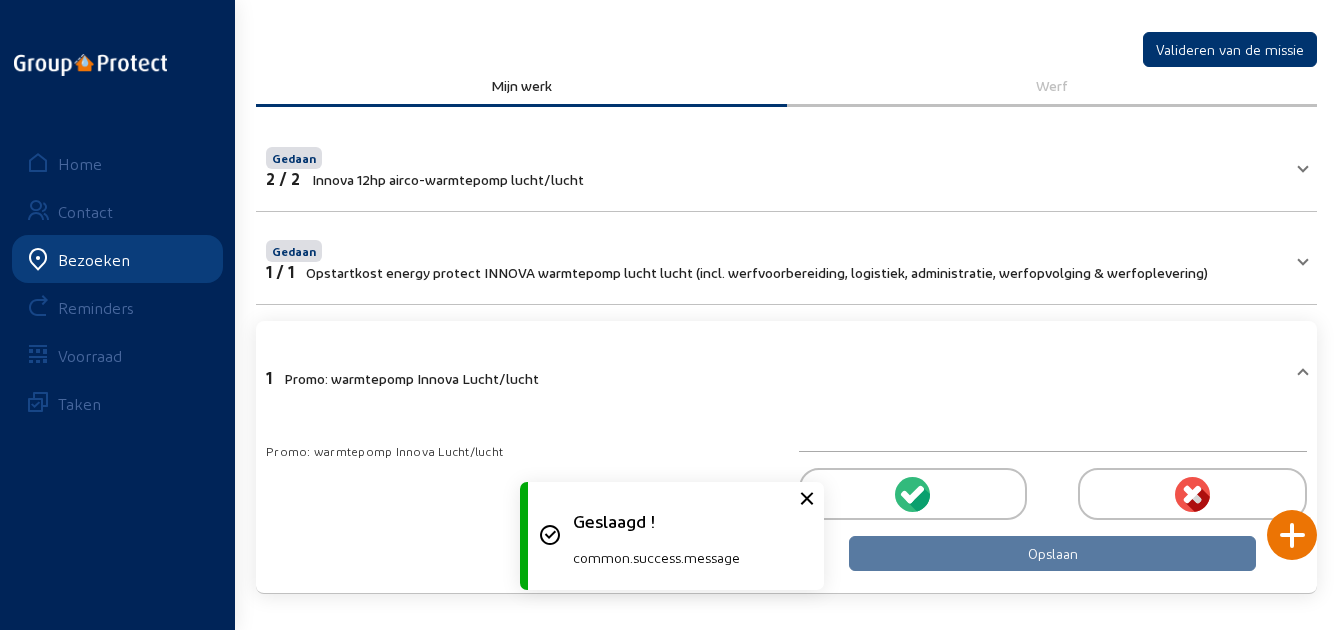 scroll, scrollTop: 73, scrollLeft: 0, axis: vertical 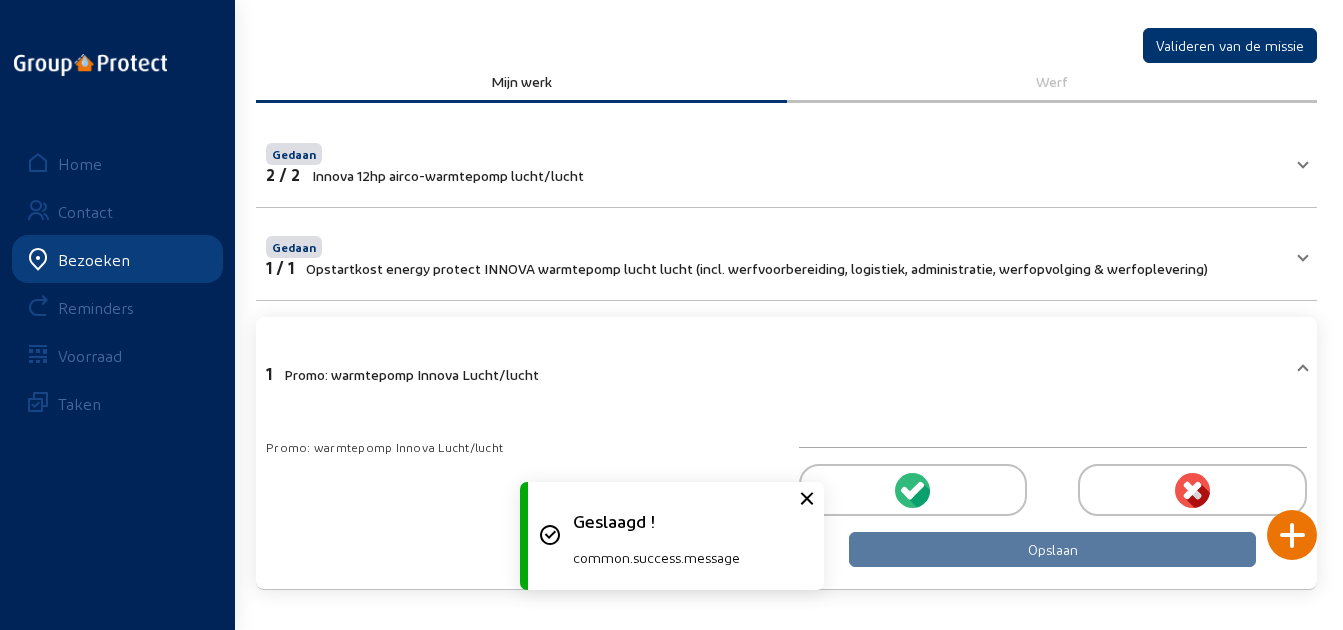 click at bounding box center (913, 490) 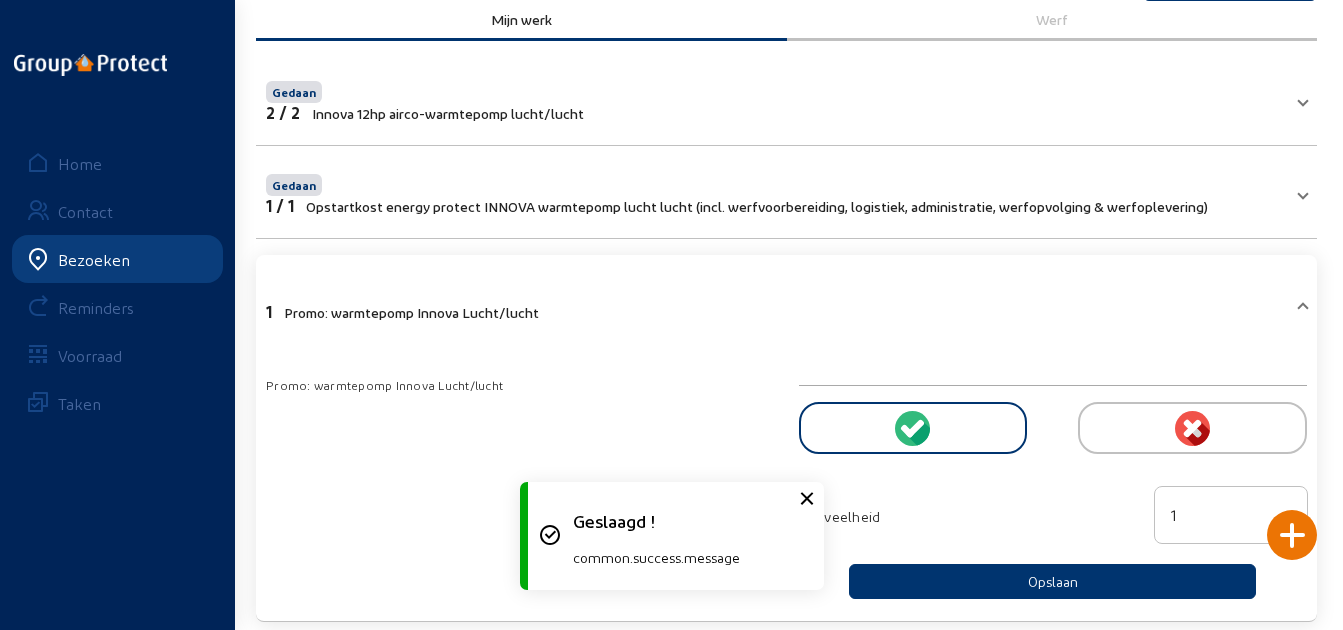 scroll, scrollTop: 167, scrollLeft: 0, axis: vertical 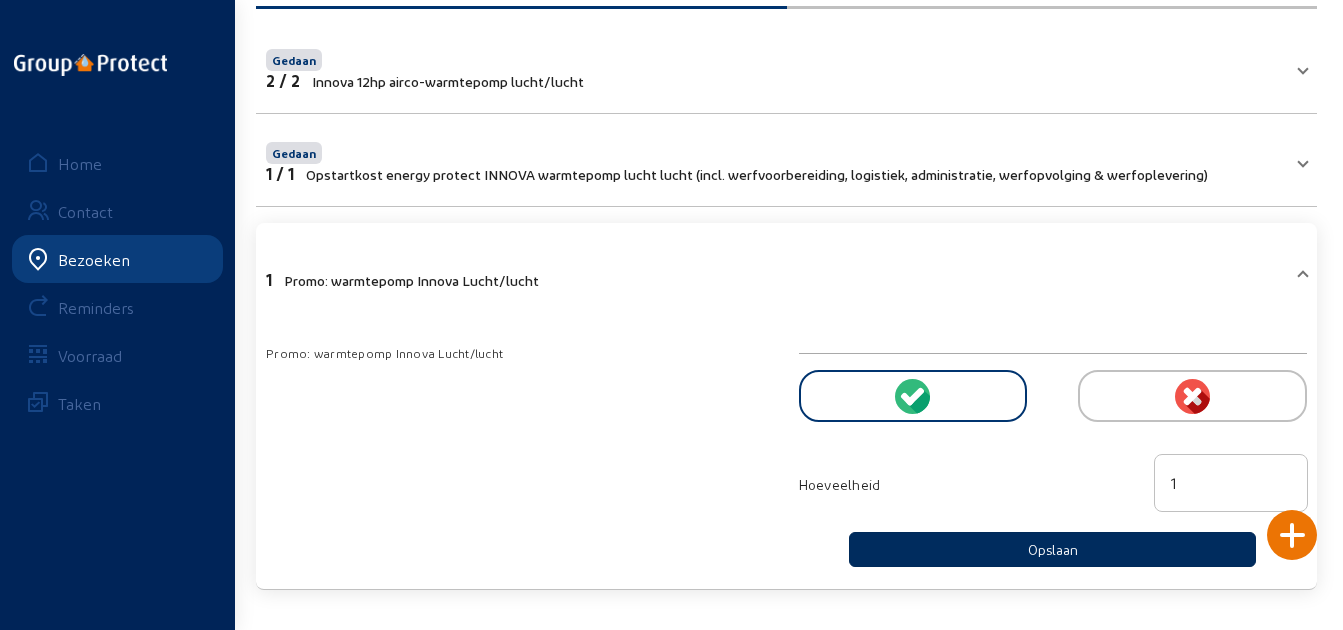 click on "Opslaan" at bounding box center [1052, 549] 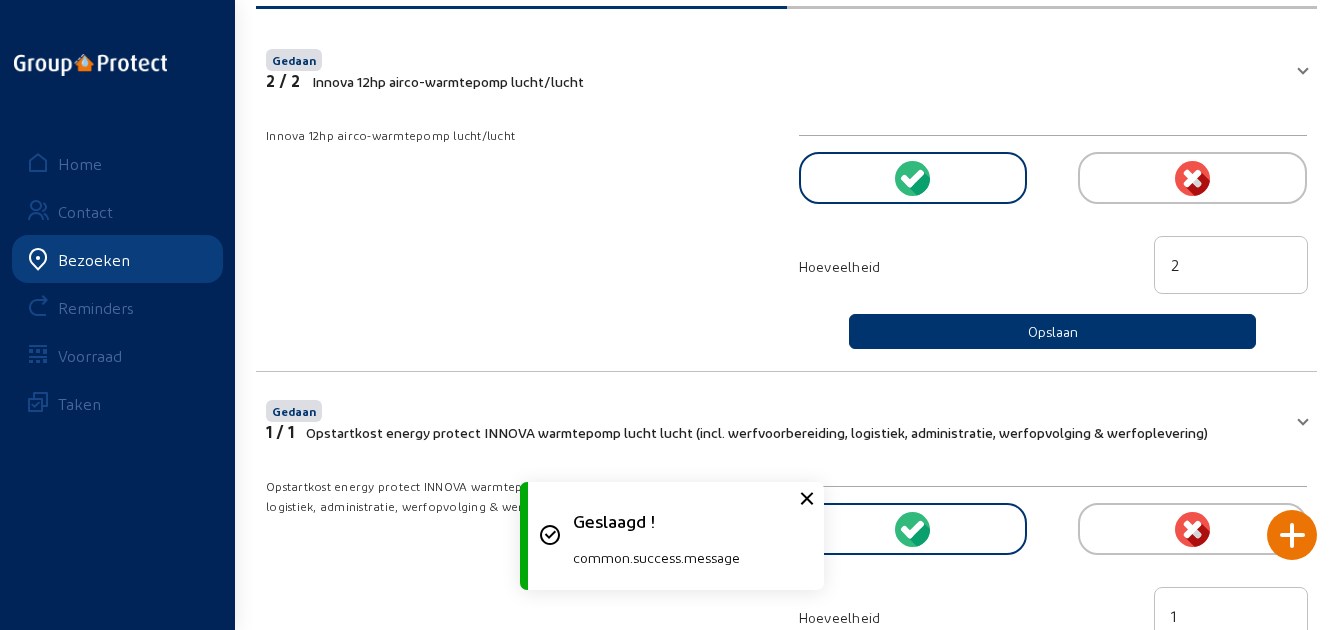 scroll, scrollTop: 0, scrollLeft: 0, axis: both 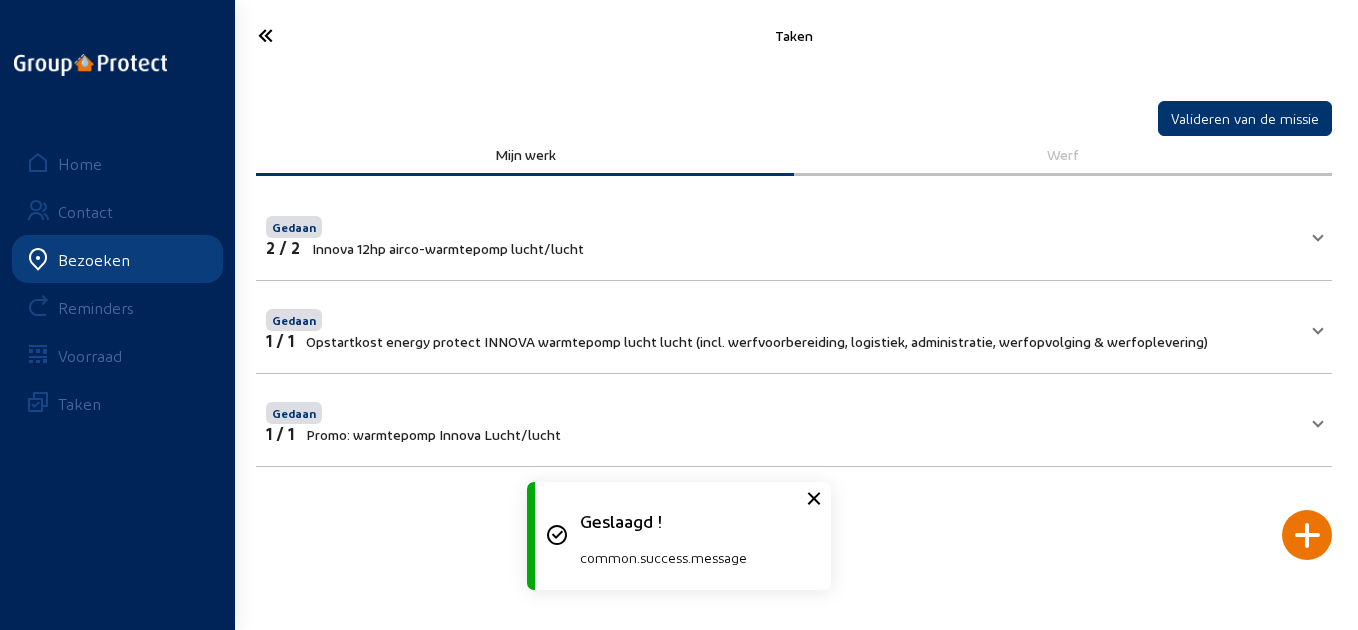 drag, startPoint x: 266, startPoint y: 39, endPoint x: 284, endPoint y: 53, distance: 22.803509 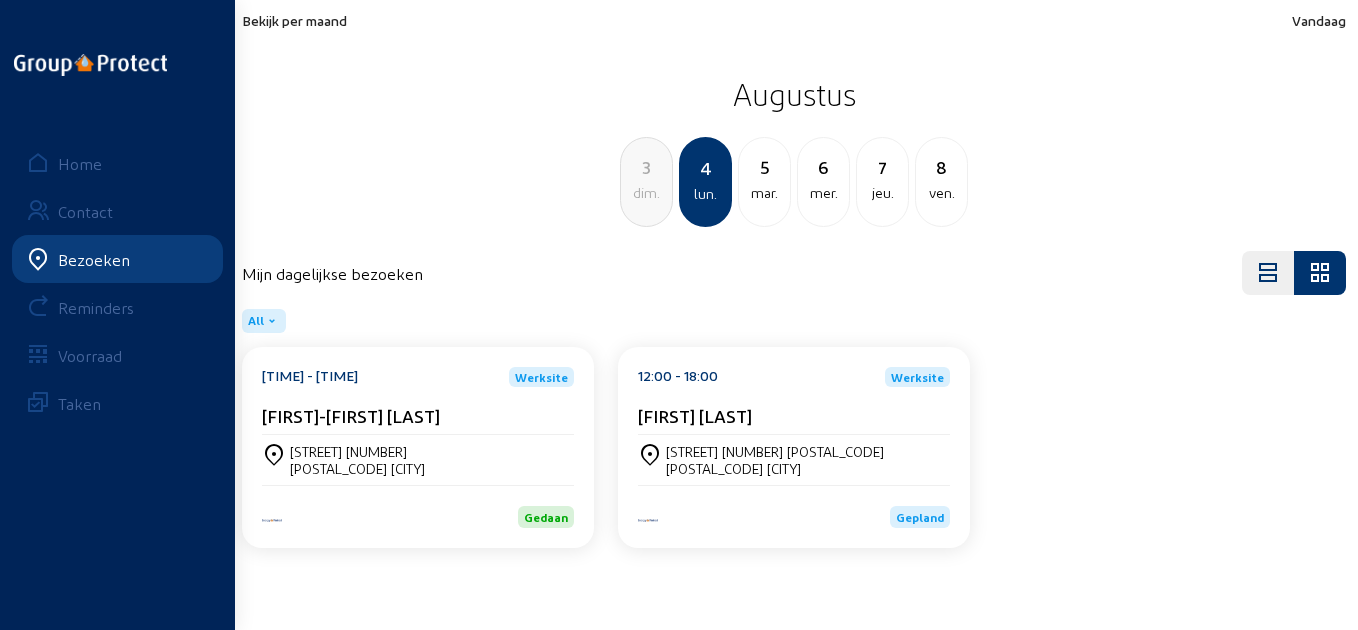 click on "Bekijk per maand   Vandaag   Augustus  3 dim. 4 lun. 5 mar. 6 mer. 7 jeu. 8 ven.Mijn dagelijkse bezoeken All  [TIME] - [TIME]  Werksite [NAME]-[NAME] [STREET] [NUMBER] [POSTAL_CODE] [CITY] Gedaan  [TIME] - [TIME]  Werksite [NAME] [STREET] [NUMBER] [POSTAL_CODE] [CITY] Gepland" 